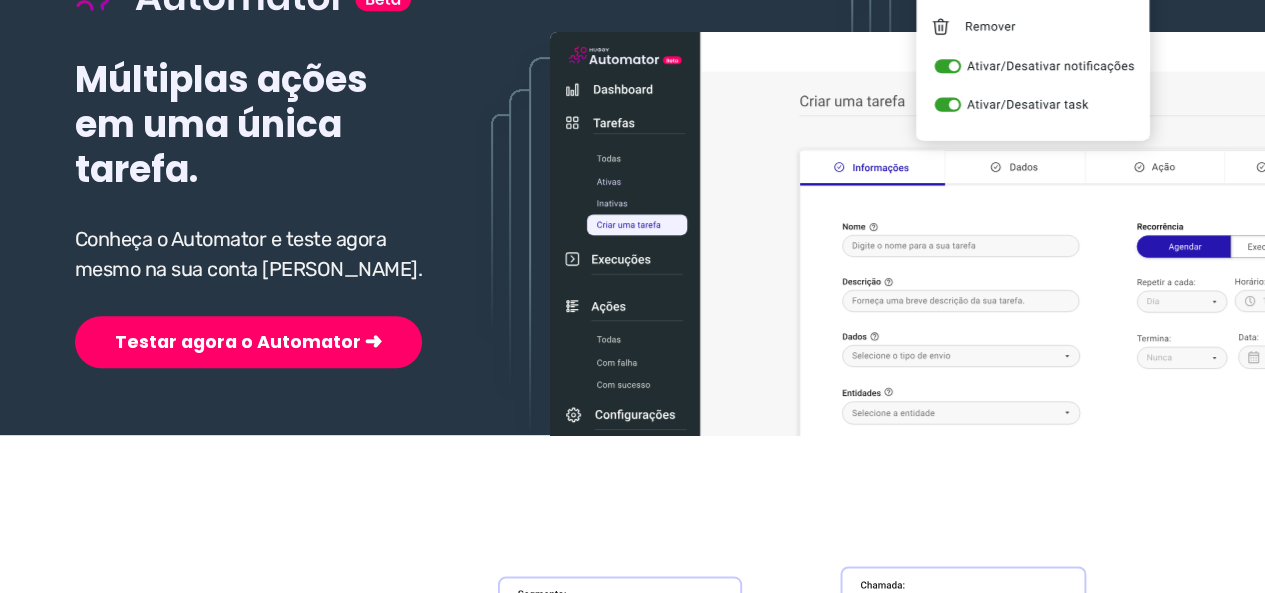 scroll, scrollTop: 300, scrollLeft: 0, axis: vertical 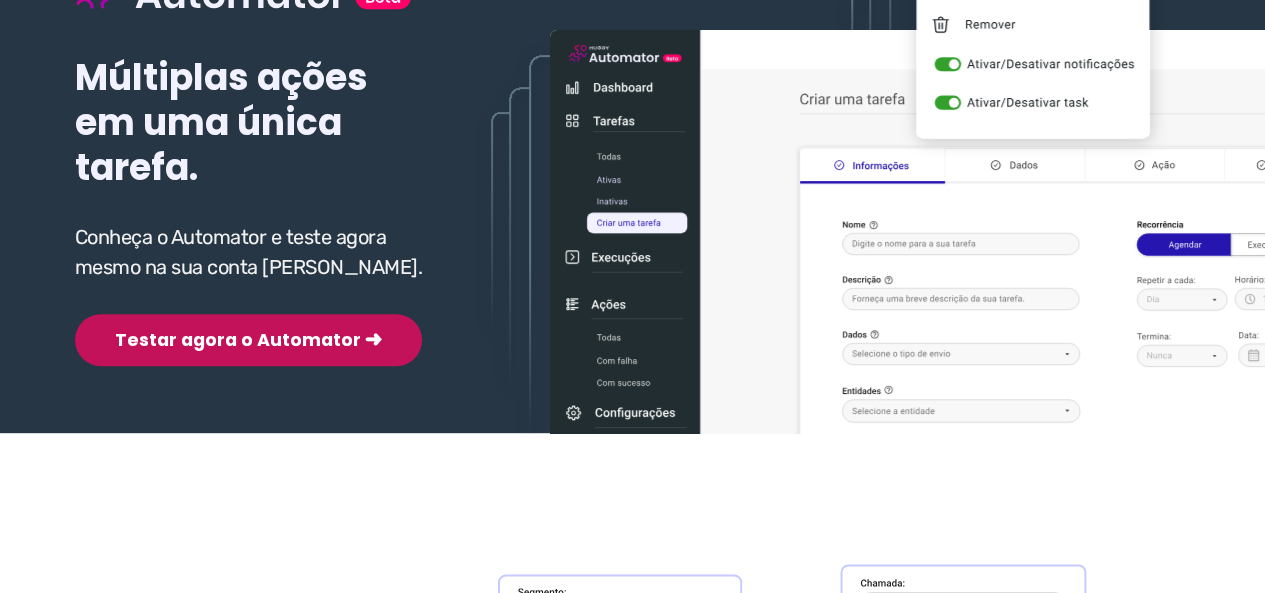 click on "Testar agora o Automator ➜" at bounding box center (248, 340) 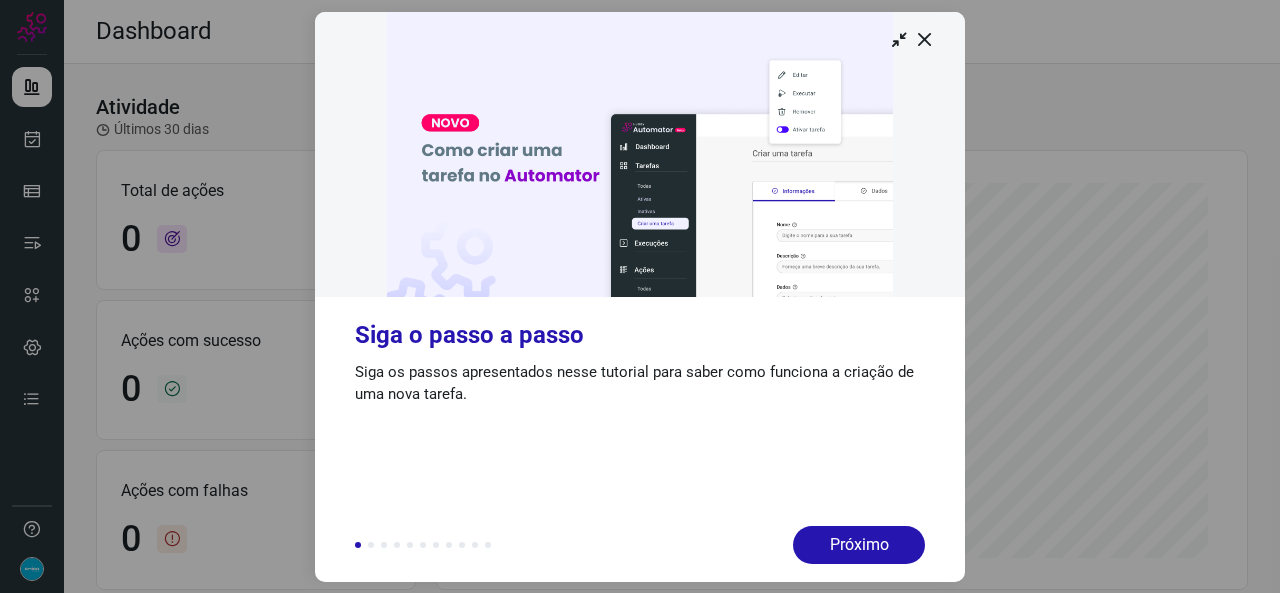 scroll, scrollTop: 0, scrollLeft: 0, axis: both 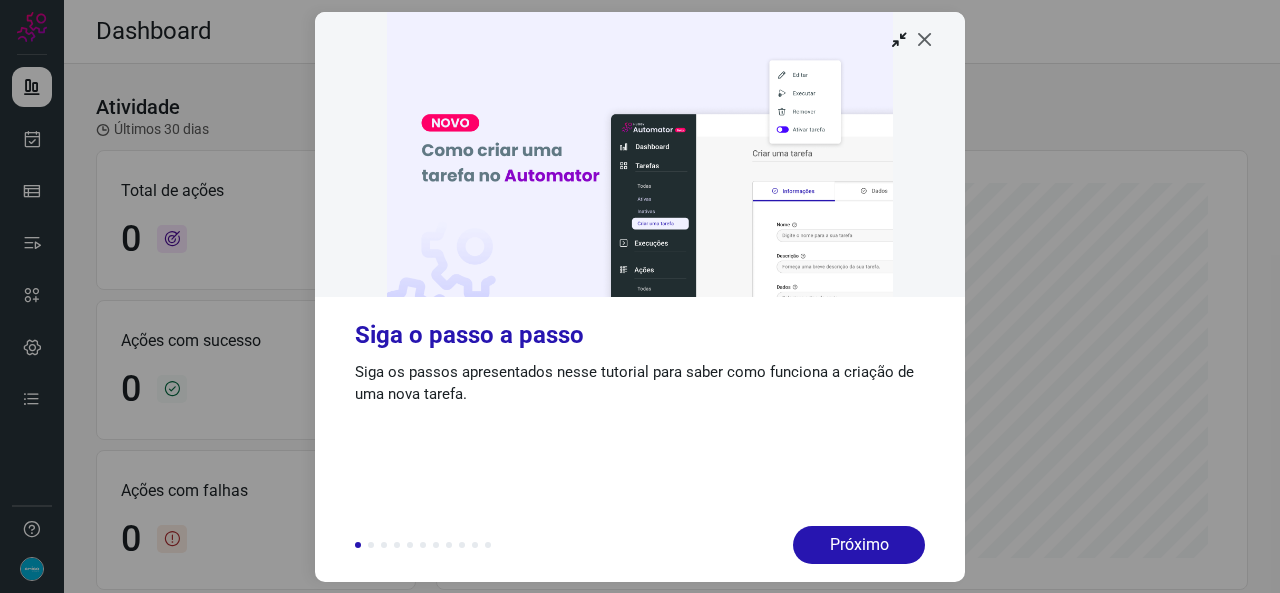 click at bounding box center (925, 39) 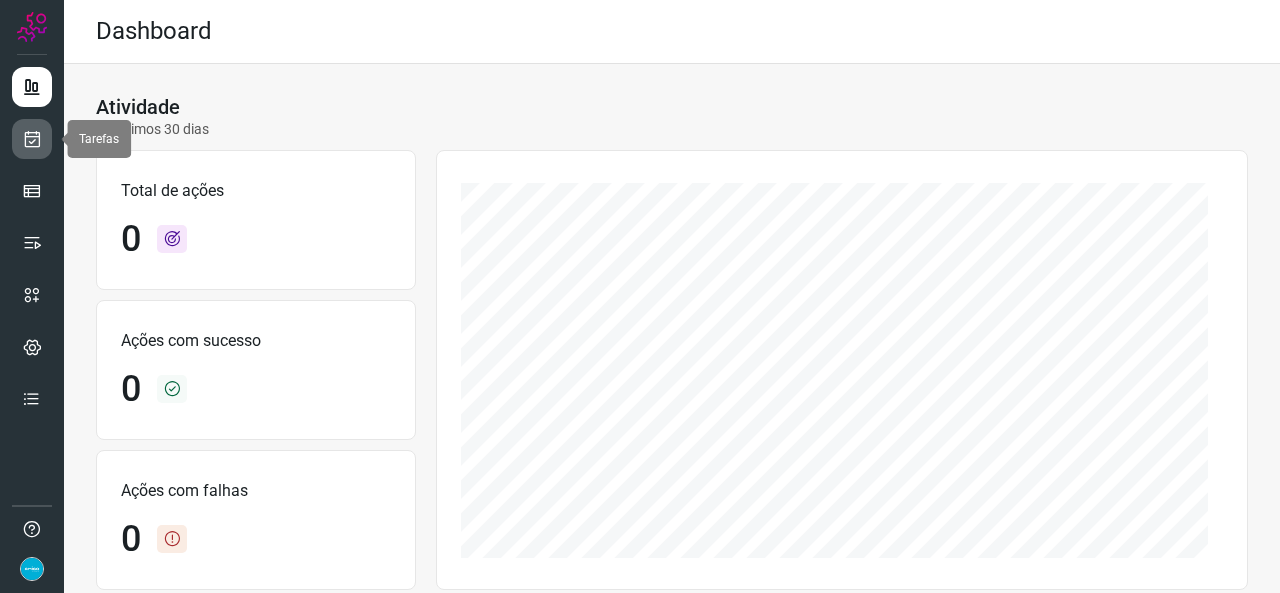 click at bounding box center [32, 139] 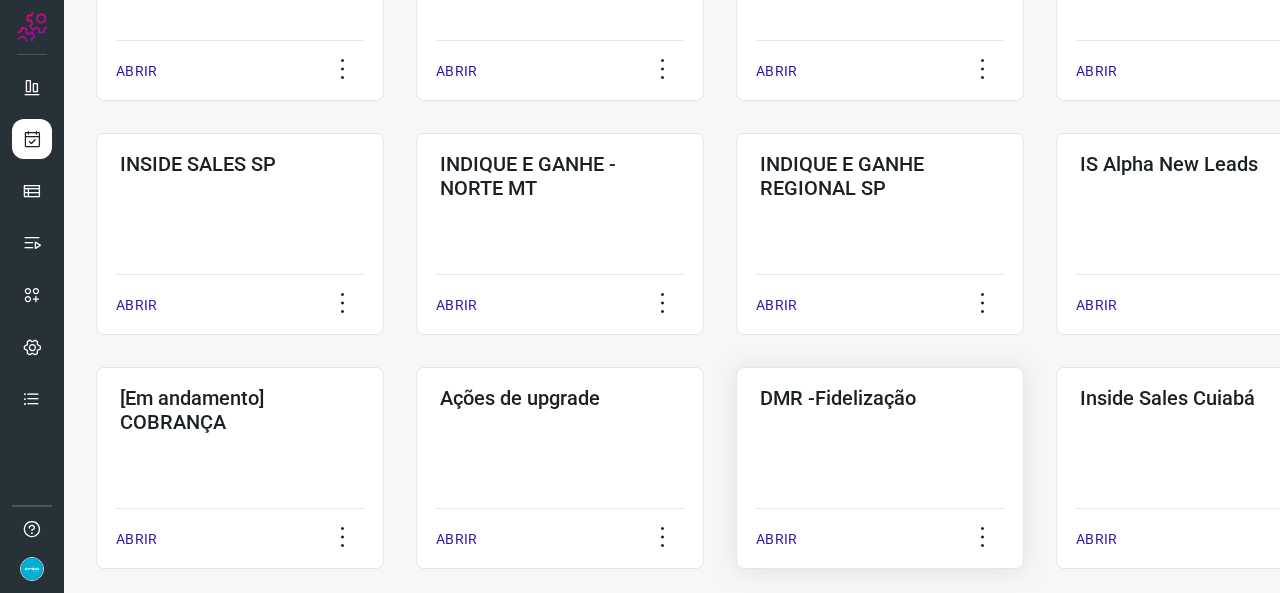 scroll, scrollTop: 500, scrollLeft: 0, axis: vertical 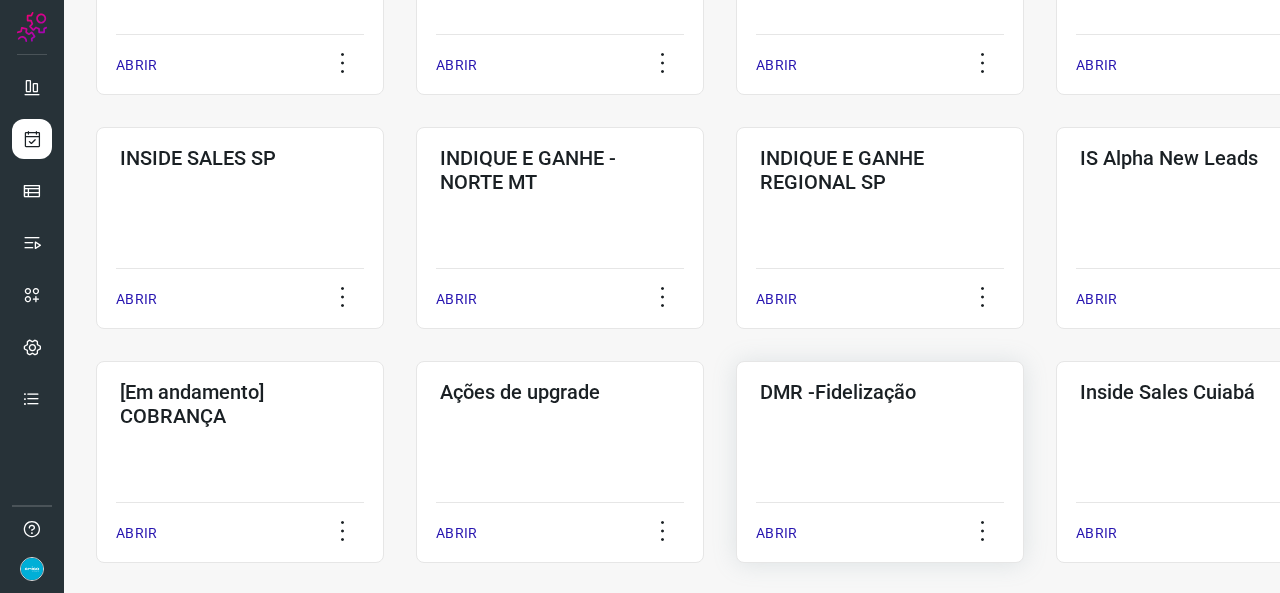 click on "ABRIR" at bounding box center [776, 533] 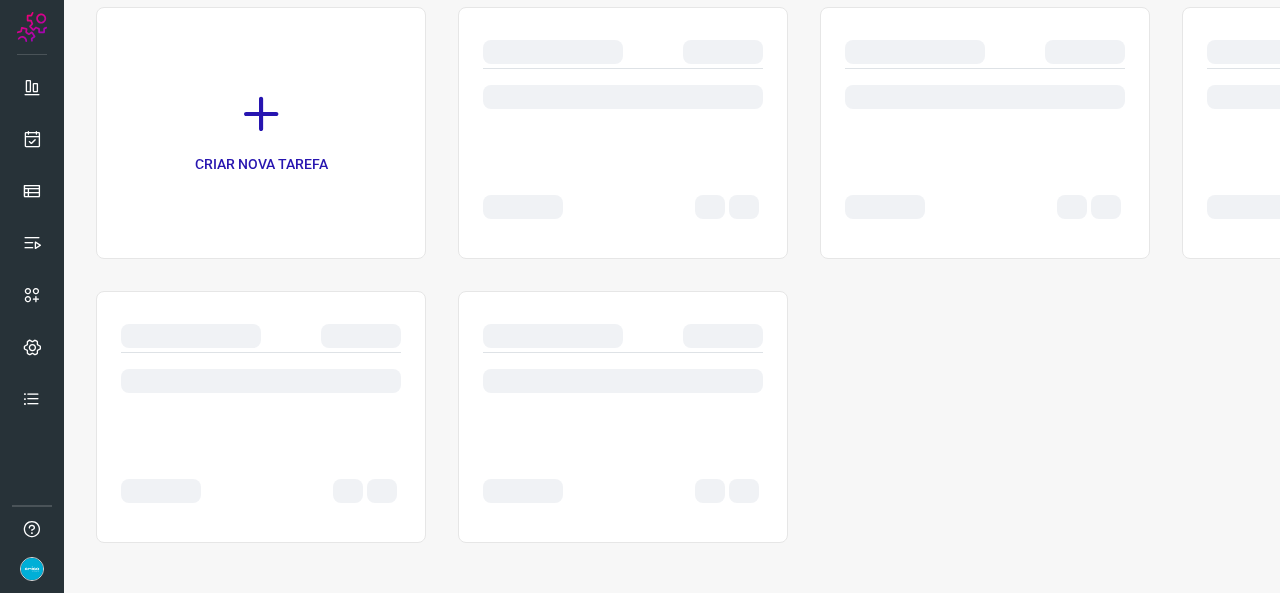 scroll, scrollTop: 0, scrollLeft: 0, axis: both 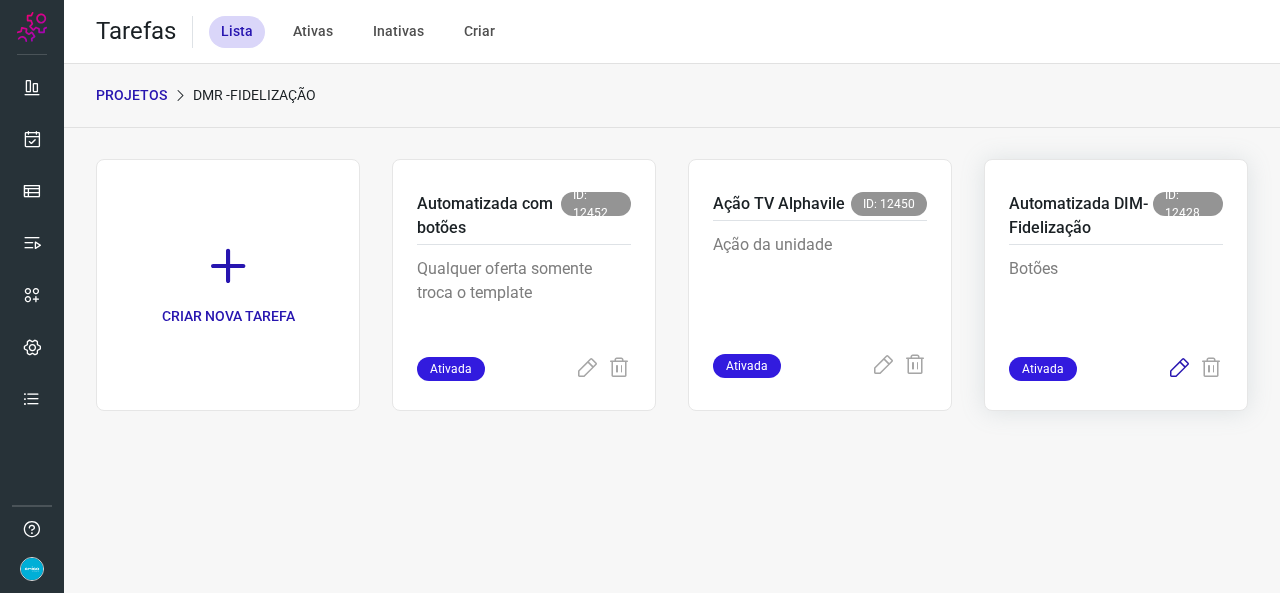 click at bounding box center [1179, 369] 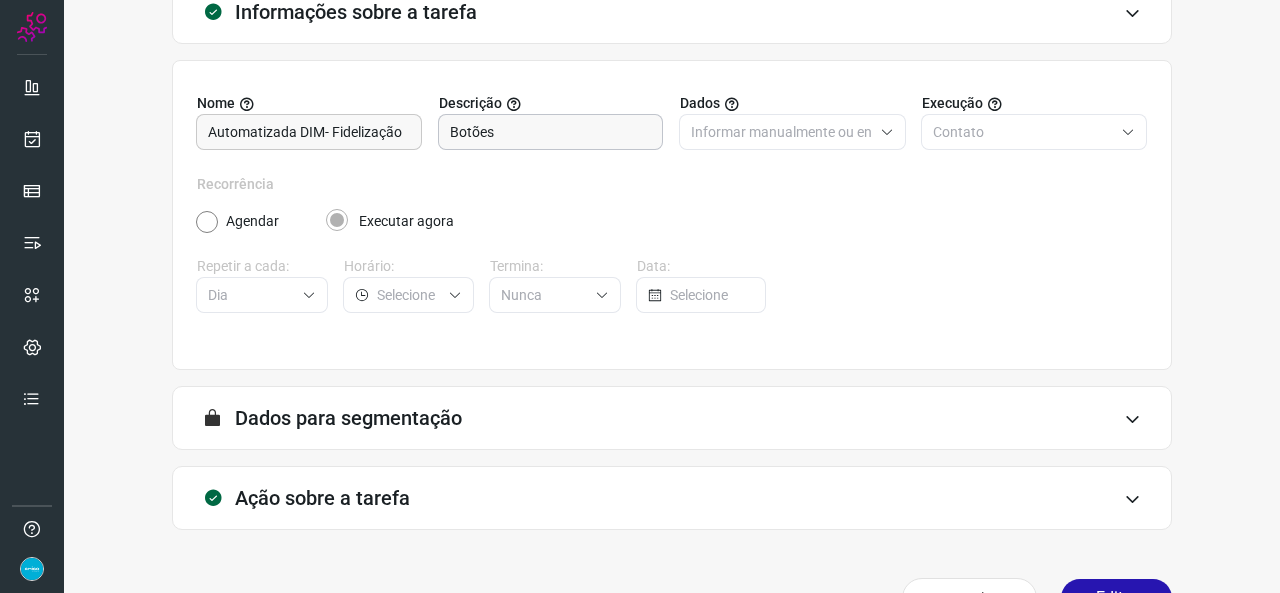 scroll, scrollTop: 187, scrollLeft: 0, axis: vertical 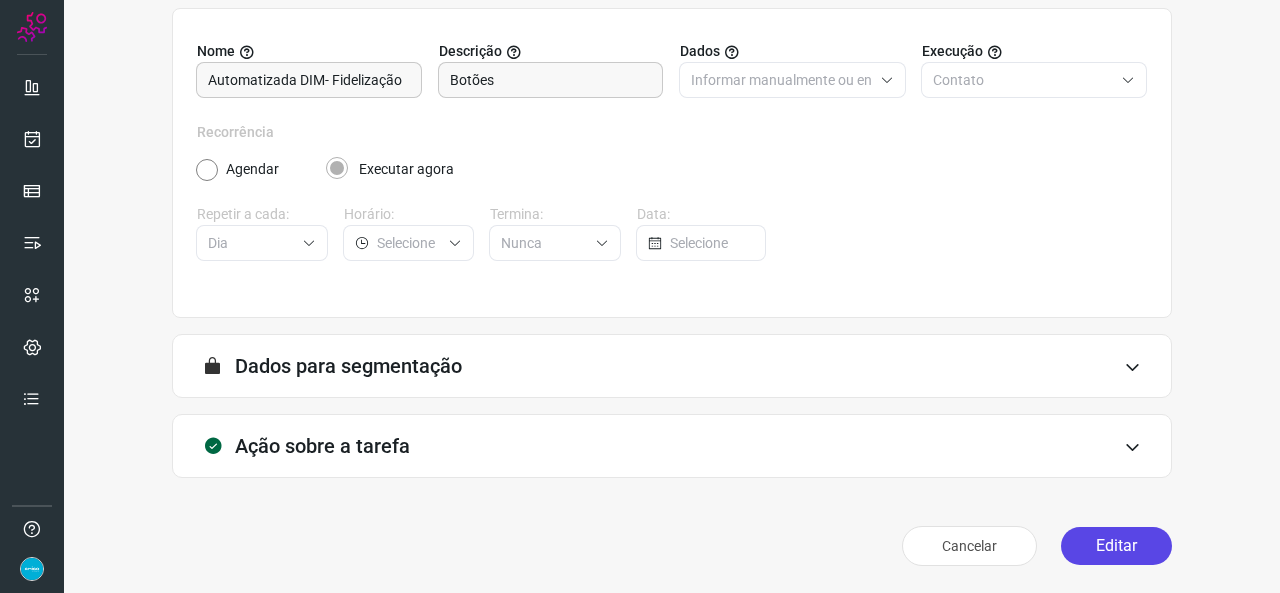 click on "Editar" at bounding box center (1116, 546) 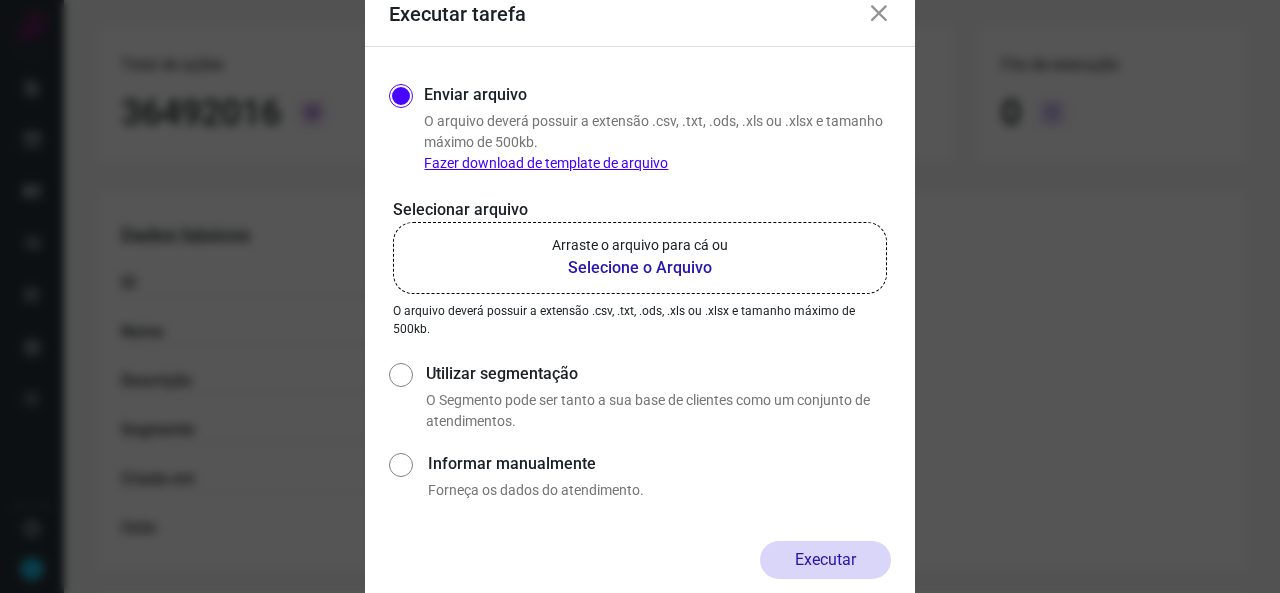 click on "Selecione o Arquivo" at bounding box center (640, 268) 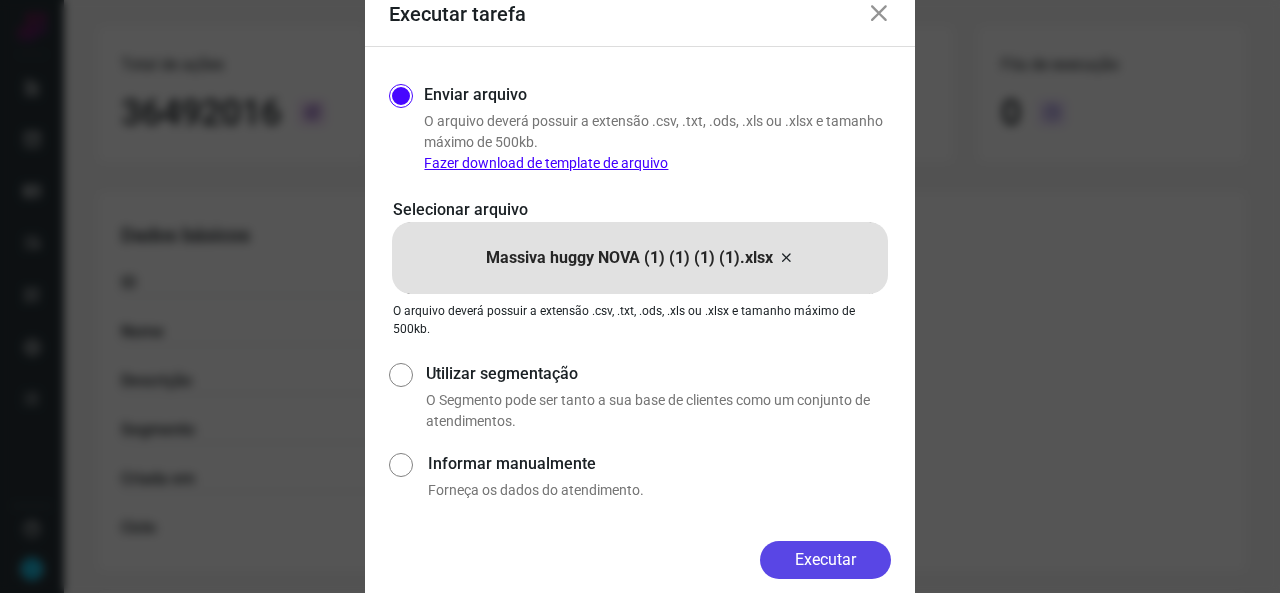 click on "Executar" at bounding box center [825, 560] 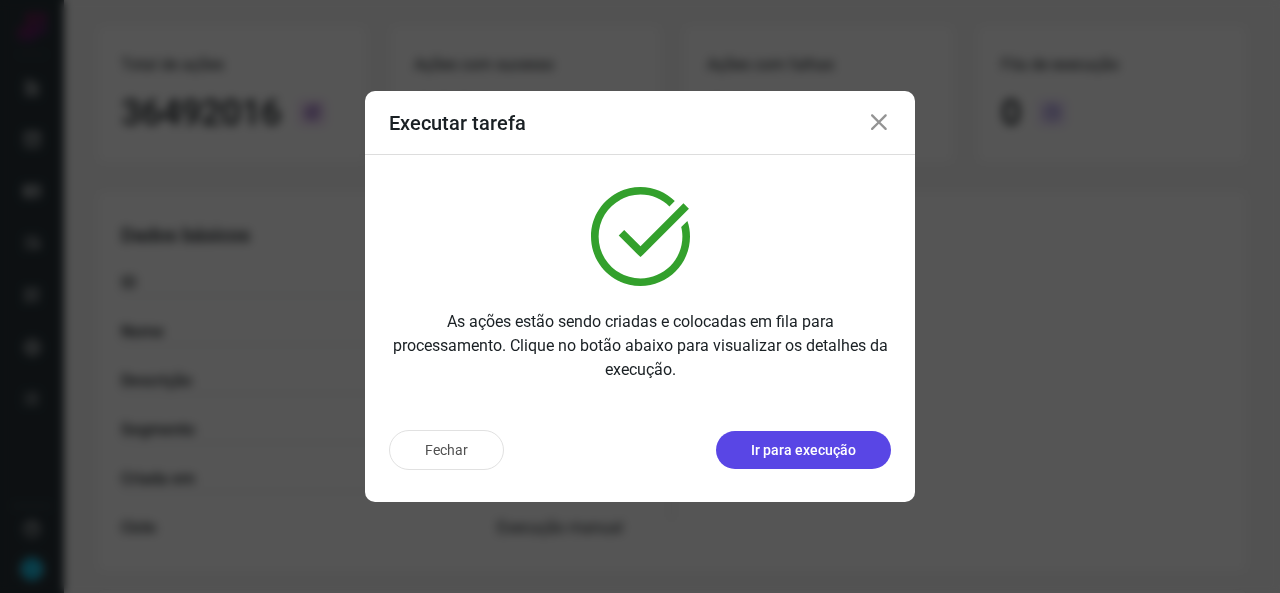 click on "Ir para execução" at bounding box center [803, 450] 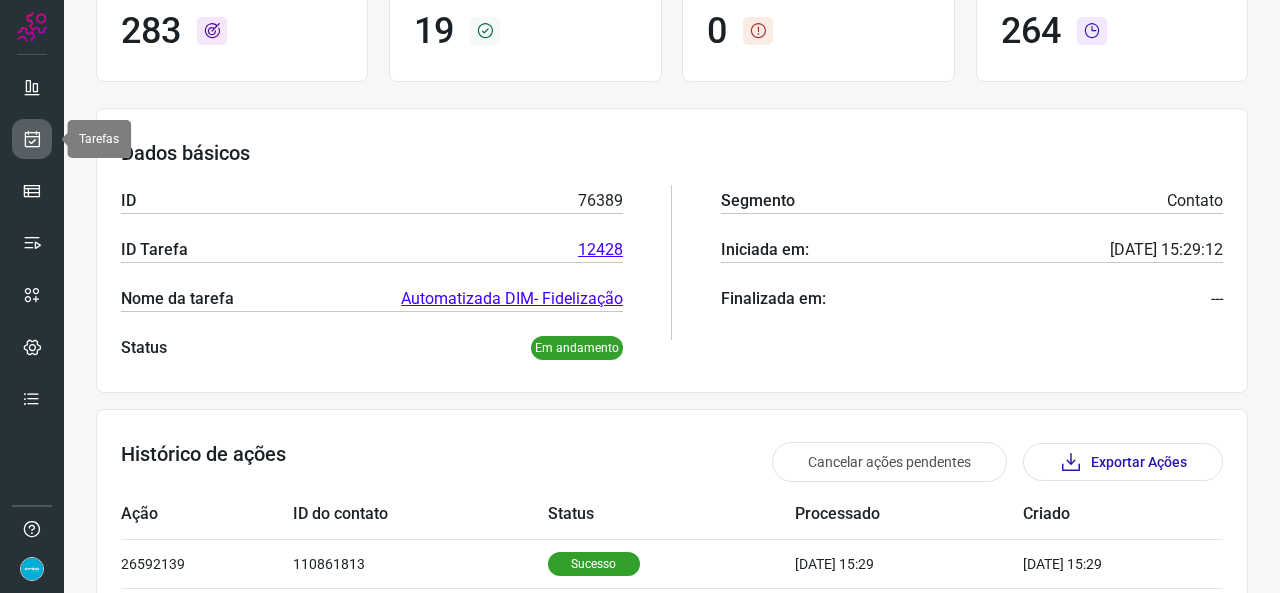 click at bounding box center (32, 139) 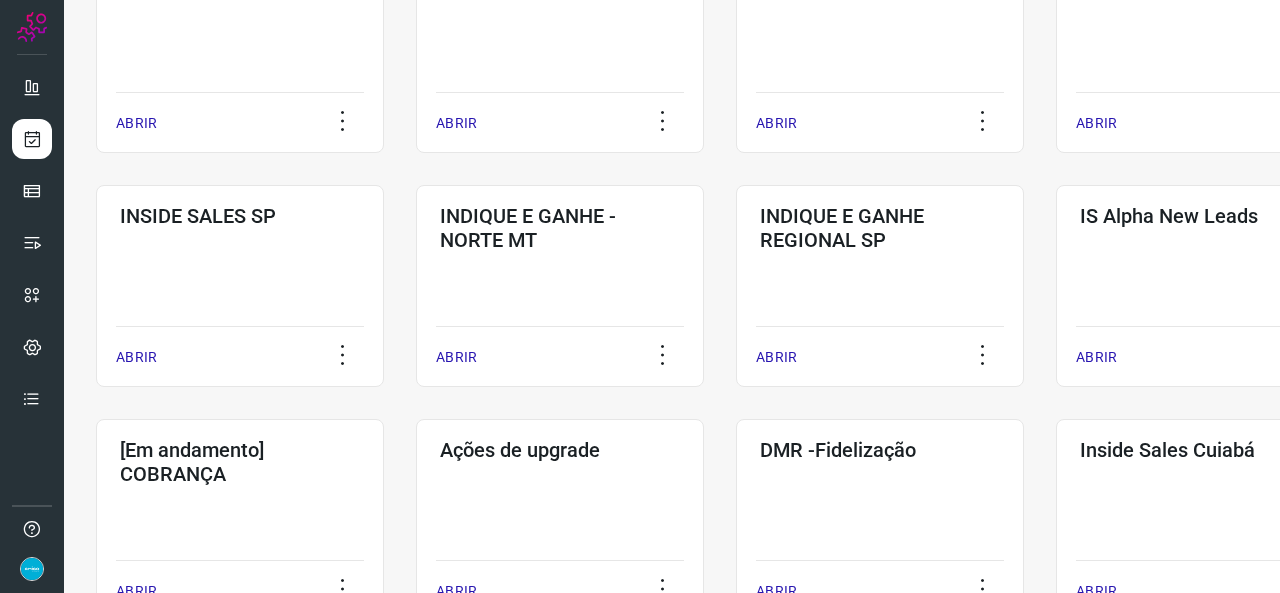 scroll, scrollTop: 652, scrollLeft: 0, axis: vertical 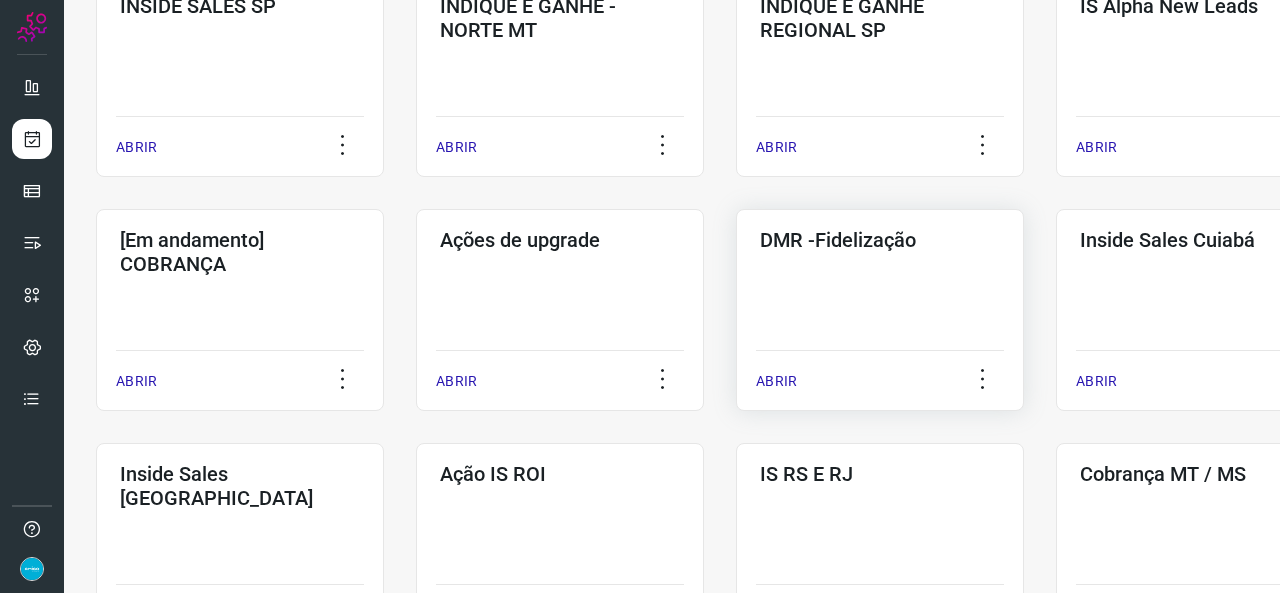 click on "ABRIR" at bounding box center (776, 381) 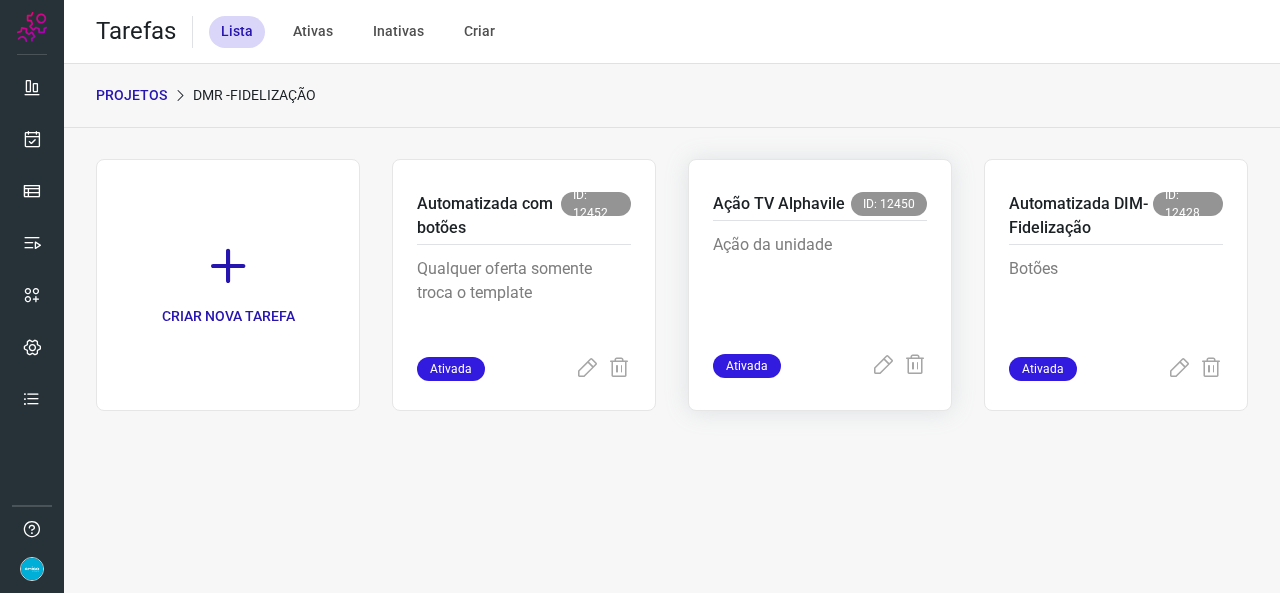 scroll, scrollTop: 0, scrollLeft: 0, axis: both 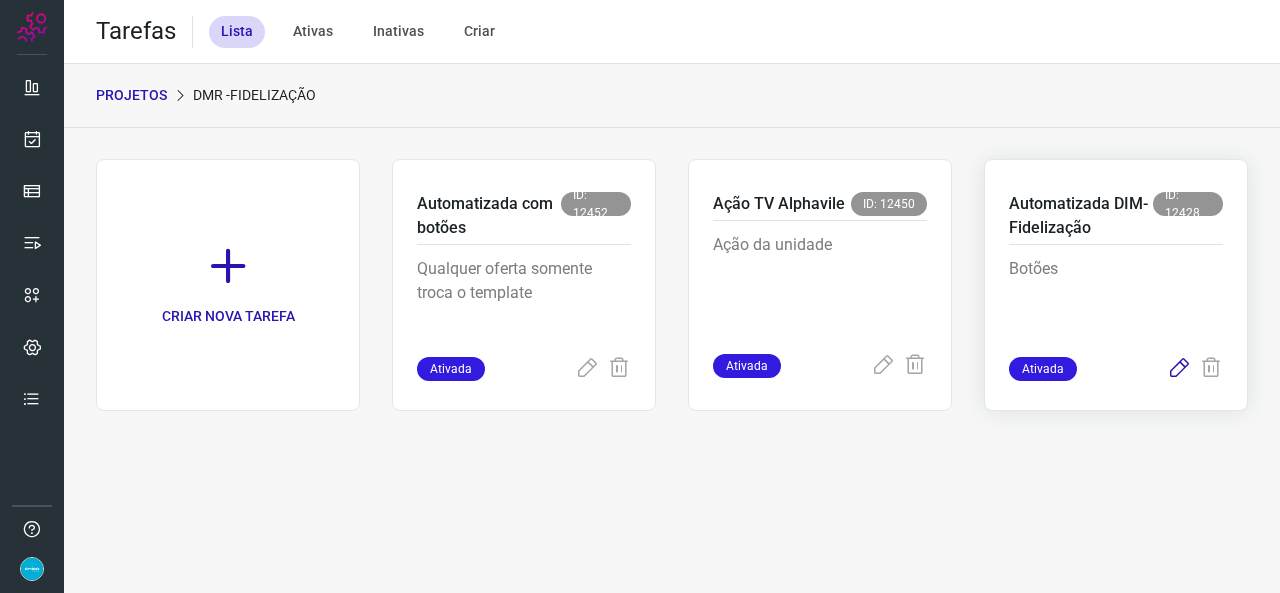 click at bounding box center [1179, 369] 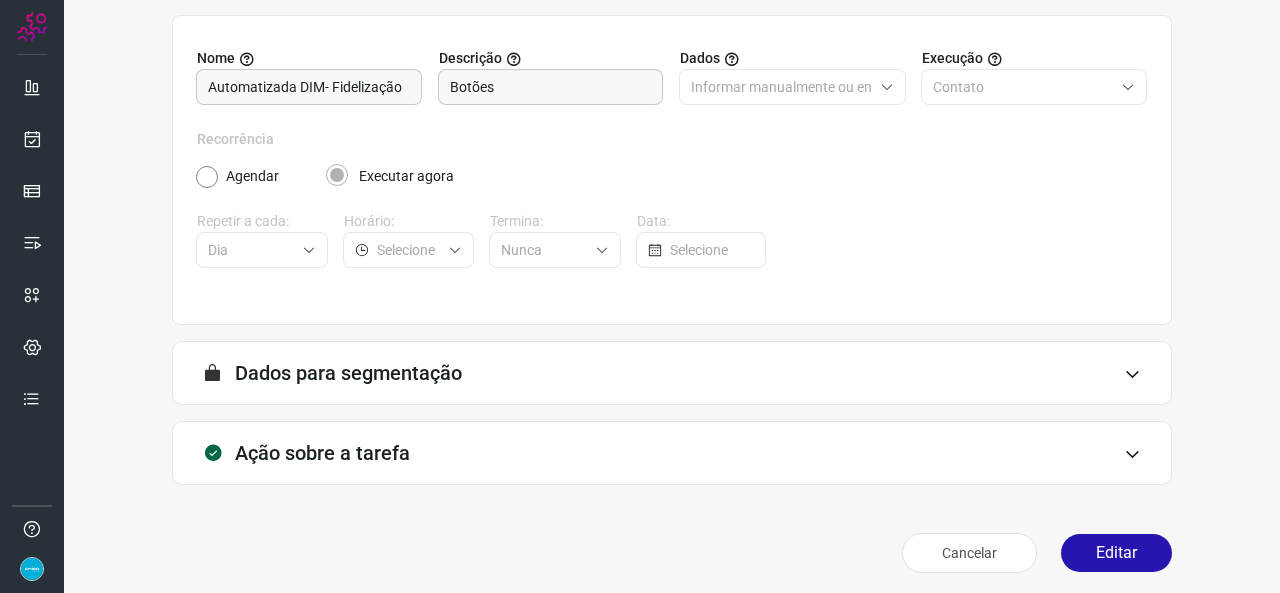 scroll, scrollTop: 187, scrollLeft: 0, axis: vertical 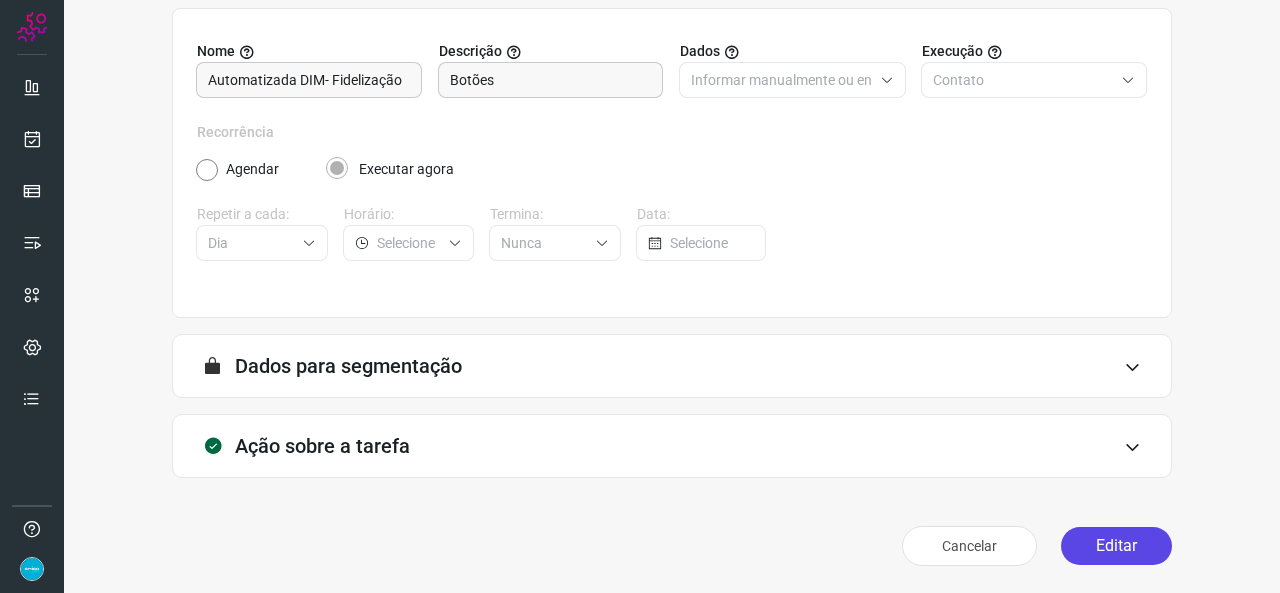 click on "Editar" at bounding box center [1116, 546] 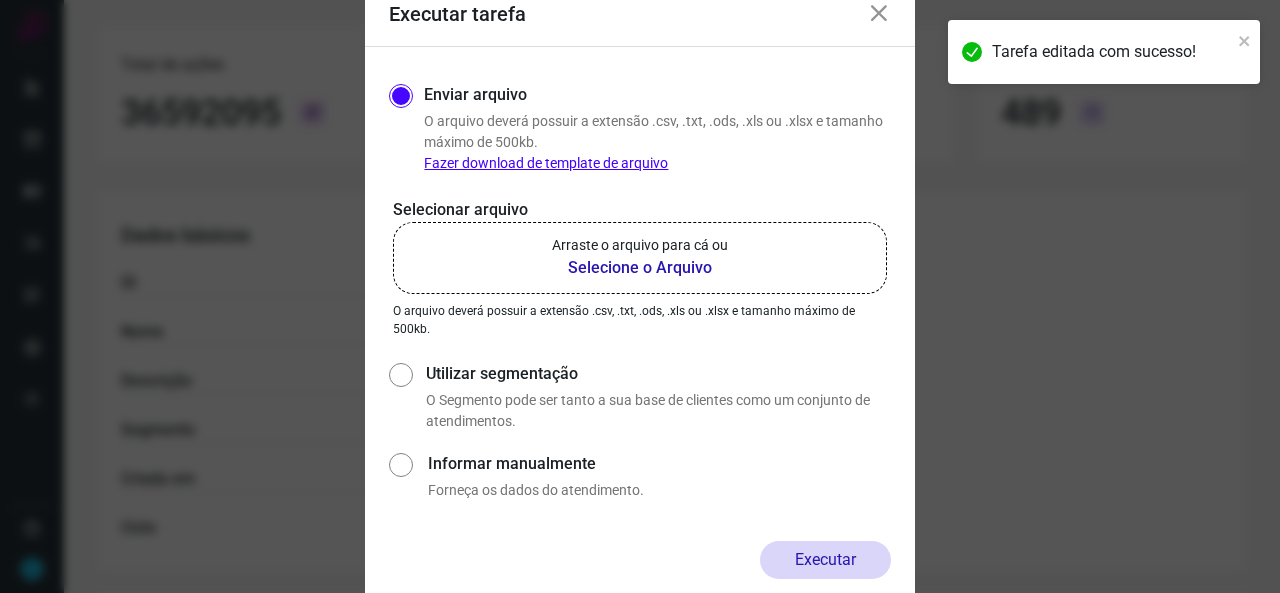 click on "Selecione o Arquivo" at bounding box center [640, 268] 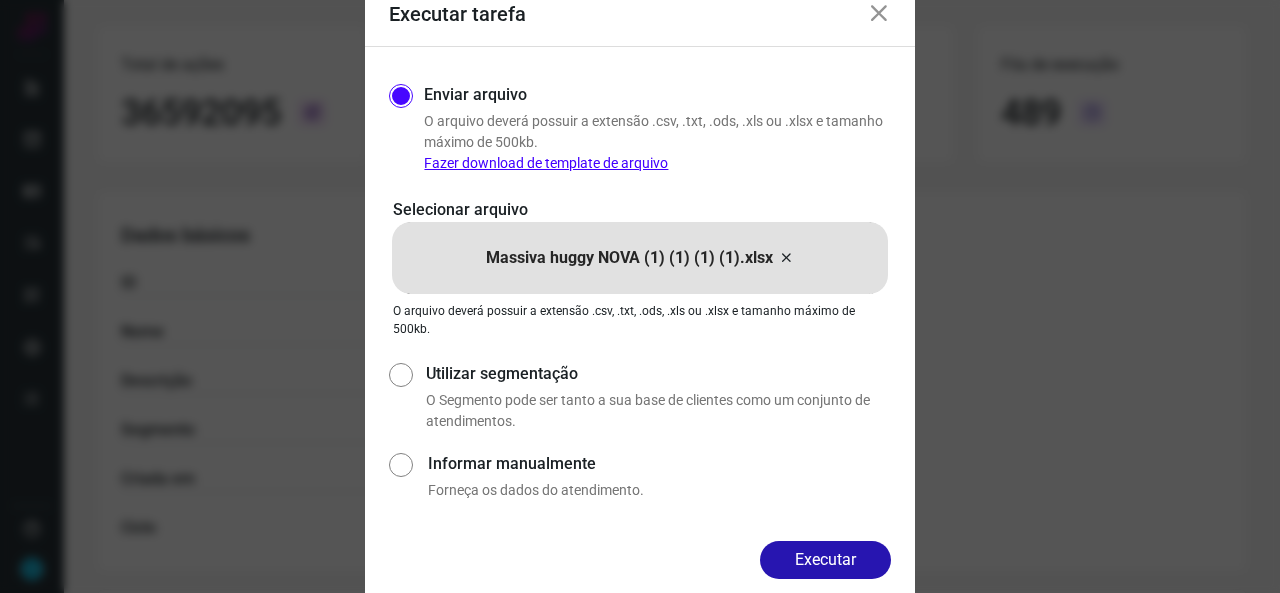 click on "Executar" at bounding box center [825, 560] 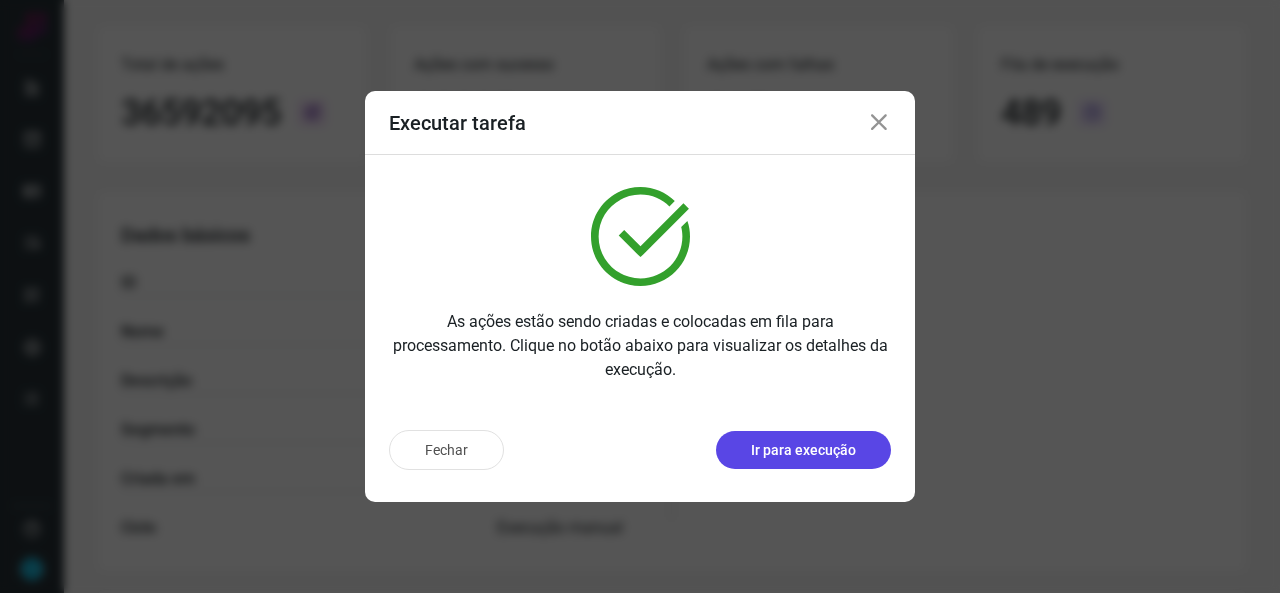 click on "Ir para execução" at bounding box center (803, 450) 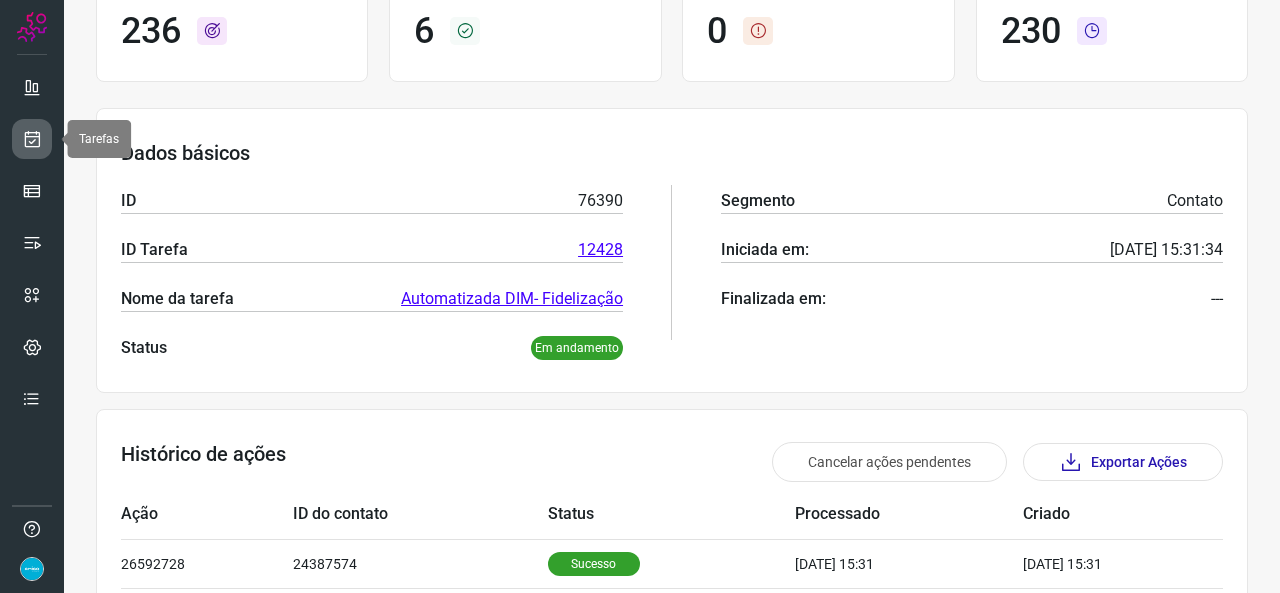 click at bounding box center (32, 139) 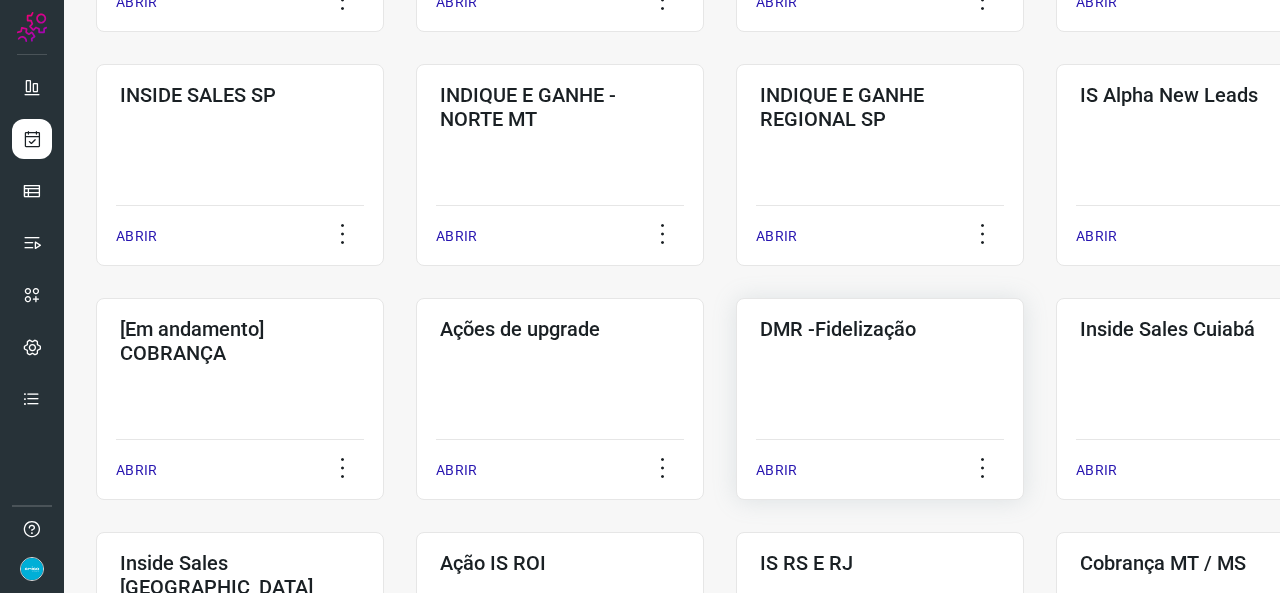 scroll, scrollTop: 652, scrollLeft: 0, axis: vertical 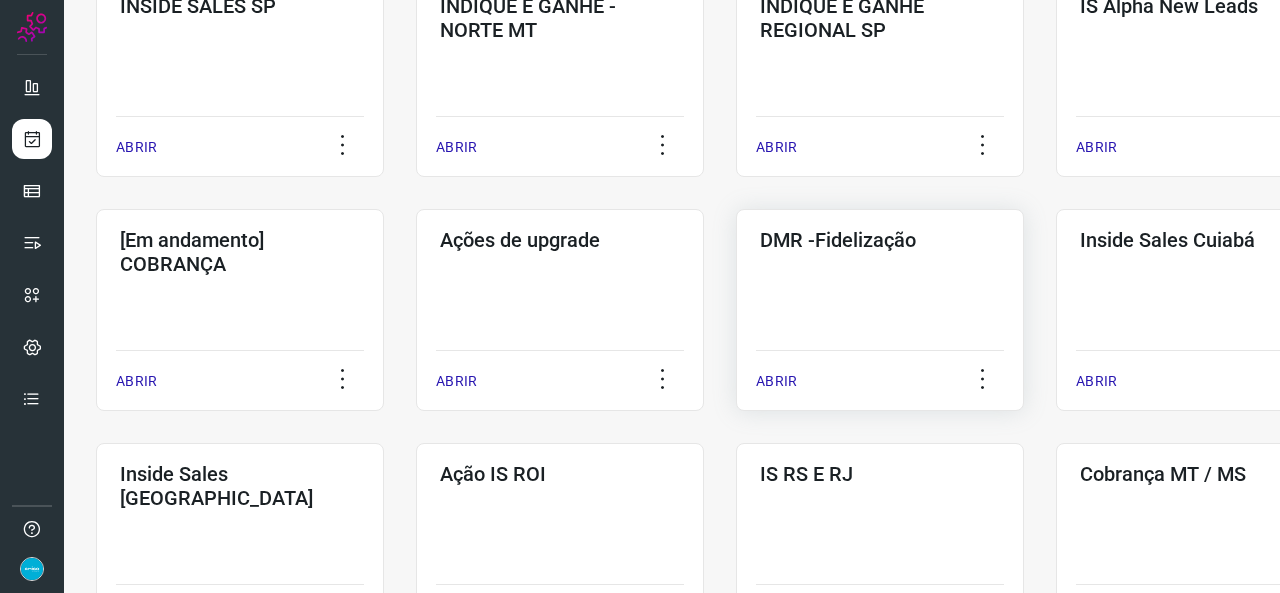 click on "ABRIR" at bounding box center [776, 381] 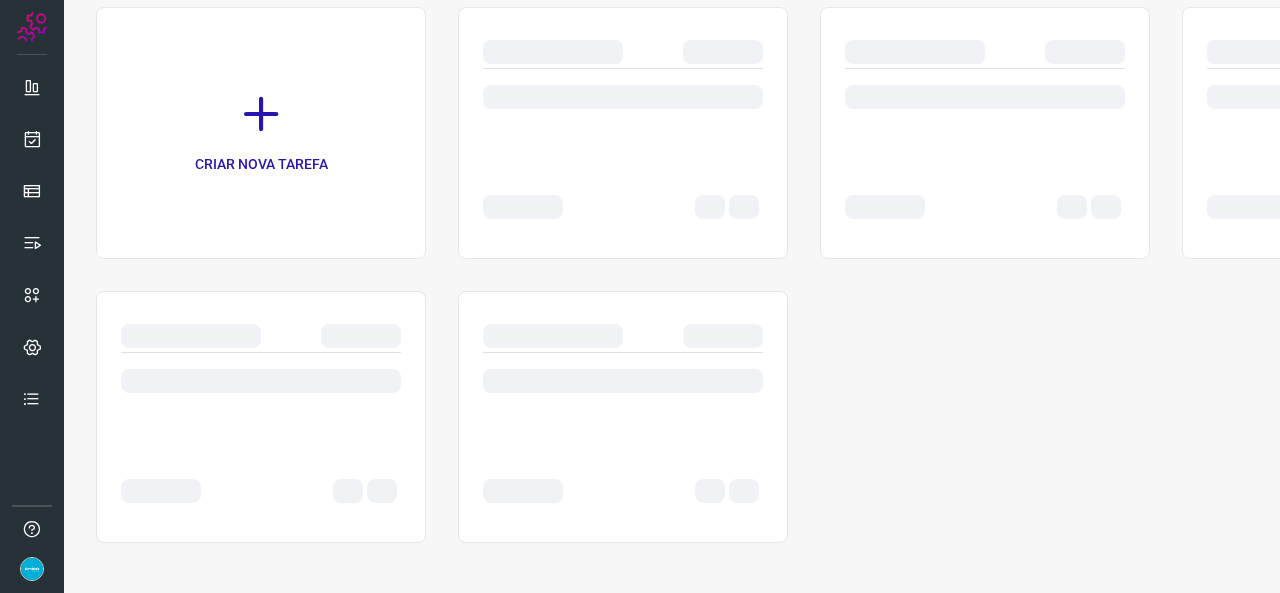scroll, scrollTop: 0, scrollLeft: 0, axis: both 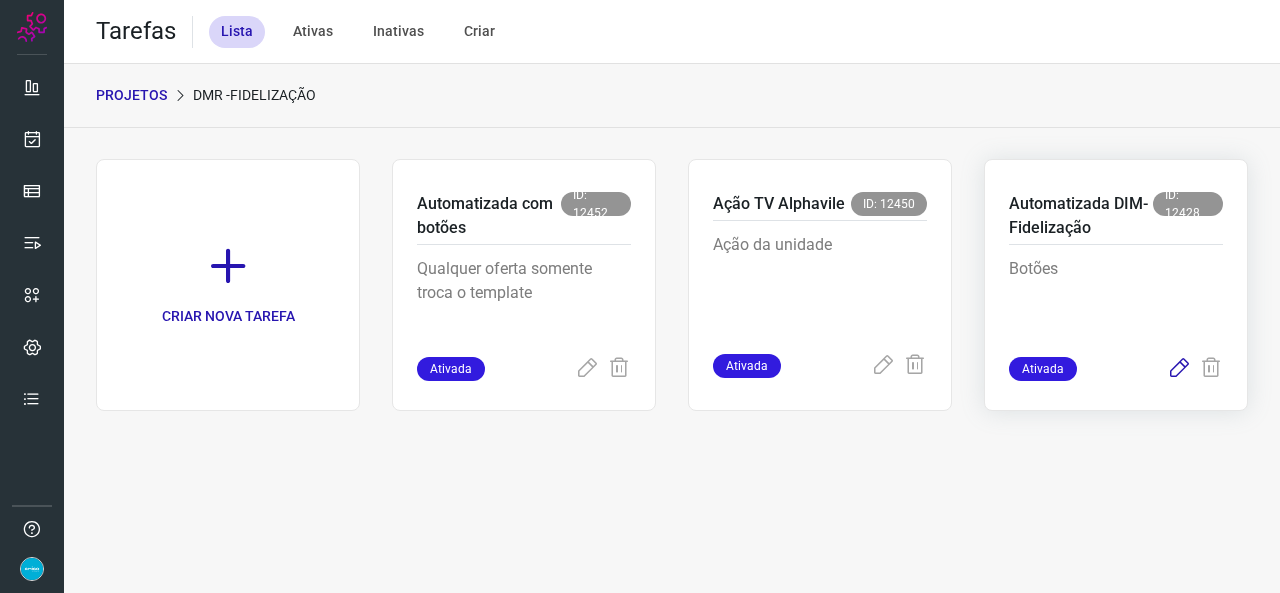 click at bounding box center [1179, 369] 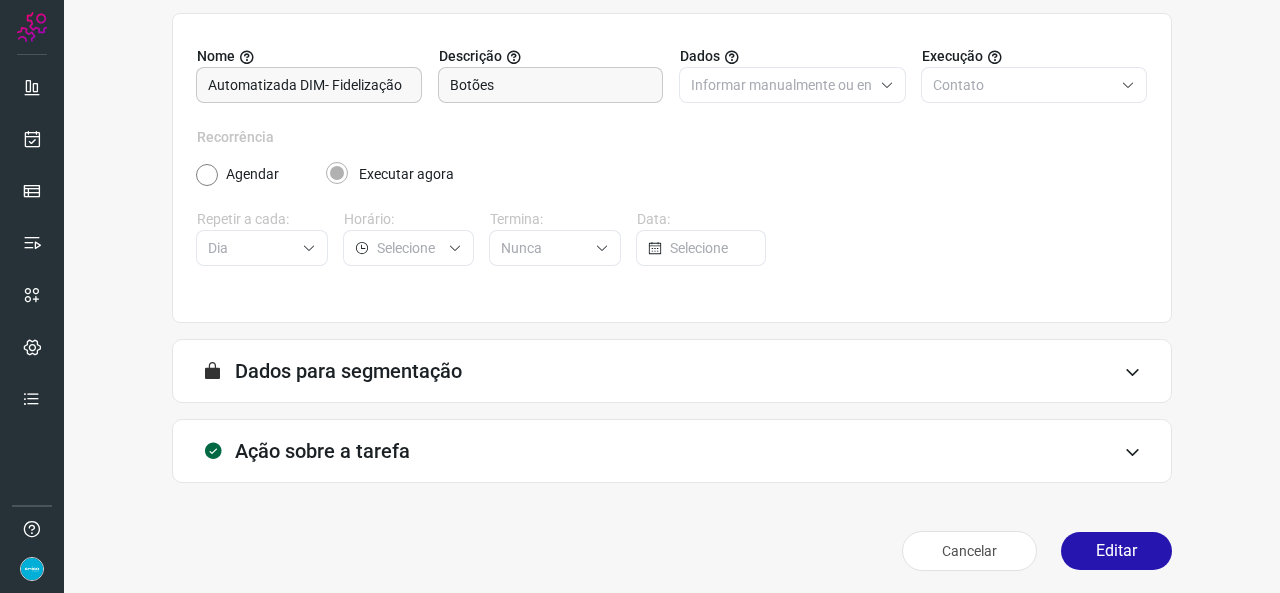 scroll, scrollTop: 187, scrollLeft: 0, axis: vertical 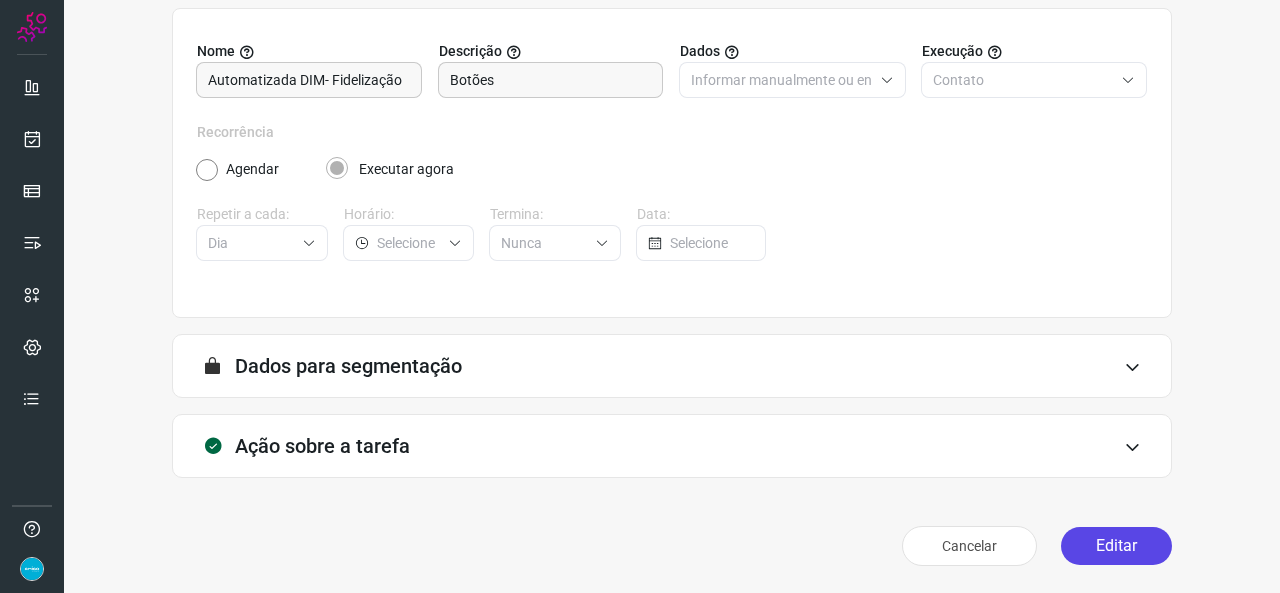 click on "Editar" at bounding box center [1116, 546] 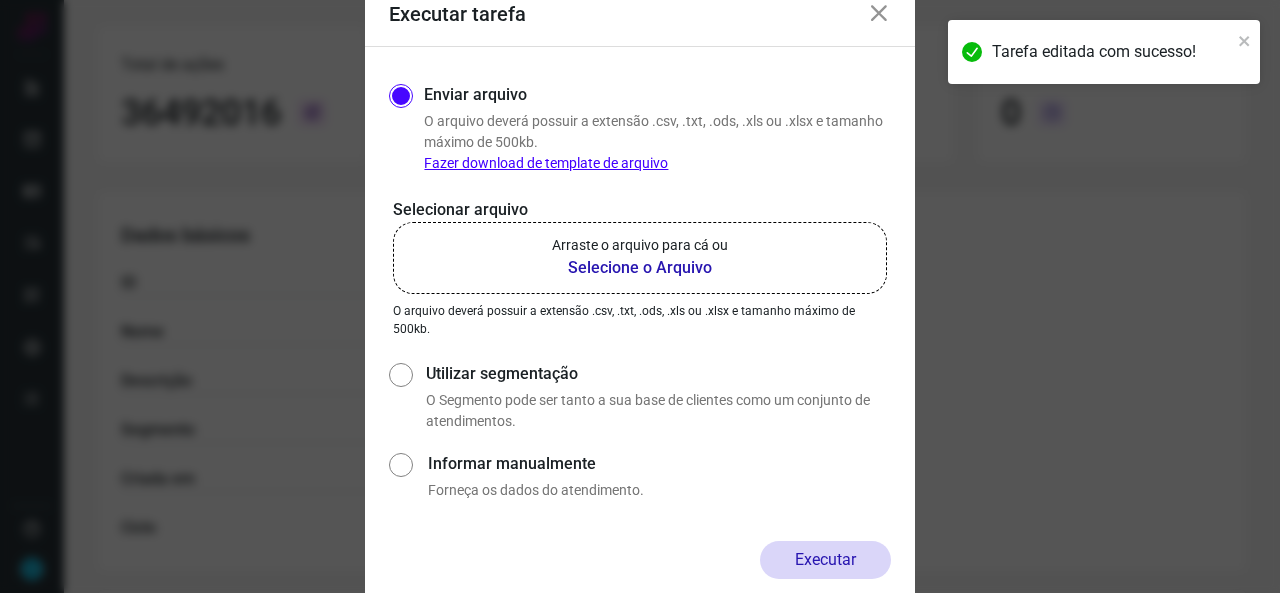 click on "Selecione o Arquivo" at bounding box center (640, 268) 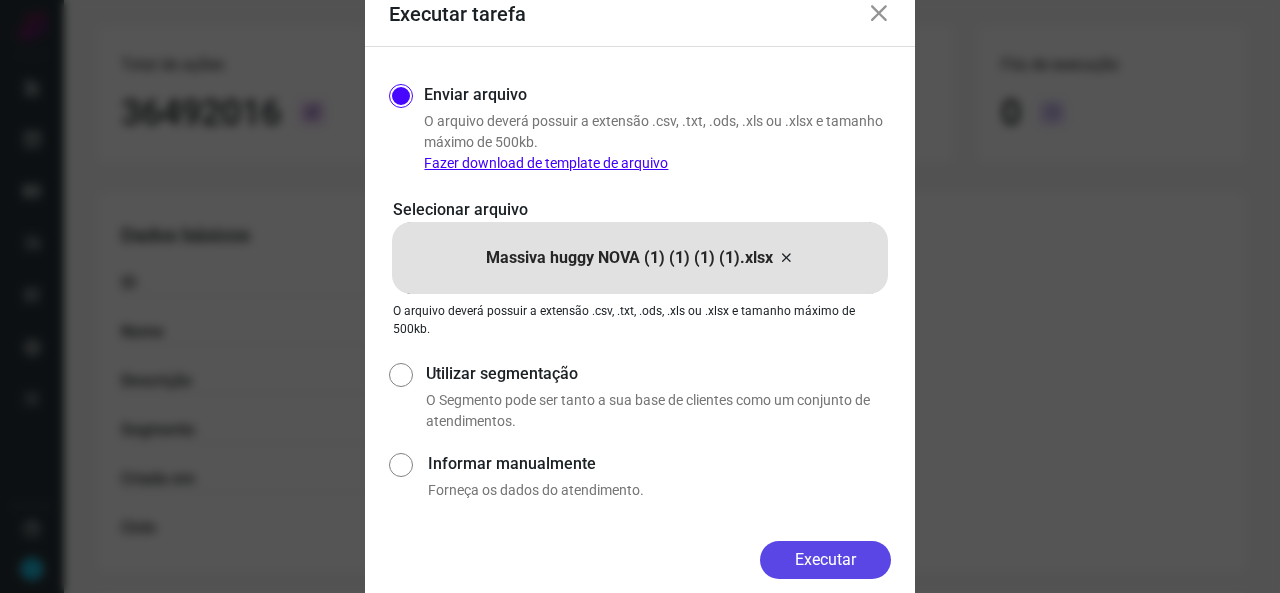 click on "Executar" at bounding box center (825, 560) 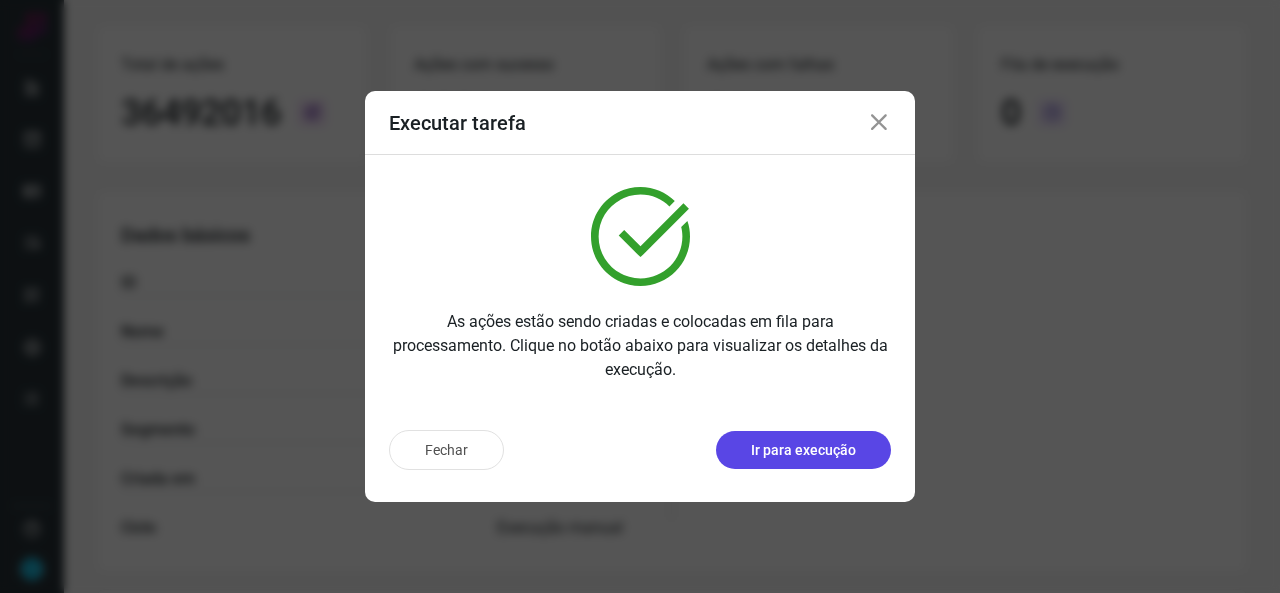 click on "Ir para execução" at bounding box center [803, 450] 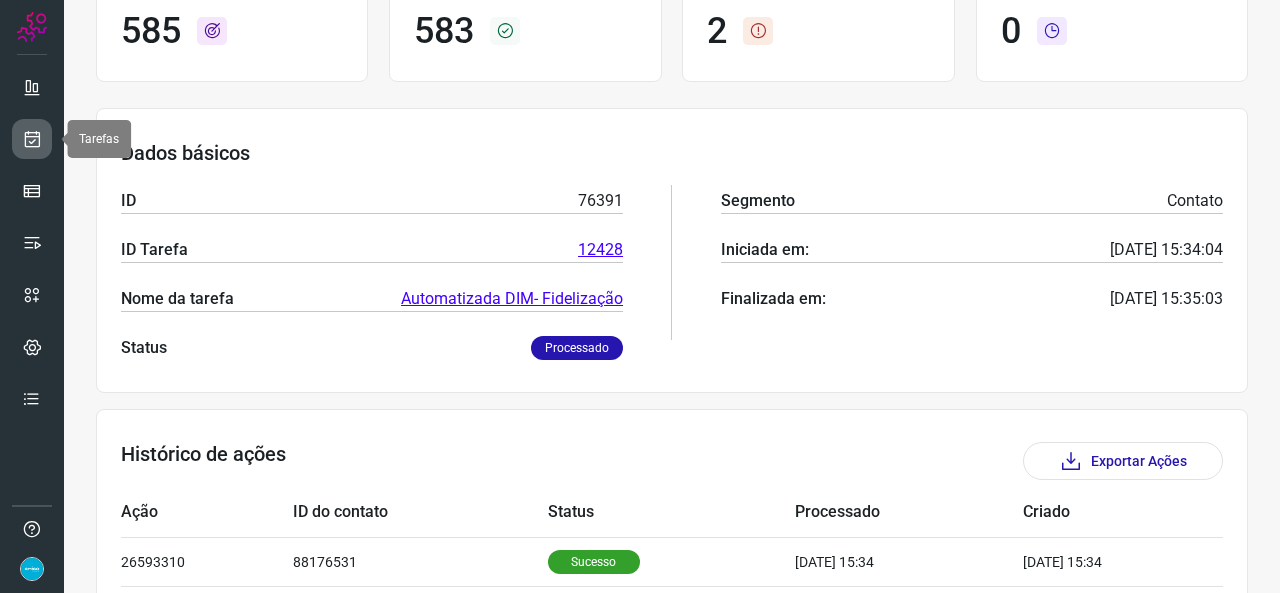 click at bounding box center [32, 139] 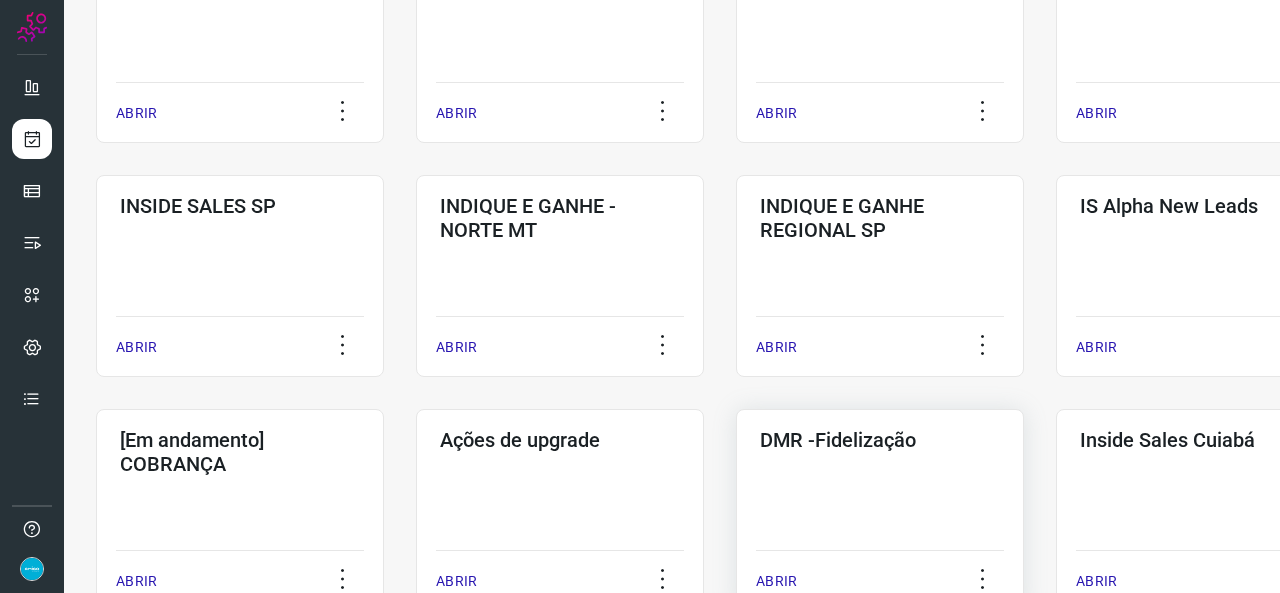 scroll, scrollTop: 552, scrollLeft: 0, axis: vertical 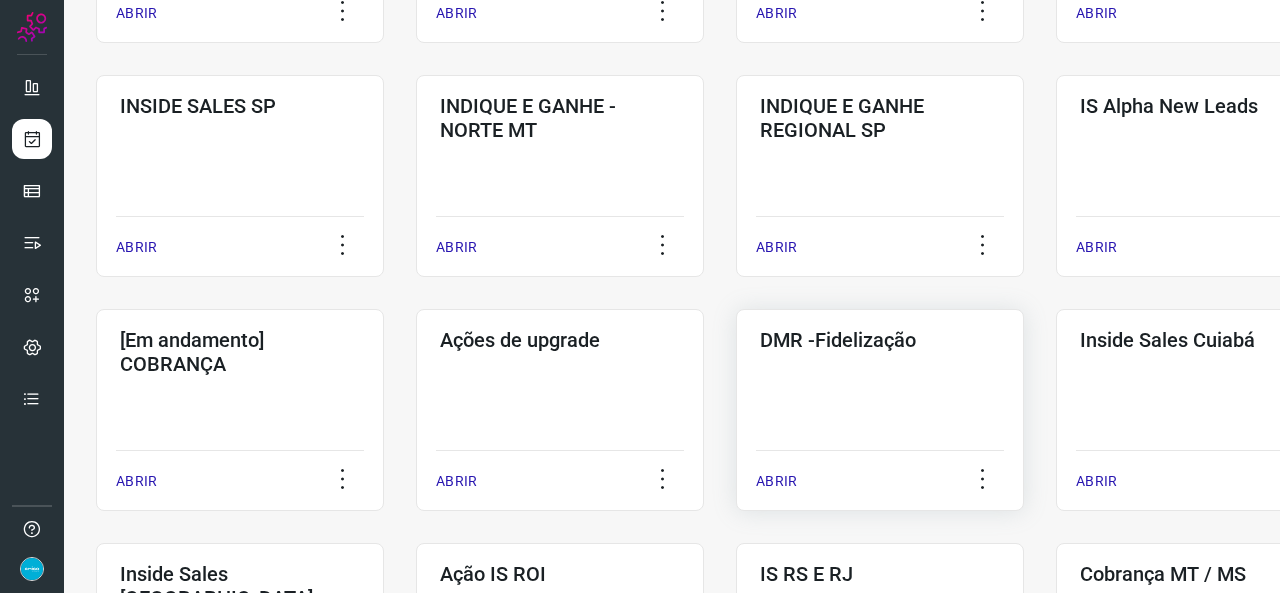 click on "ABRIR" at bounding box center [776, 481] 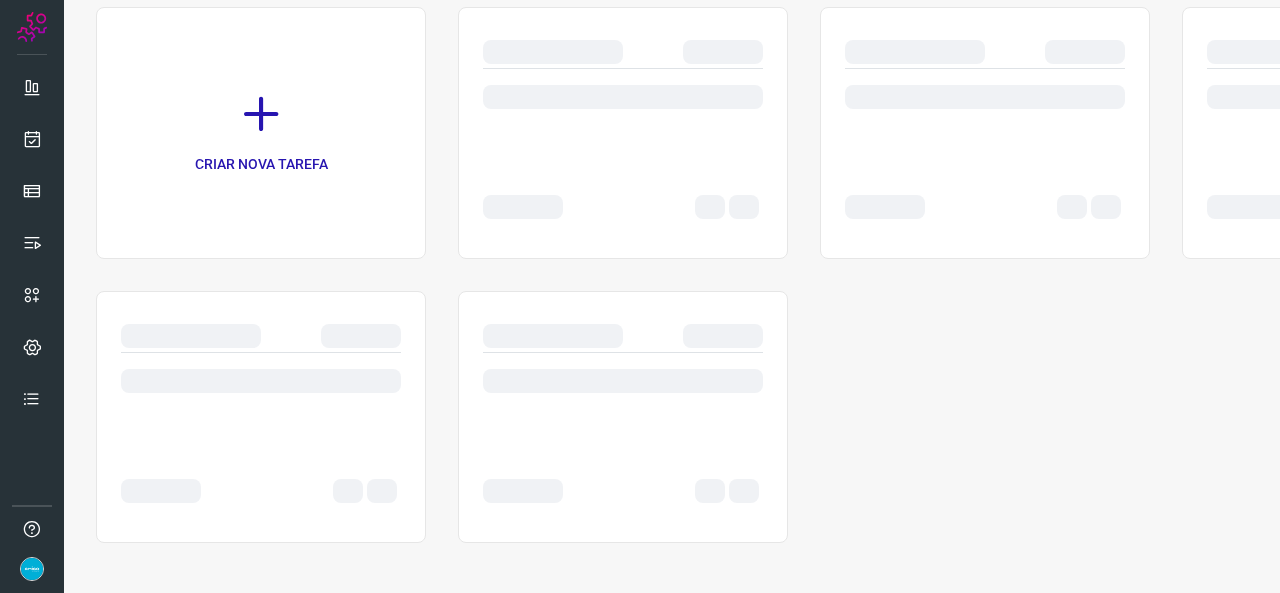 scroll, scrollTop: 0, scrollLeft: 0, axis: both 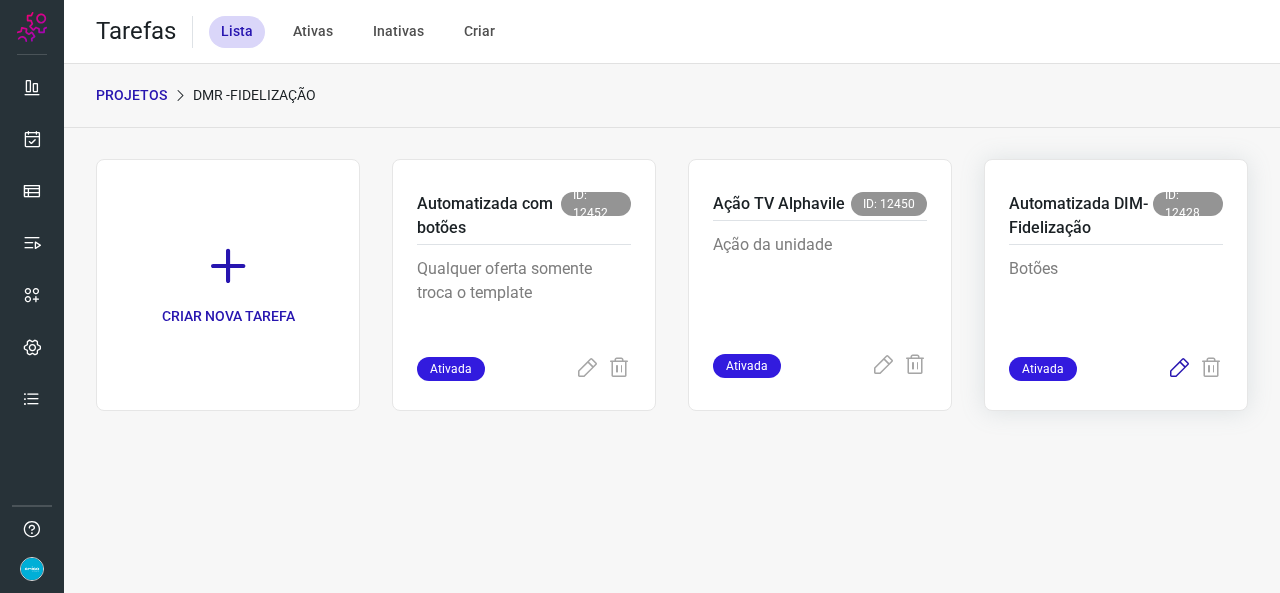 click at bounding box center (1179, 369) 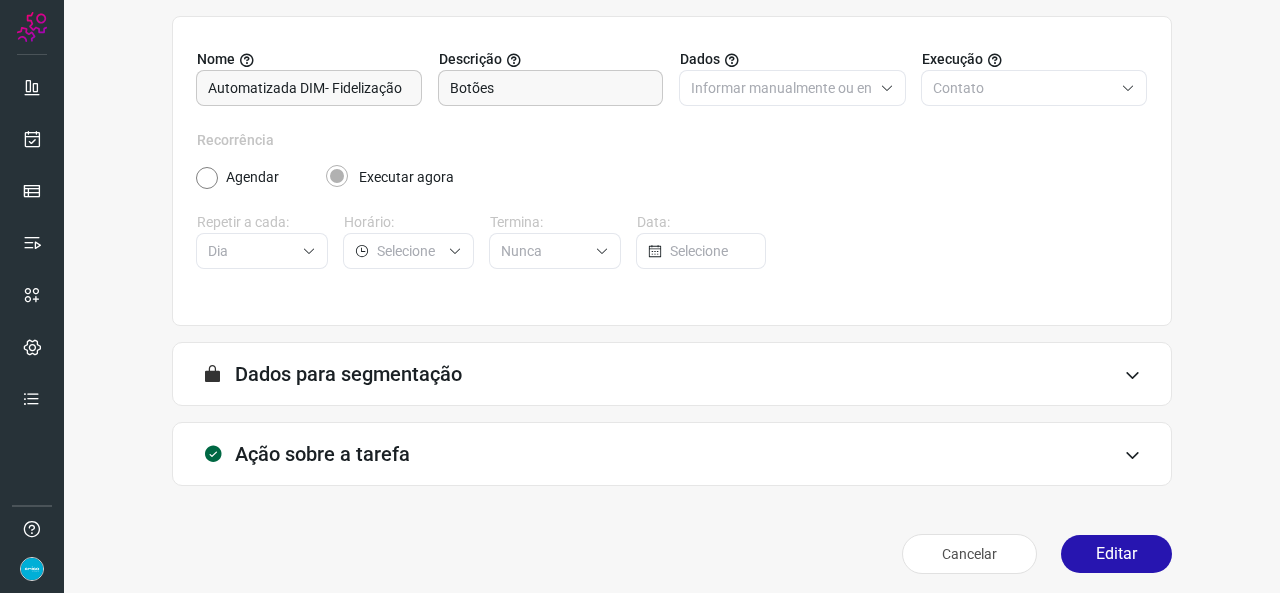 scroll, scrollTop: 187, scrollLeft: 0, axis: vertical 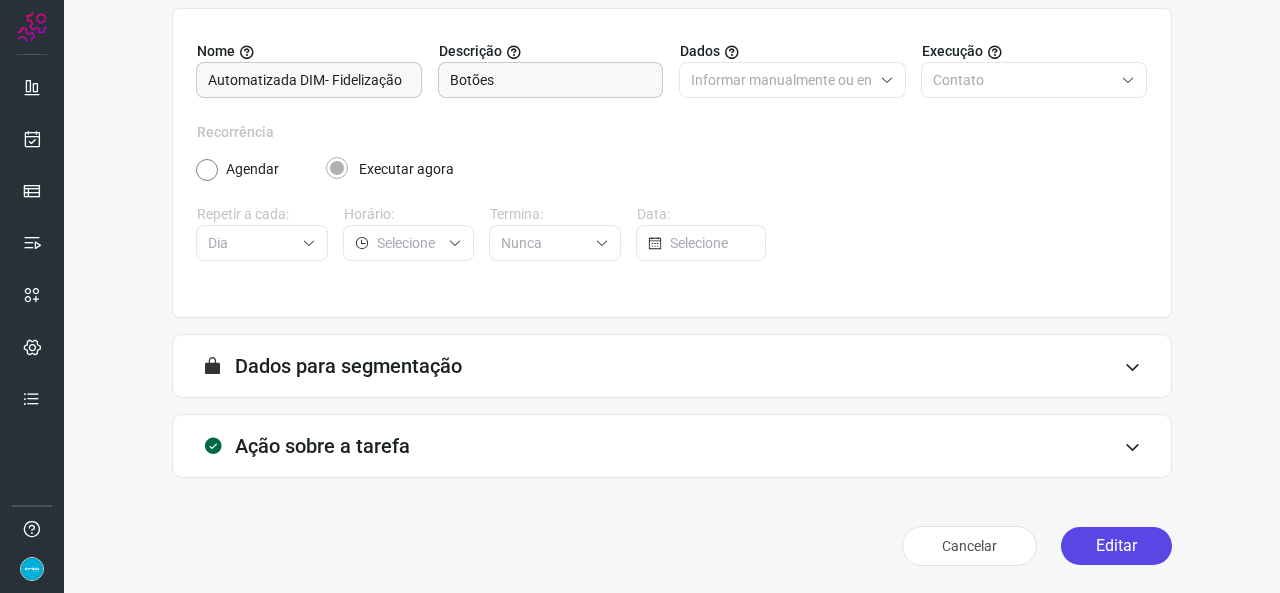 click on "Editar" at bounding box center [1116, 546] 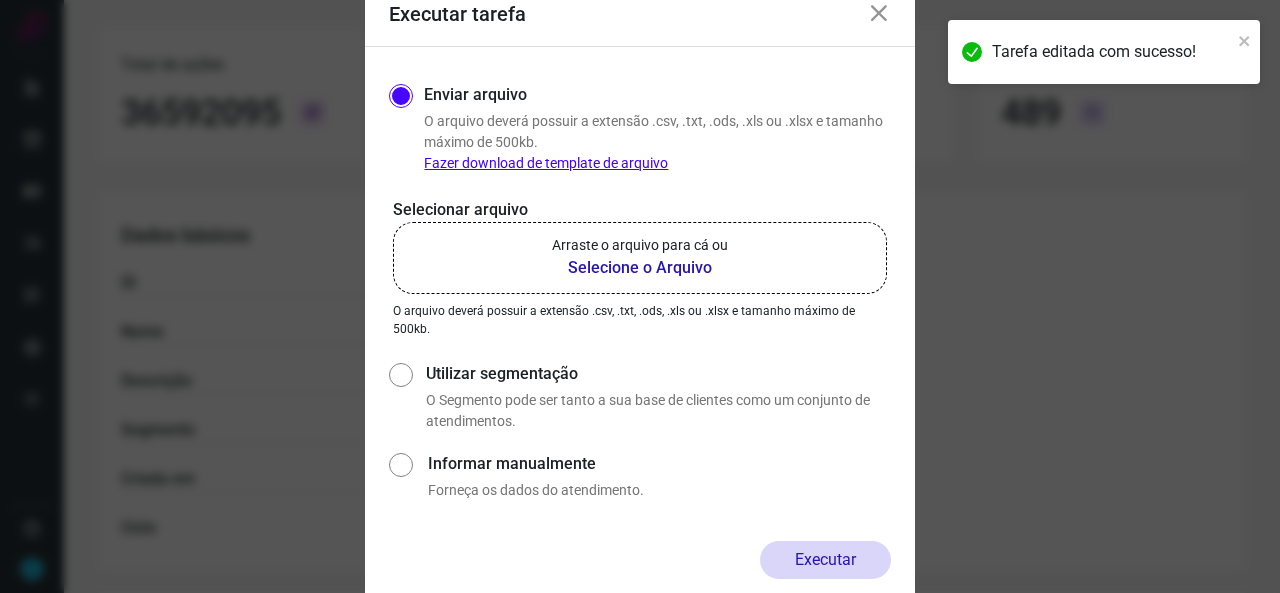 click on "Selecione o Arquivo" at bounding box center (640, 268) 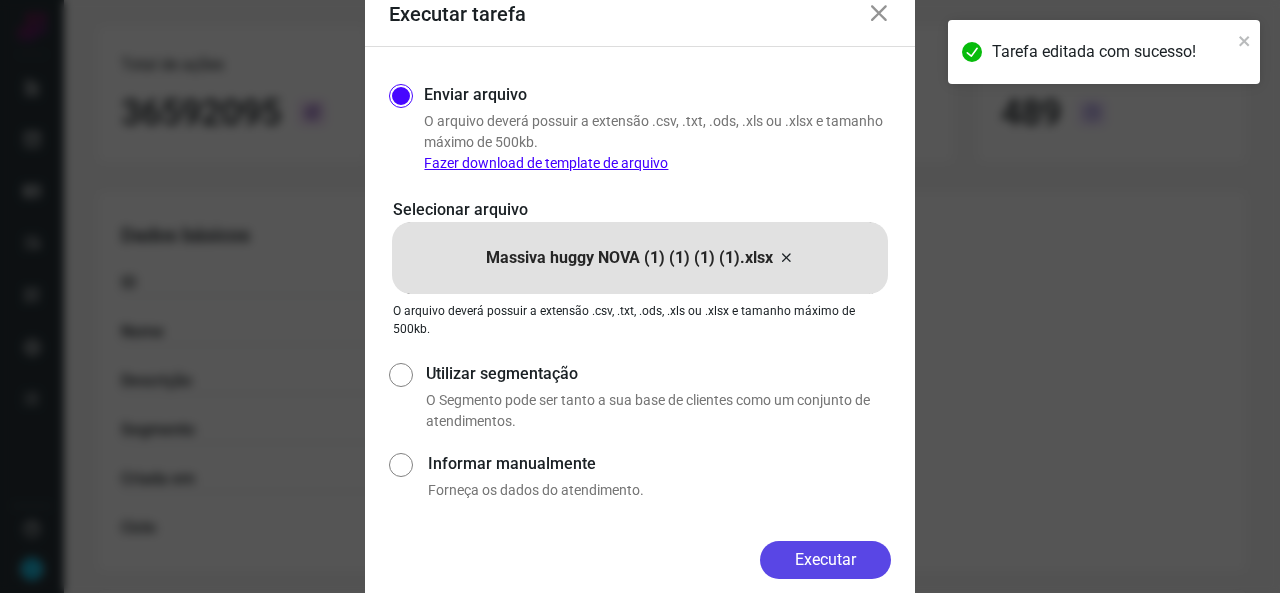 click on "Executar" at bounding box center (825, 560) 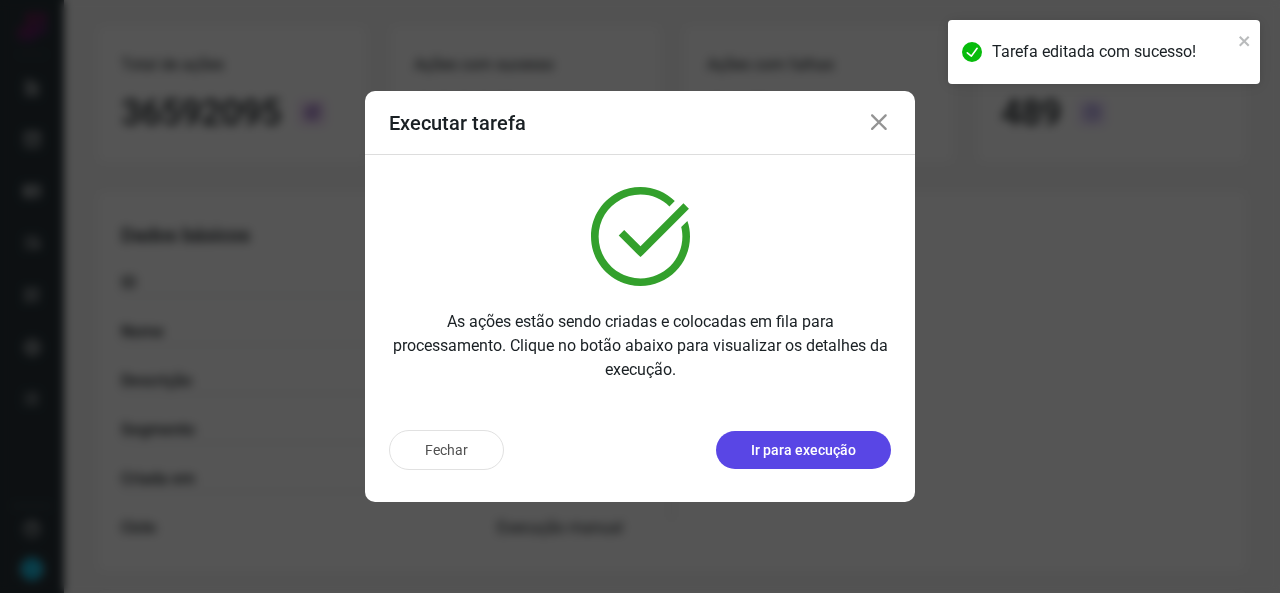 click on "Ir para execução" at bounding box center [803, 450] 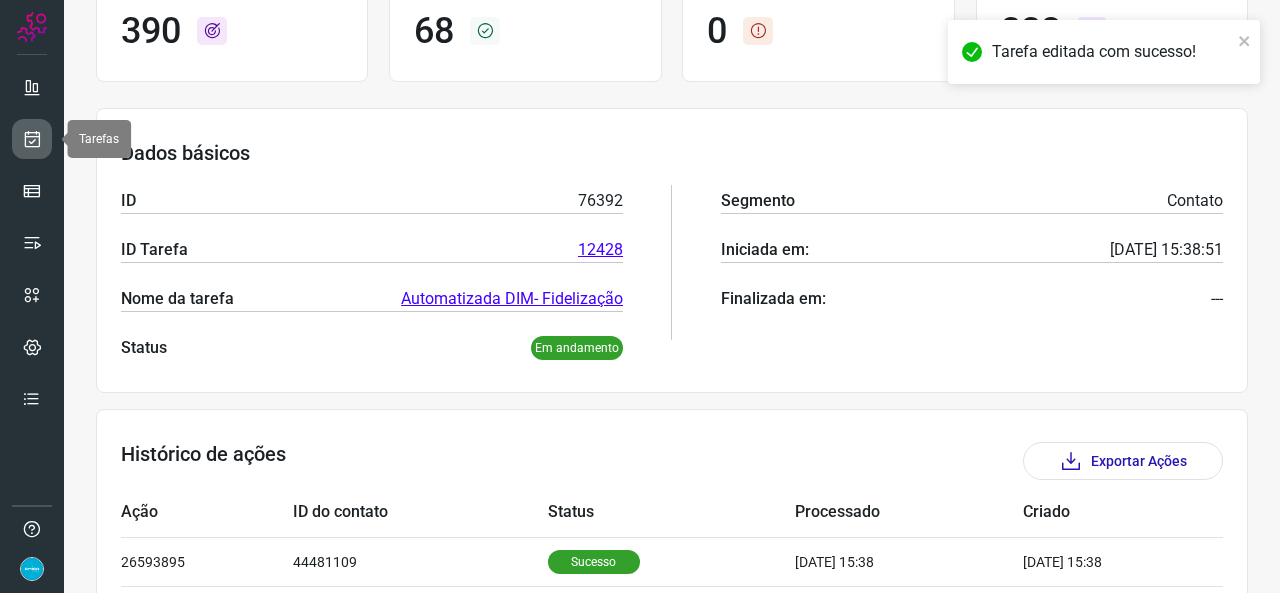 click at bounding box center [32, 139] 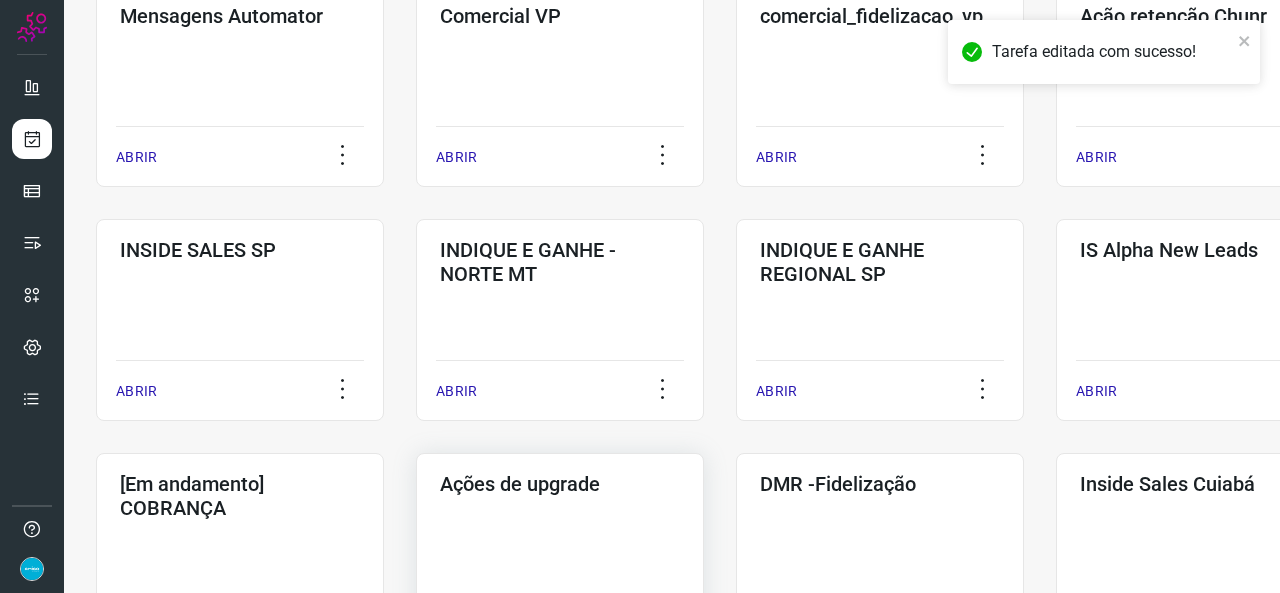 scroll, scrollTop: 552, scrollLeft: 0, axis: vertical 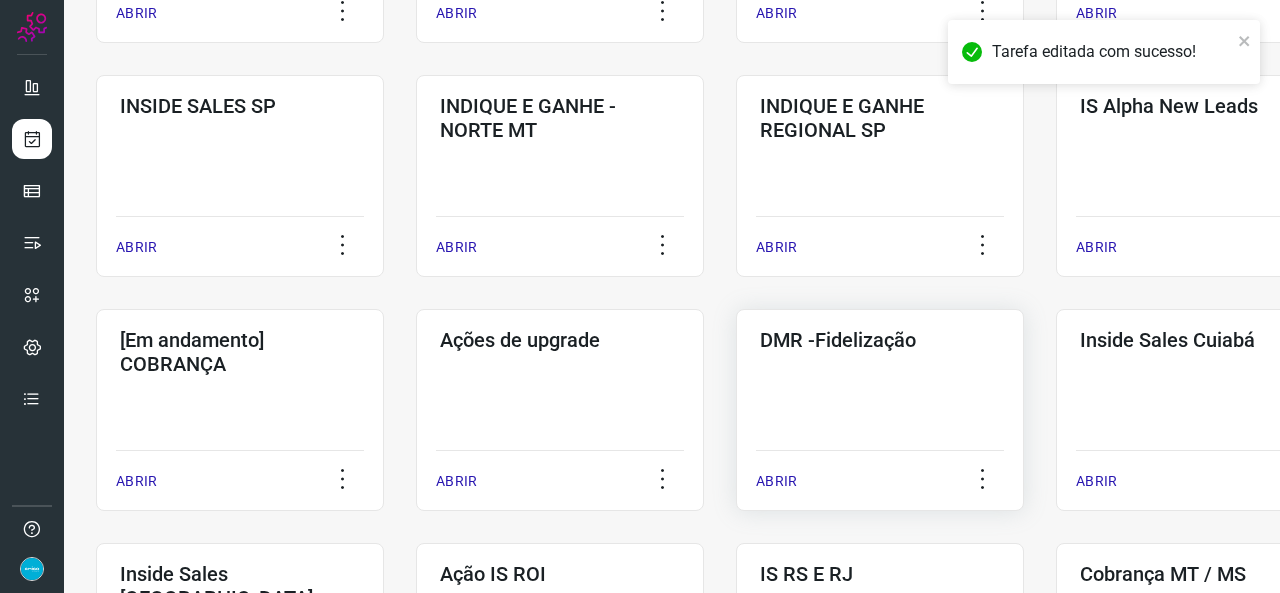 click on "ABRIR" at bounding box center (776, 481) 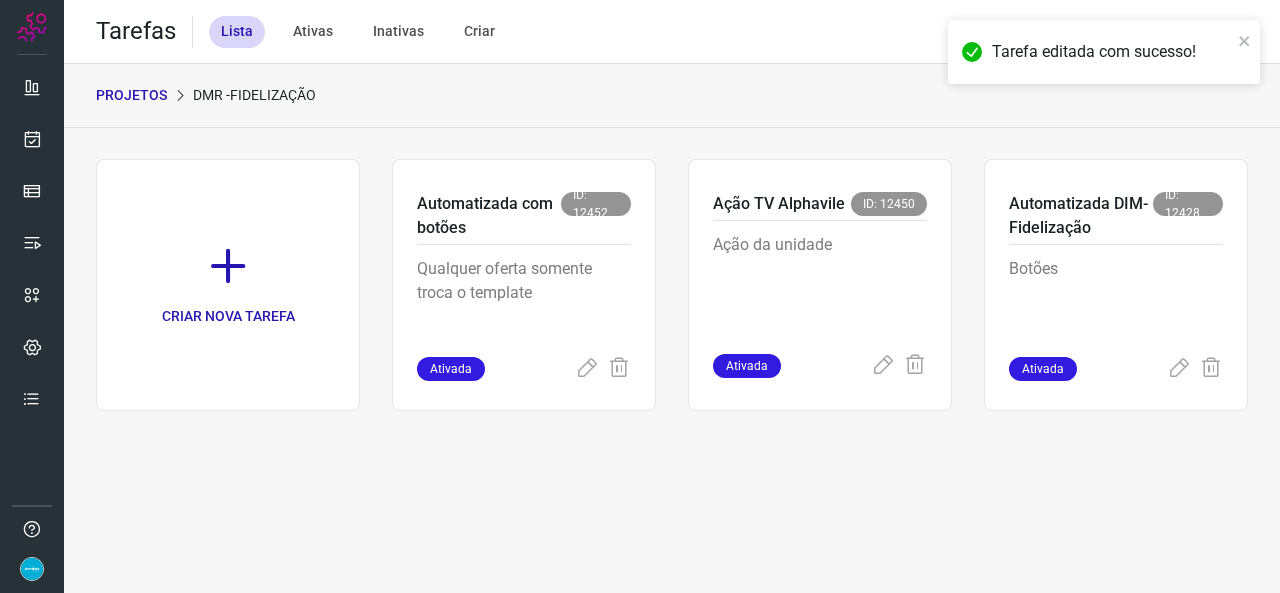 scroll, scrollTop: 0, scrollLeft: 0, axis: both 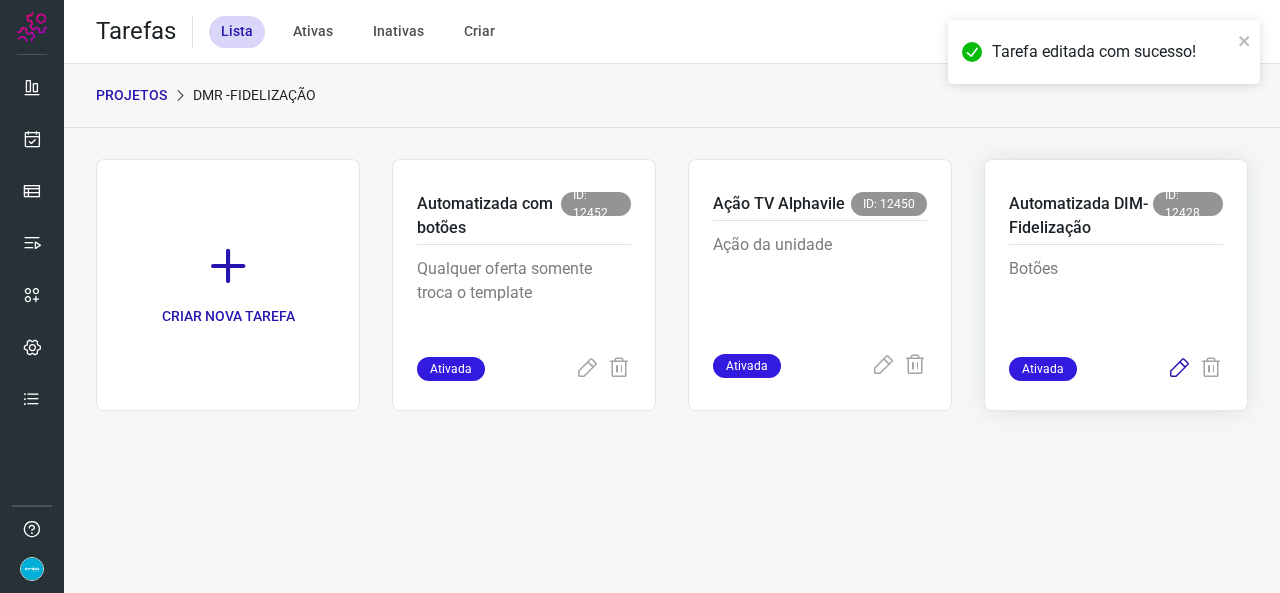 click at bounding box center [1179, 369] 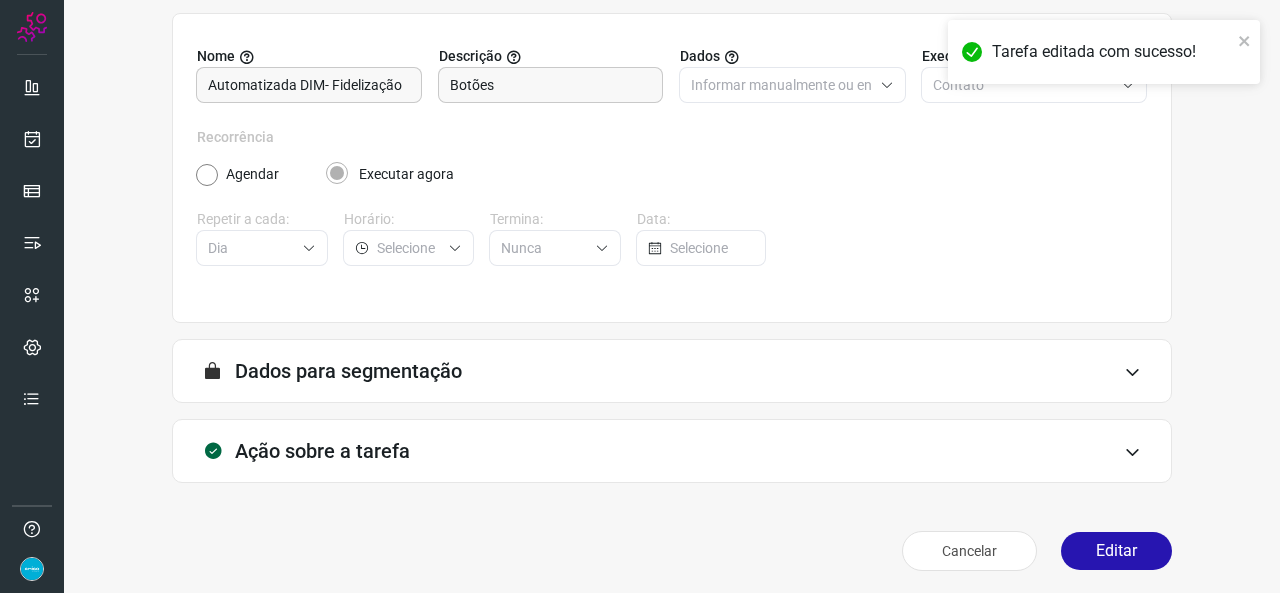 scroll, scrollTop: 187, scrollLeft: 0, axis: vertical 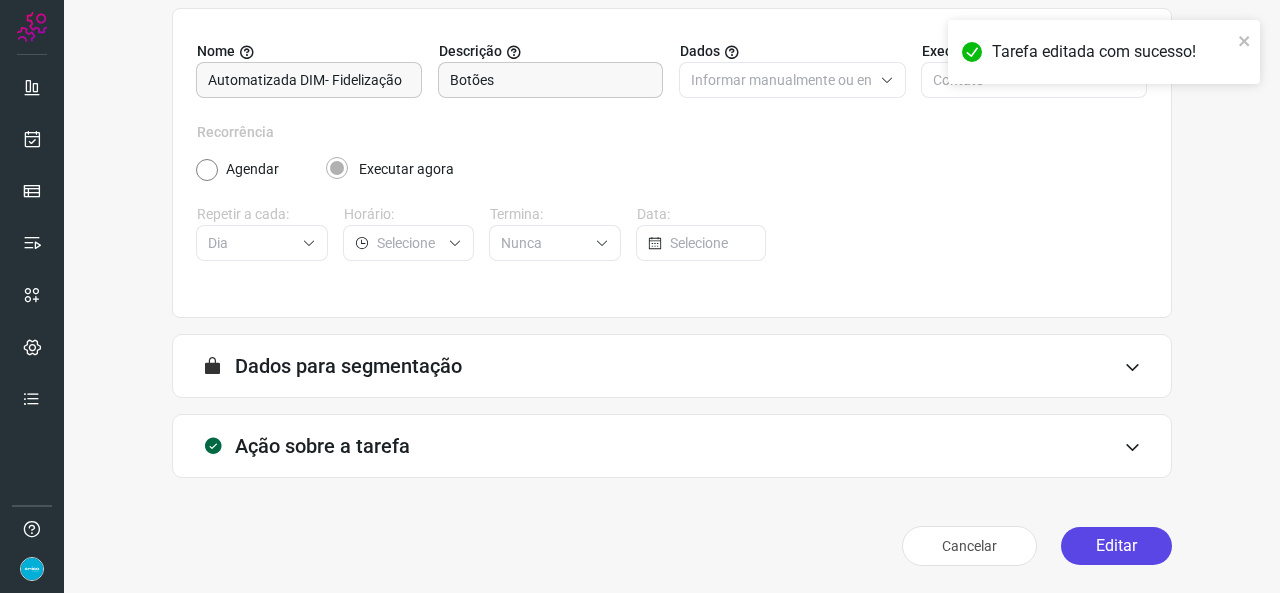 click on "Editar" at bounding box center (1116, 546) 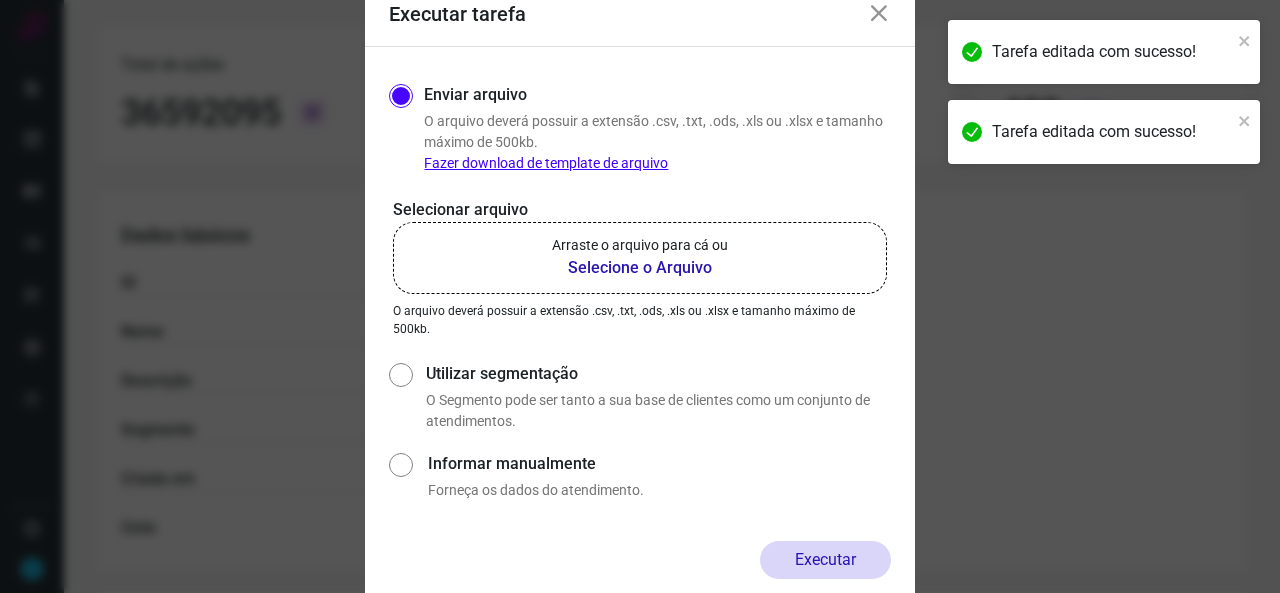 click on "Selecione o Arquivo" at bounding box center (640, 268) 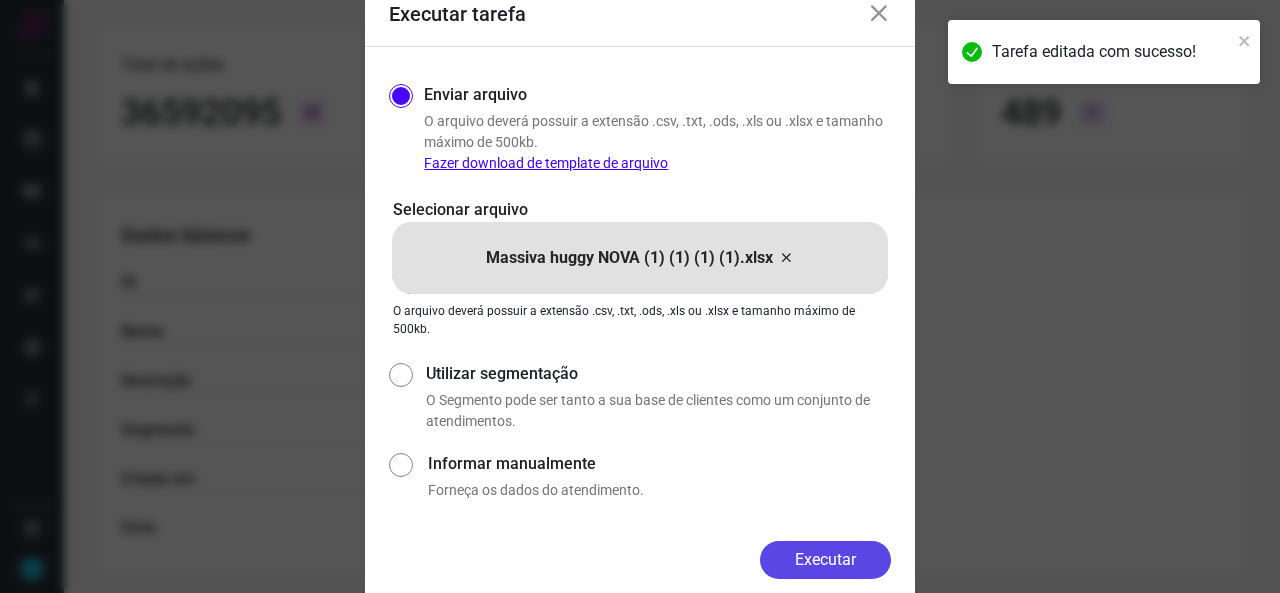 click on "Executar" at bounding box center [825, 560] 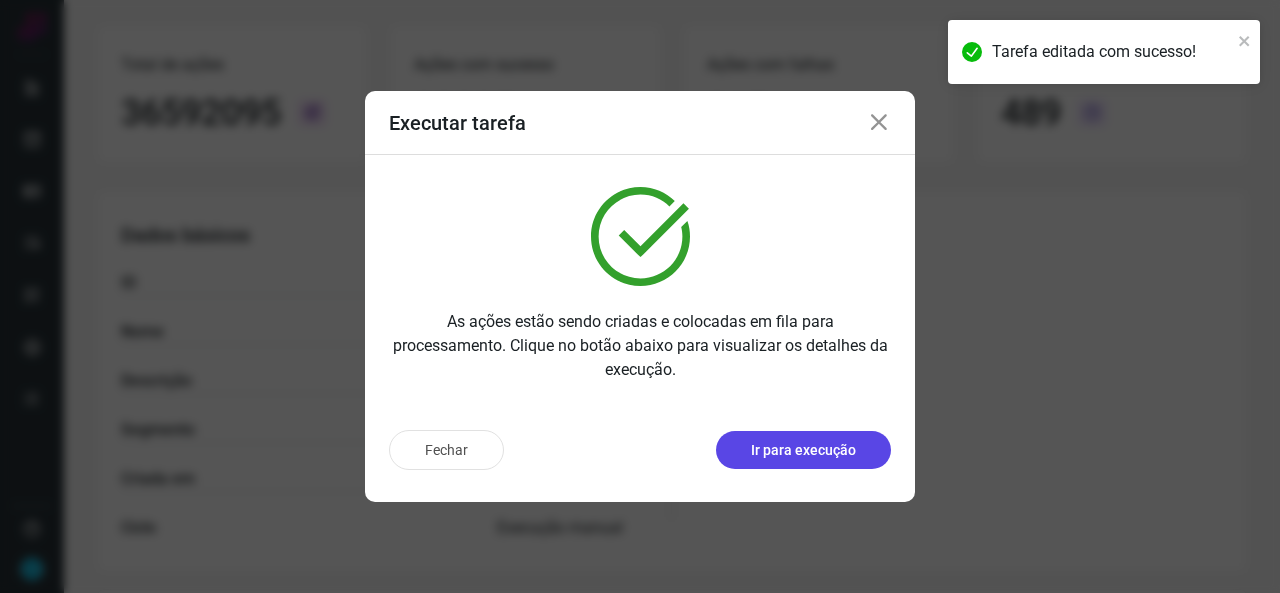 click on "Ir para execução" at bounding box center [803, 450] 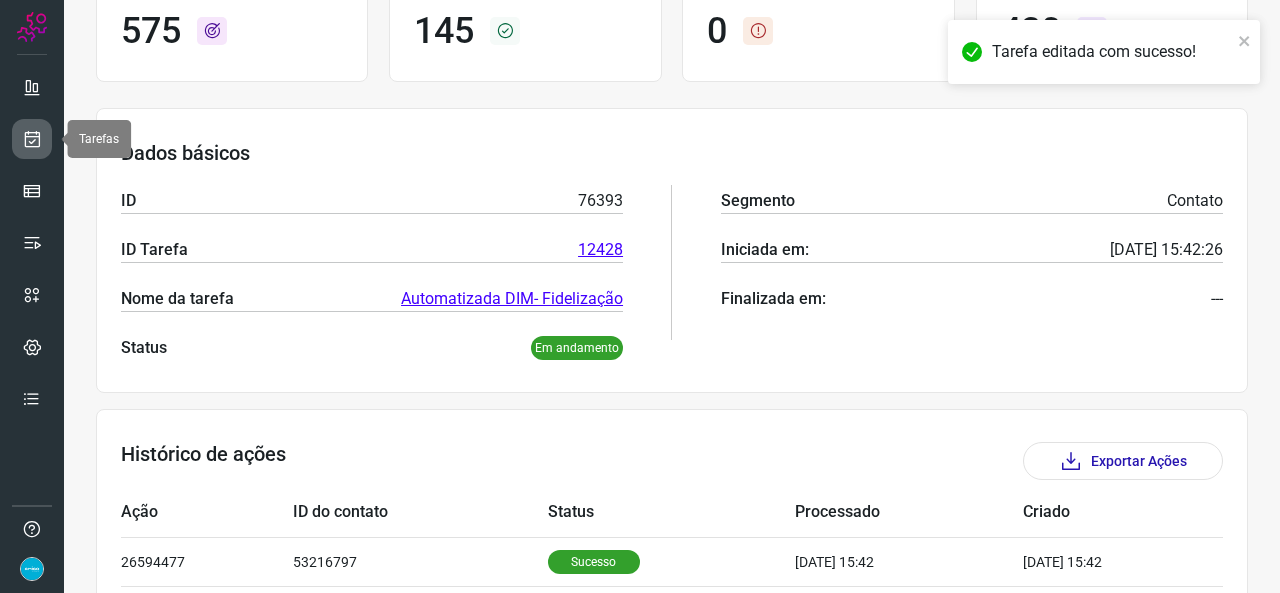 click at bounding box center (32, 139) 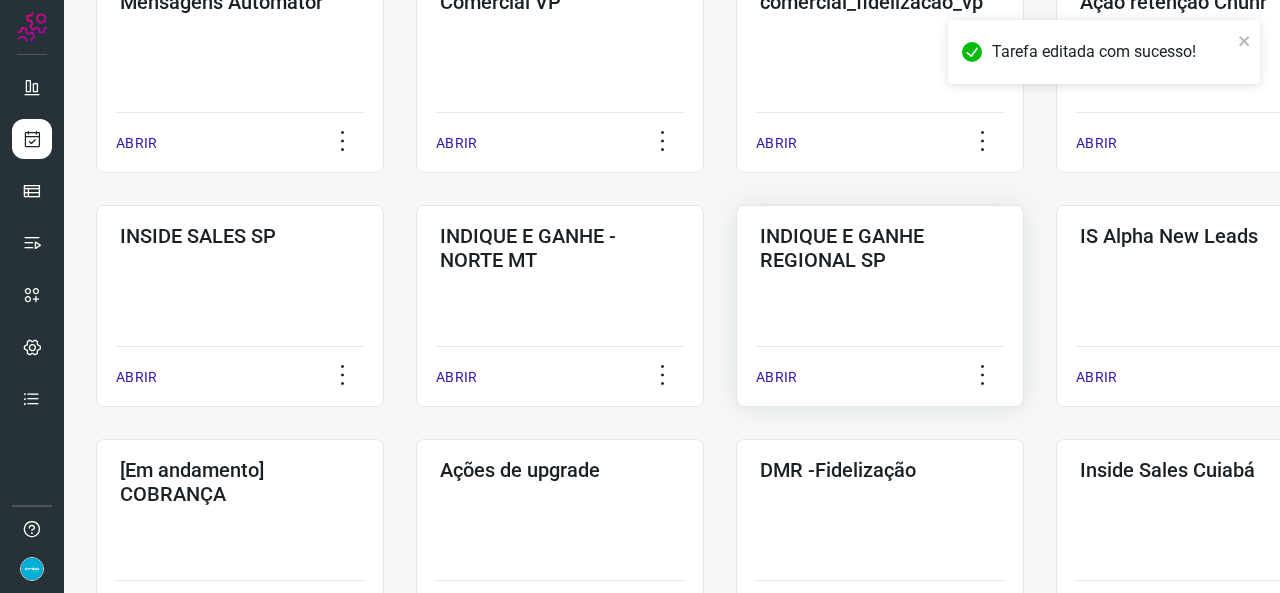 scroll, scrollTop: 552, scrollLeft: 0, axis: vertical 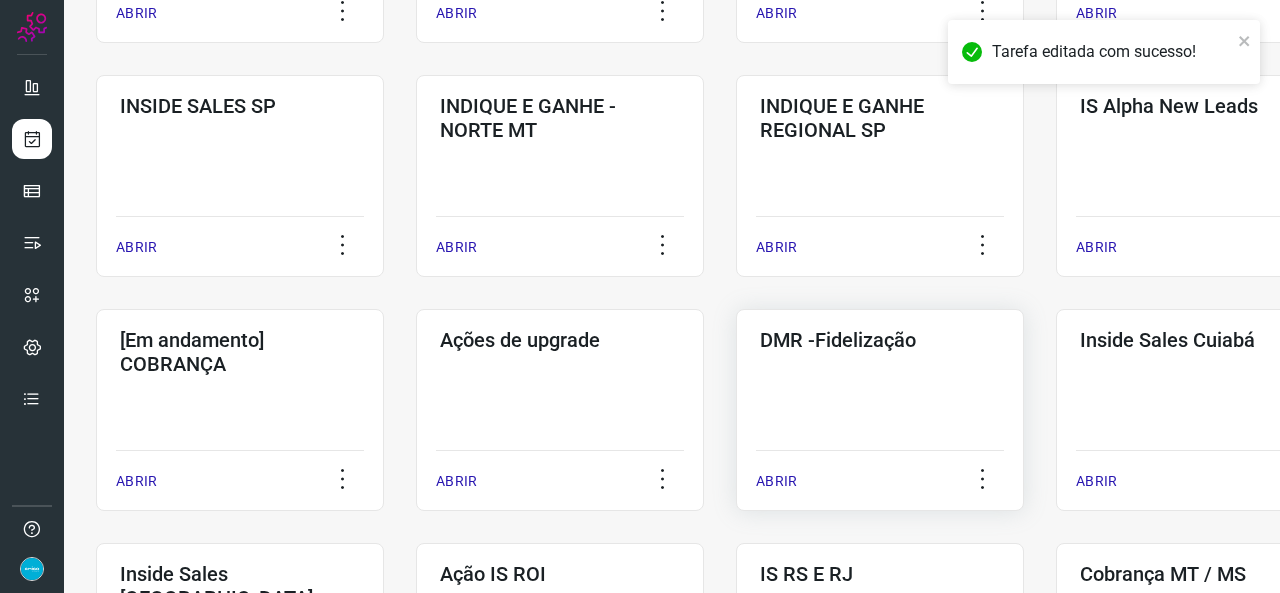click on "ABRIR" at bounding box center [776, 481] 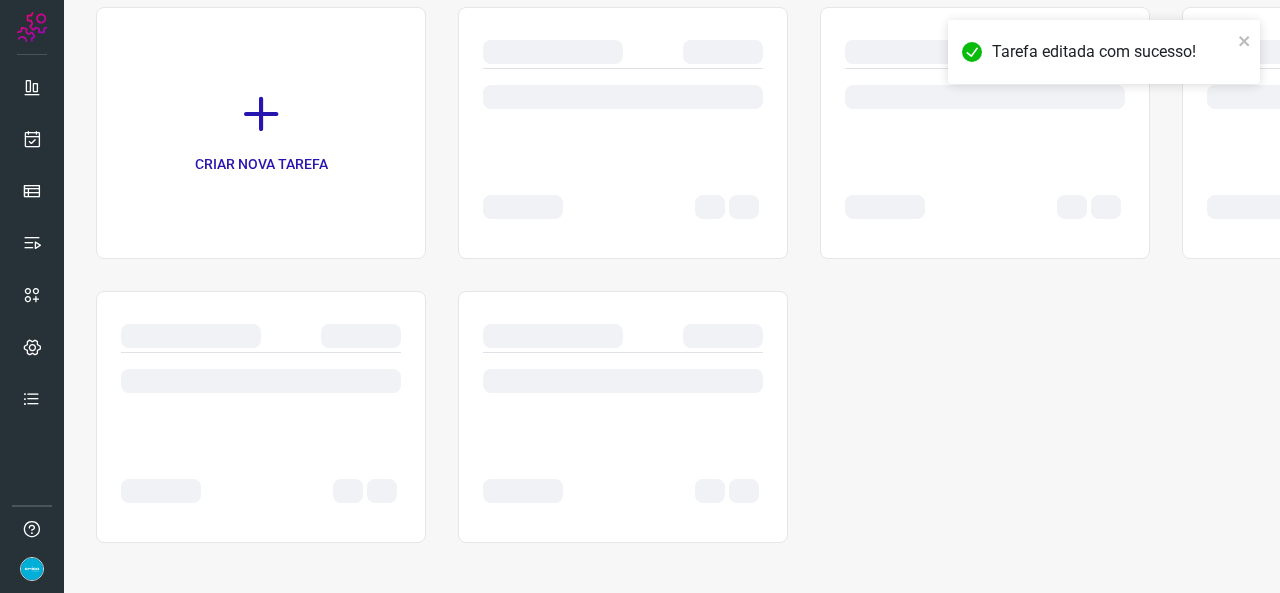scroll, scrollTop: 0, scrollLeft: 0, axis: both 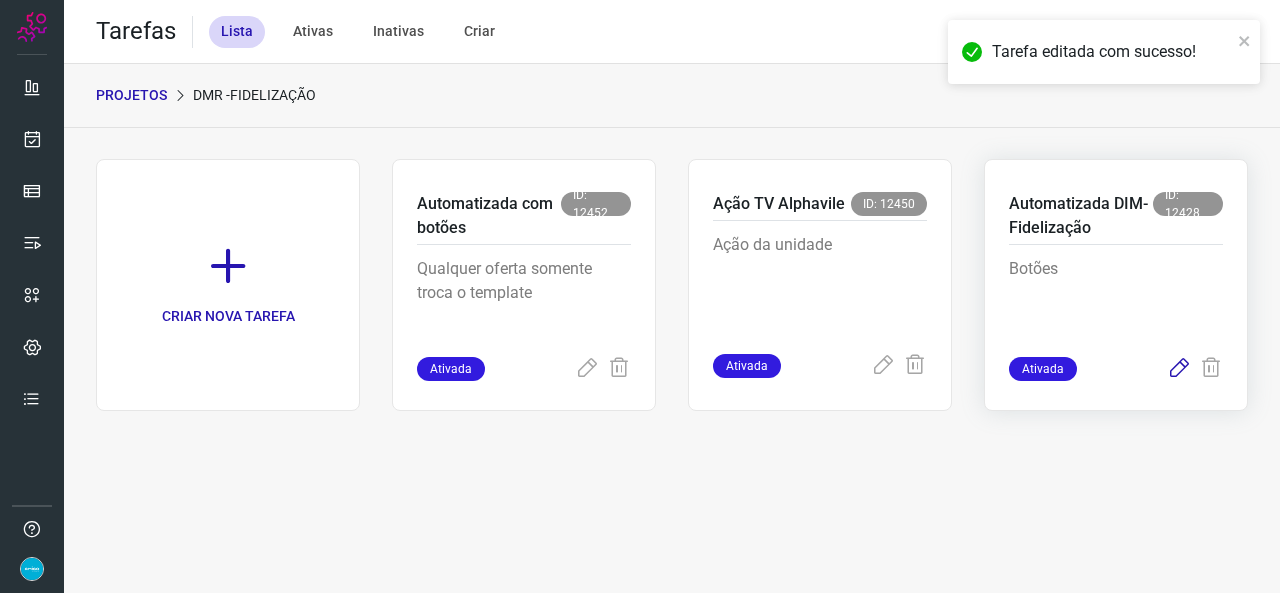 click at bounding box center (1179, 369) 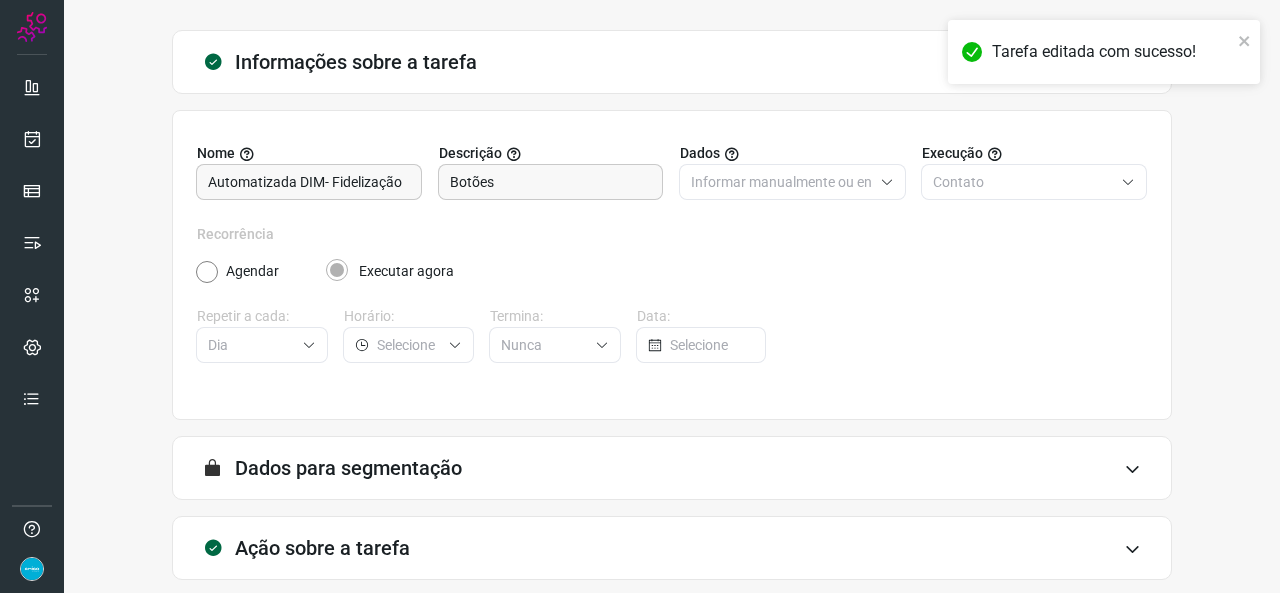 scroll, scrollTop: 187, scrollLeft: 0, axis: vertical 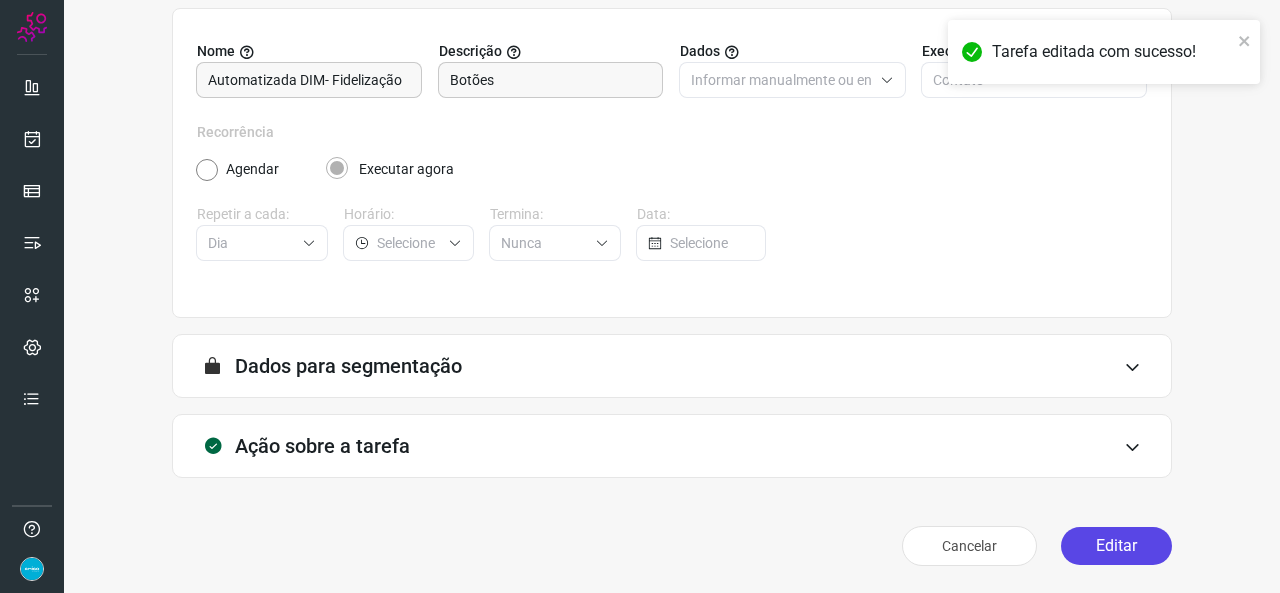 click on "Editar" at bounding box center (1116, 546) 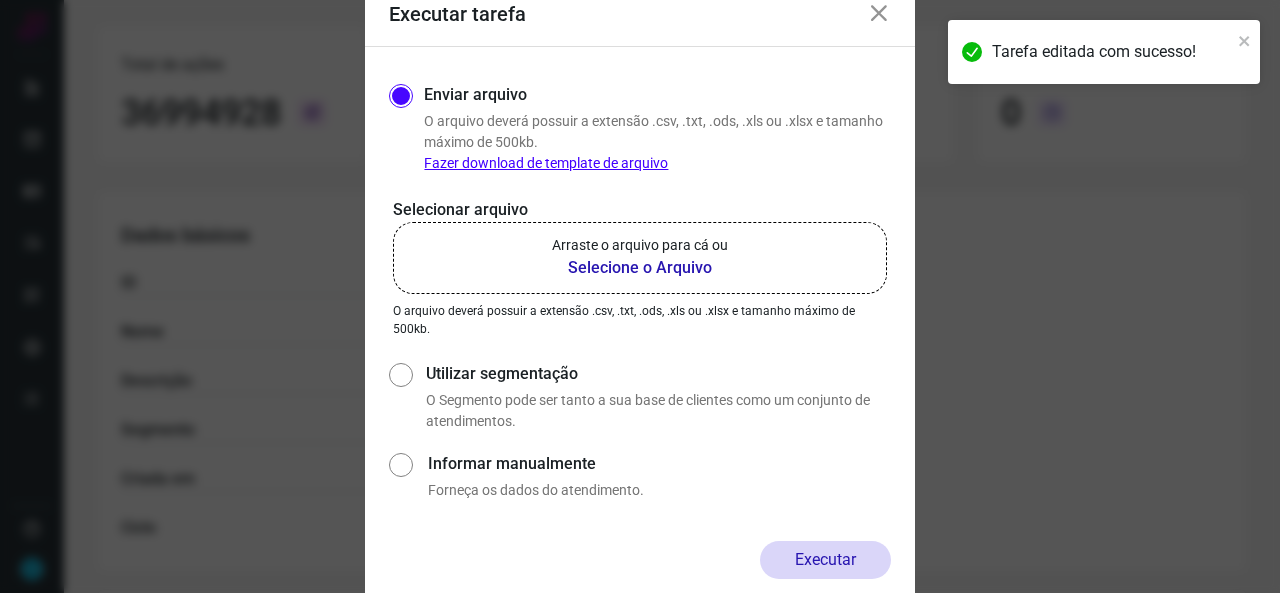 click on "Selecione o Arquivo" at bounding box center [640, 268] 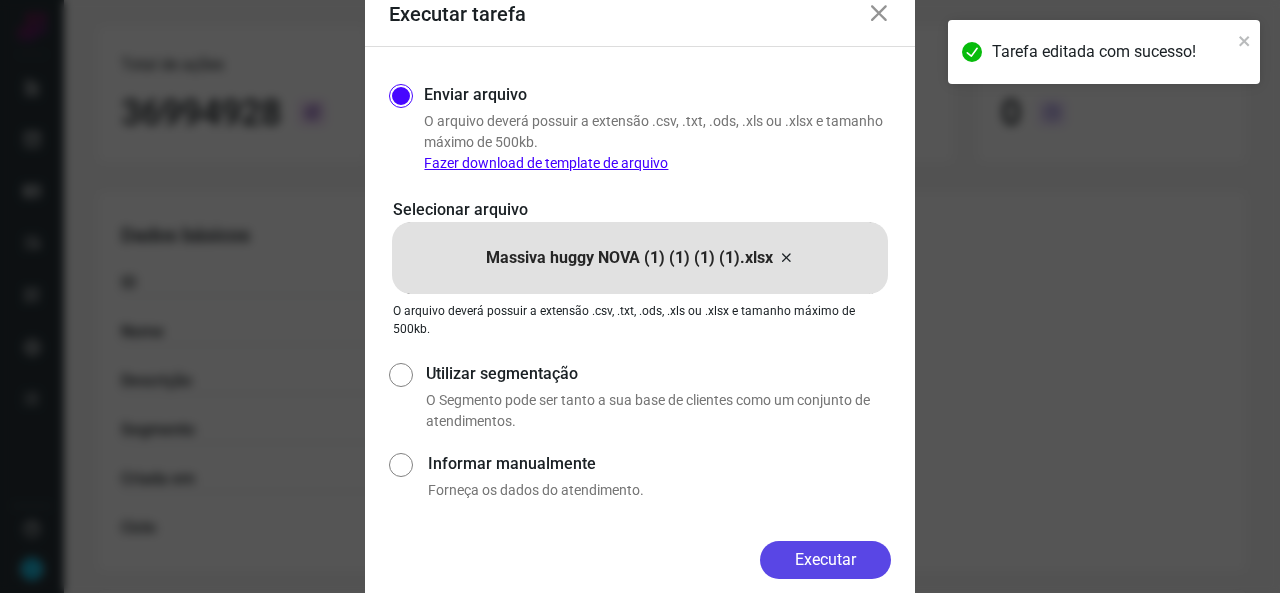 click on "Executar" at bounding box center (825, 560) 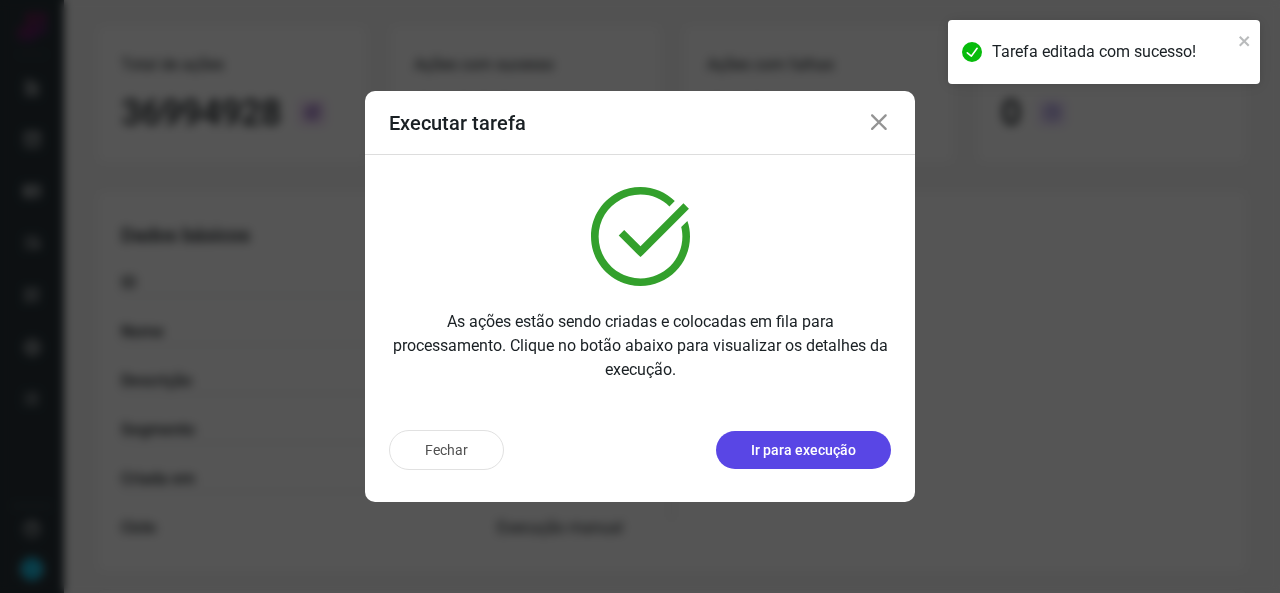 click on "Ir para execução" at bounding box center (803, 450) 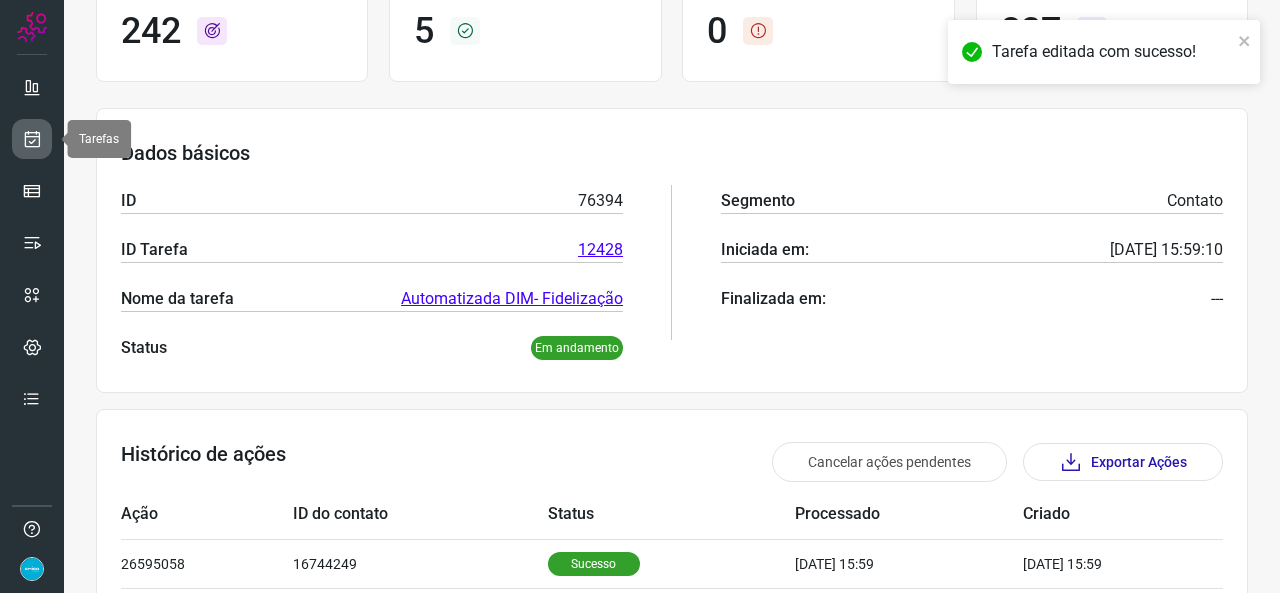 click at bounding box center [32, 139] 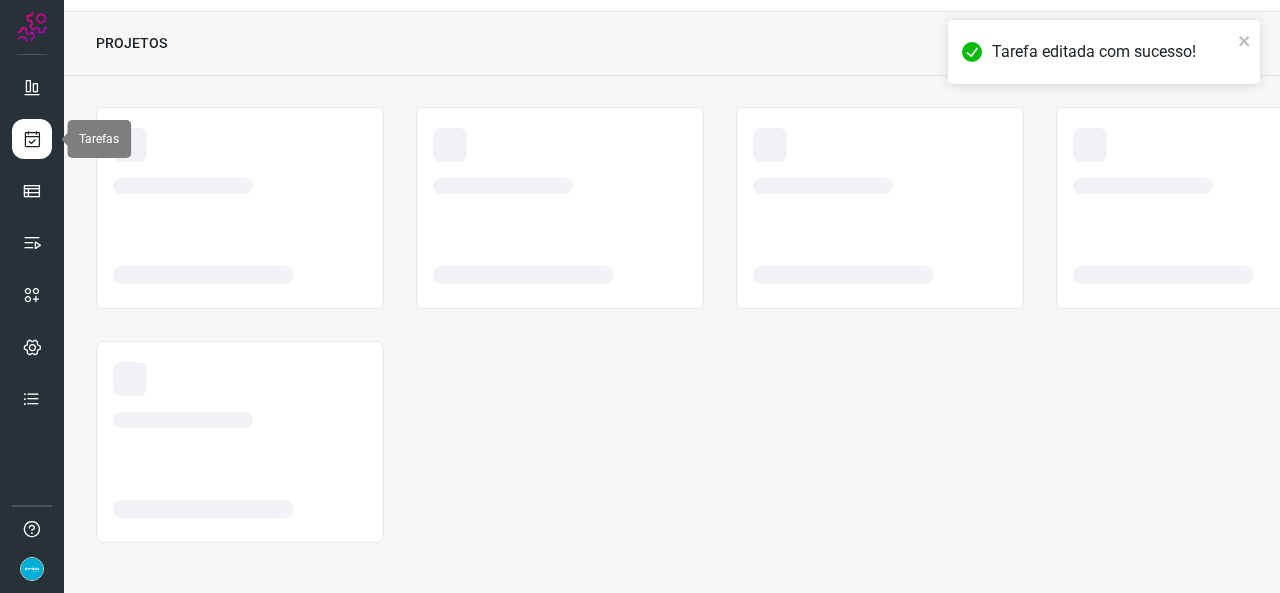 scroll, scrollTop: 52, scrollLeft: 0, axis: vertical 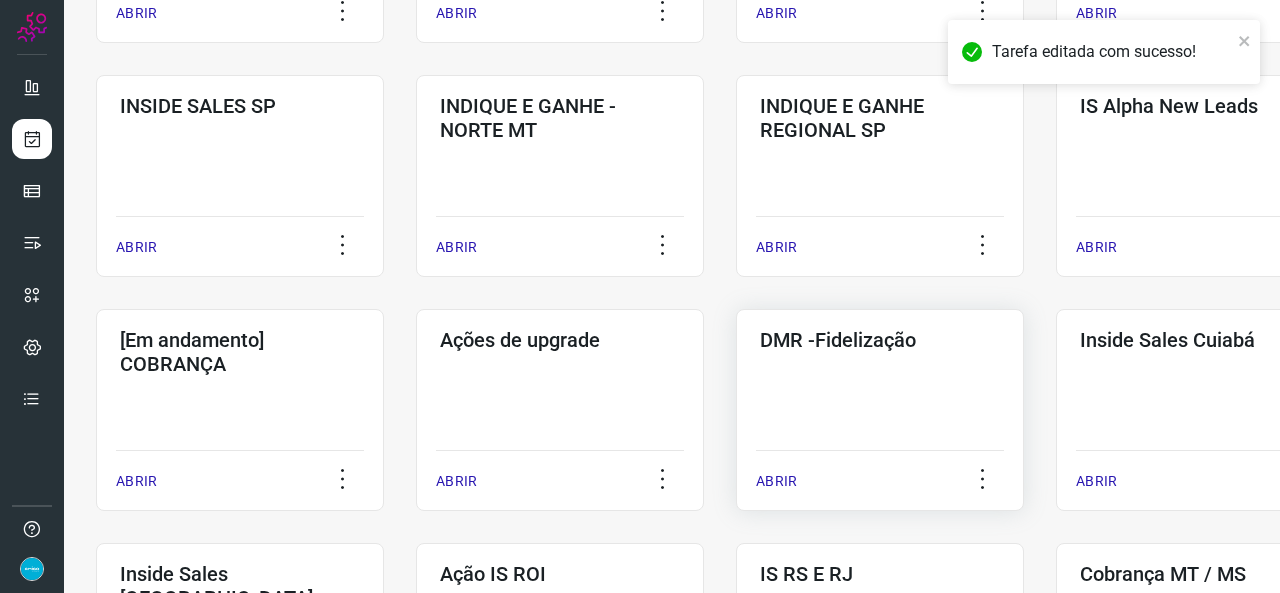 click on "ABRIR" at bounding box center [776, 481] 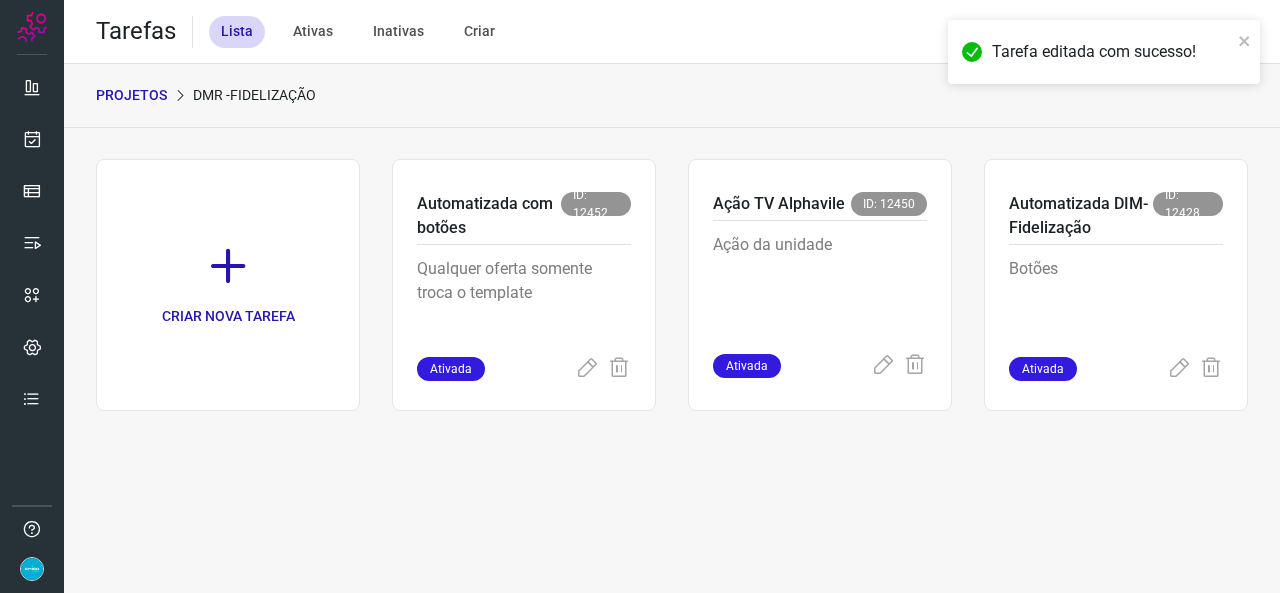scroll, scrollTop: 0, scrollLeft: 0, axis: both 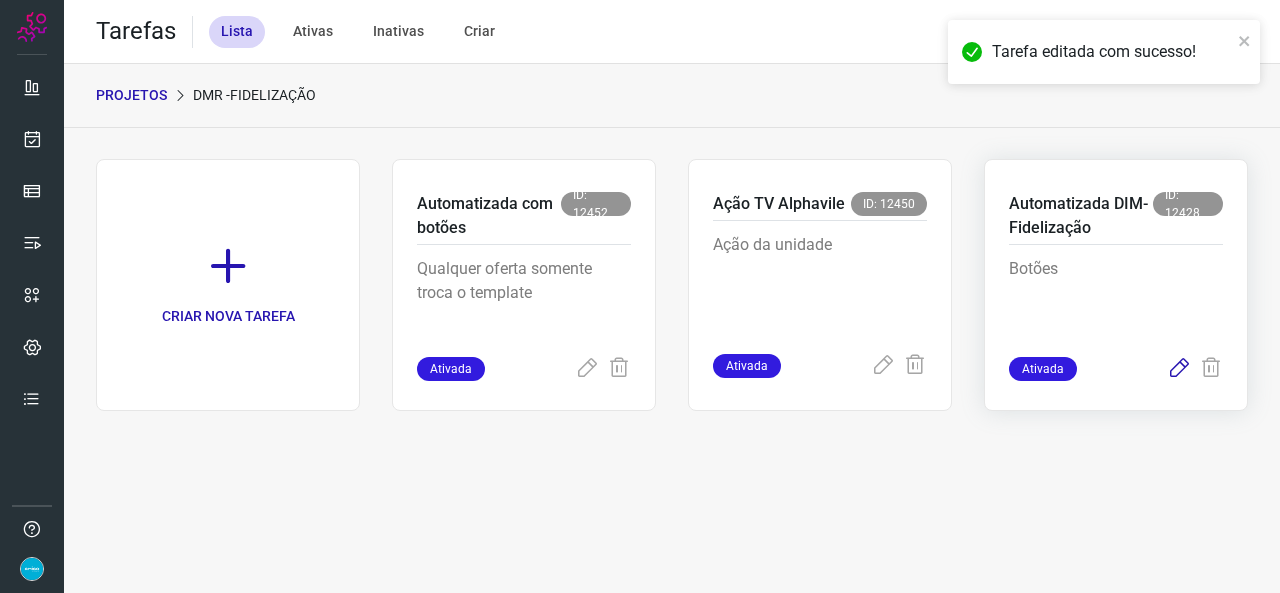 click at bounding box center [1179, 369] 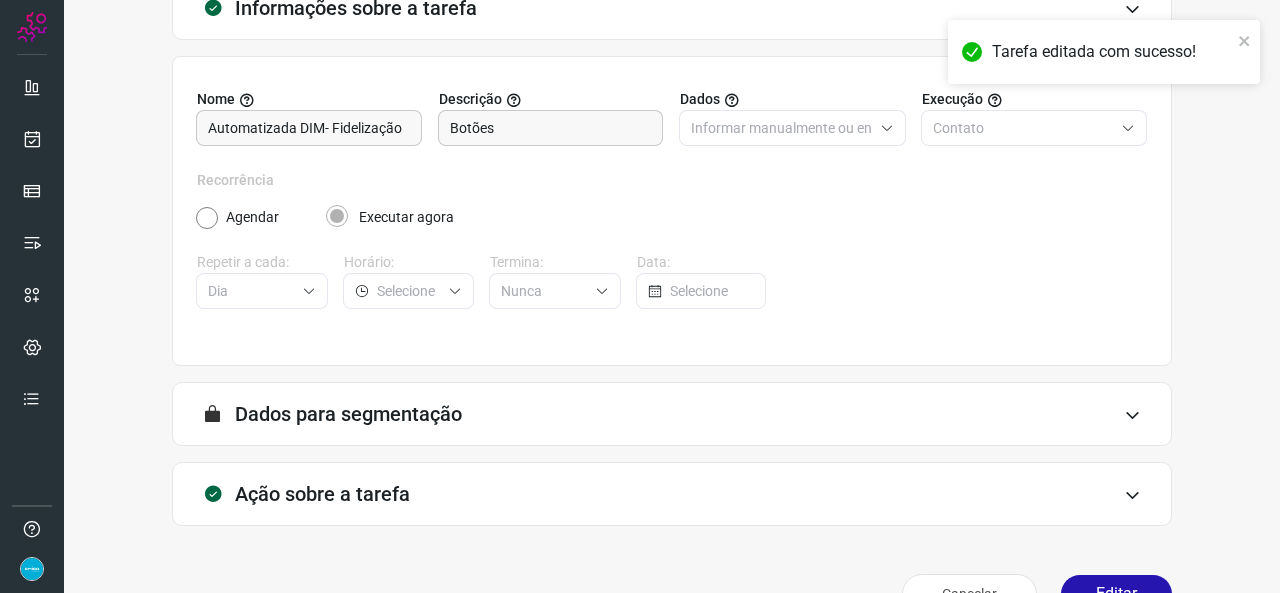 scroll, scrollTop: 187, scrollLeft: 0, axis: vertical 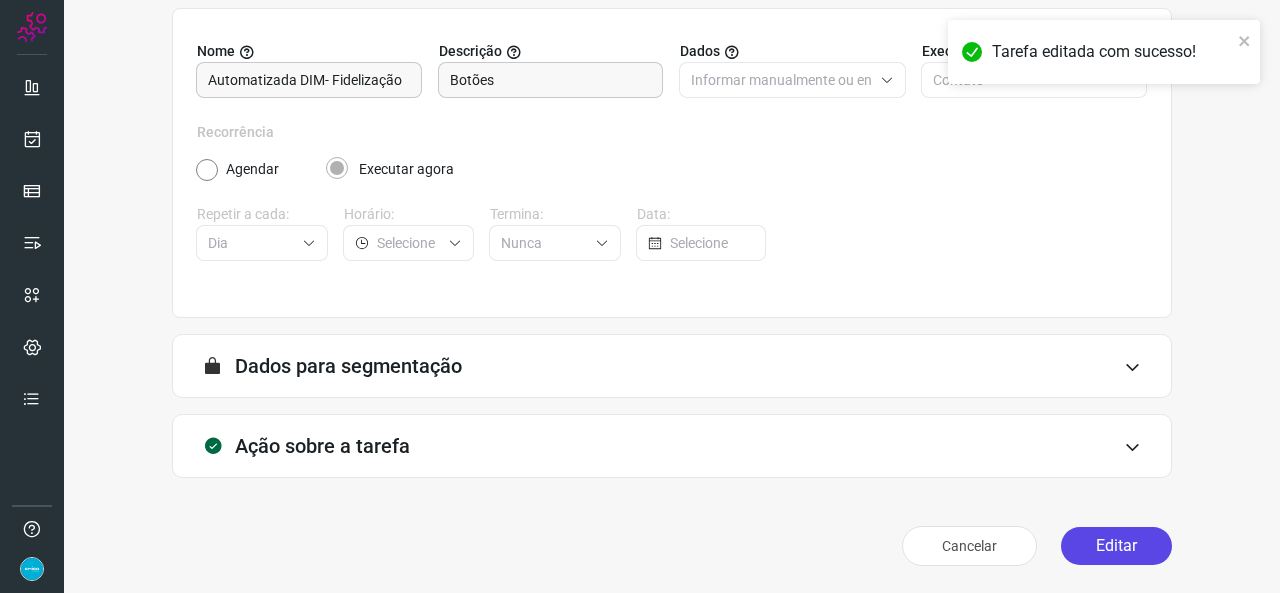 click on "Editar" at bounding box center (1116, 546) 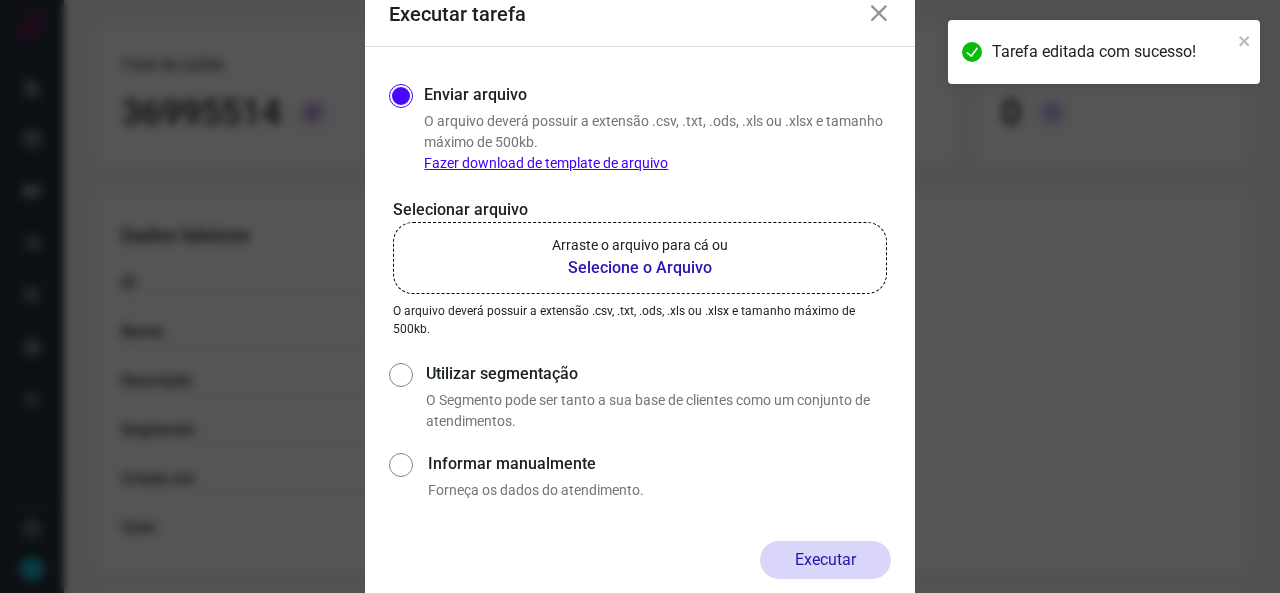 click on "Selecione o Arquivo" at bounding box center (640, 268) 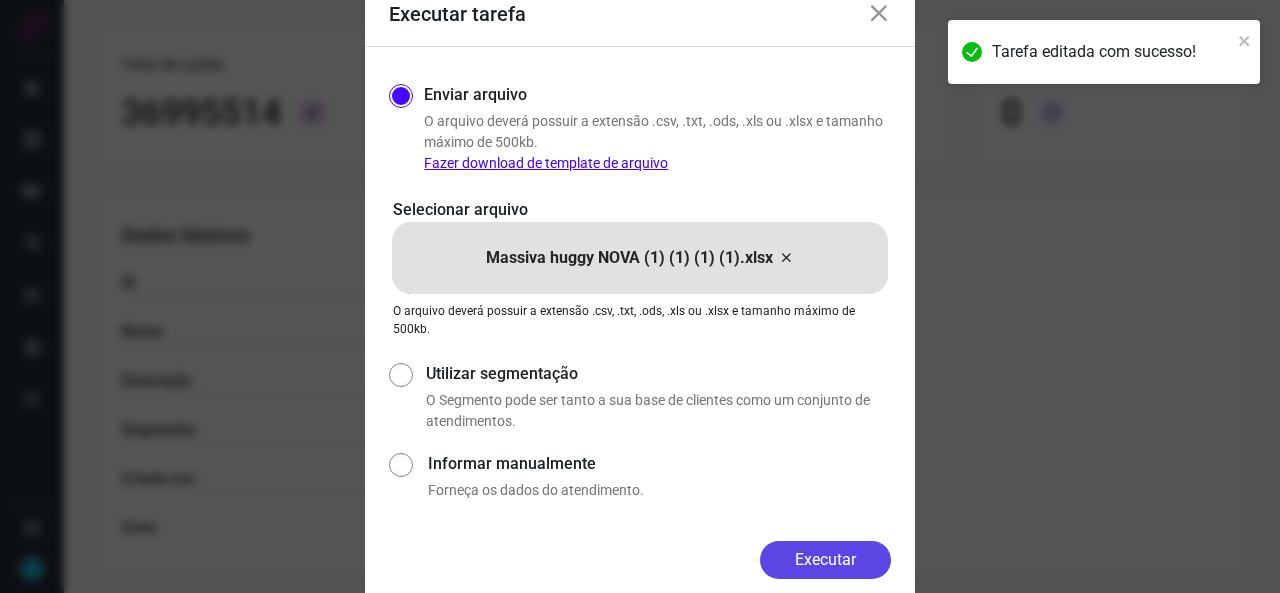 click on "Executar" at bounding box center (825, 560) 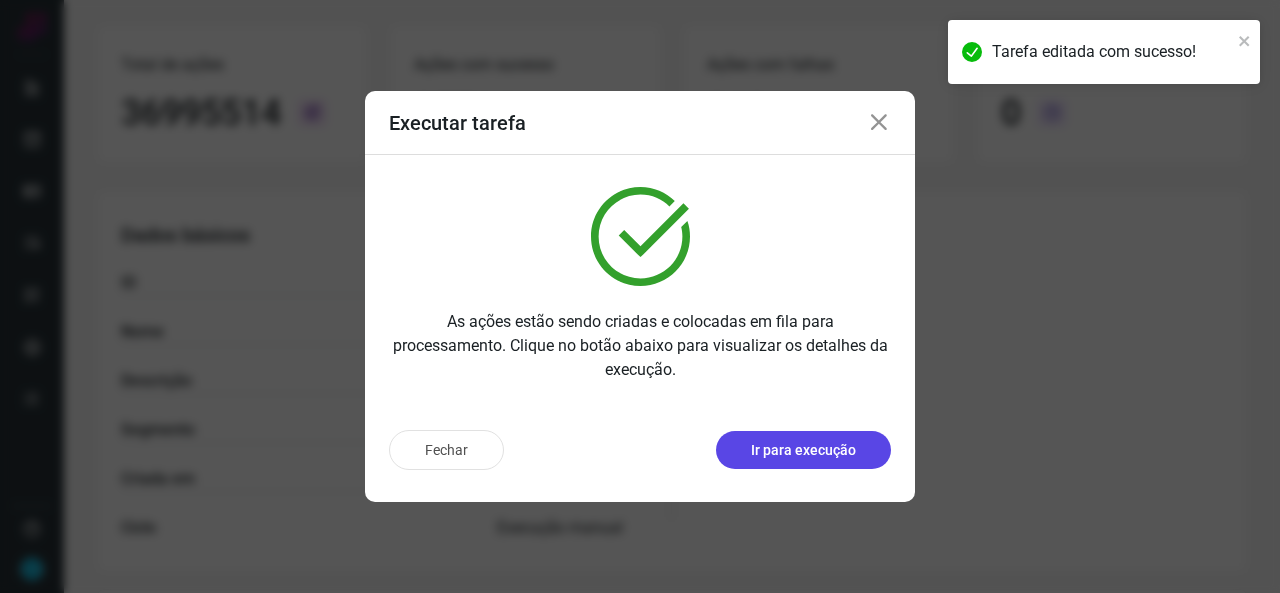 click on "Ir para execução" at bounding box center [803, 450] 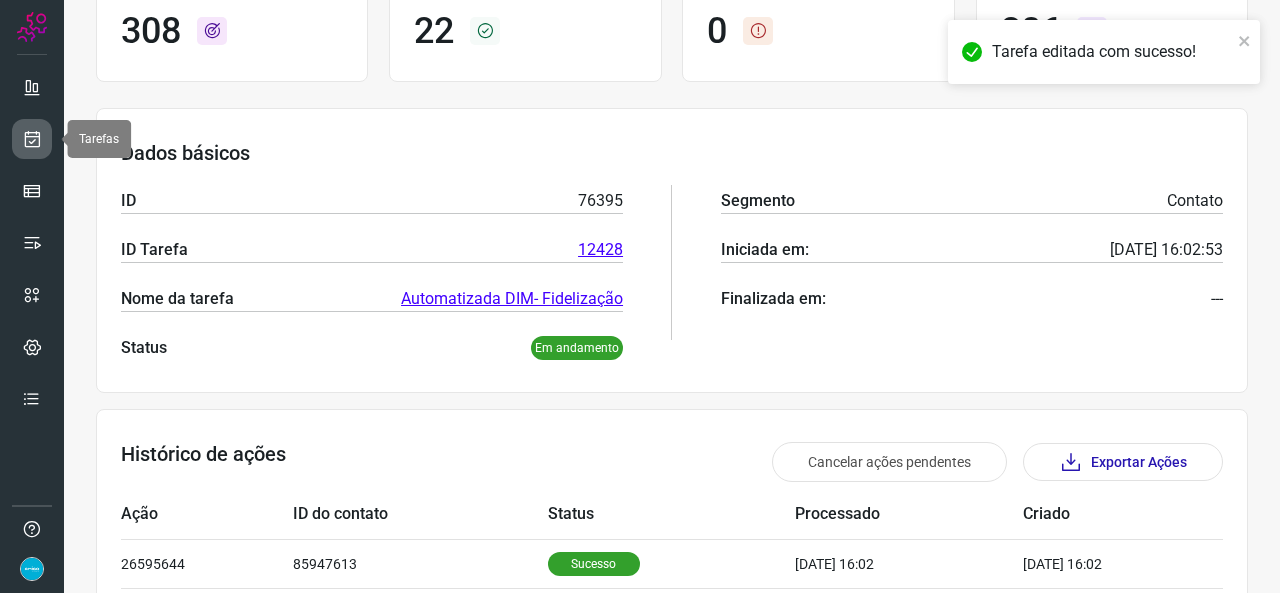 click at bounding box center [32, 139] 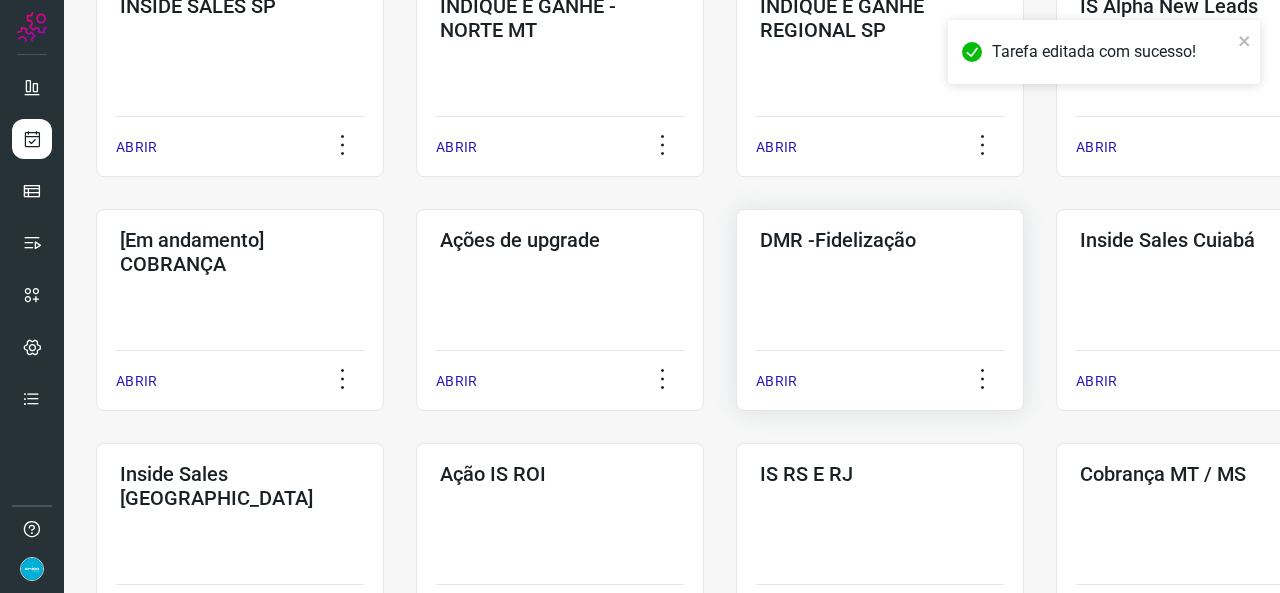 click on "ABRIR" at bounding box center (776, 381) 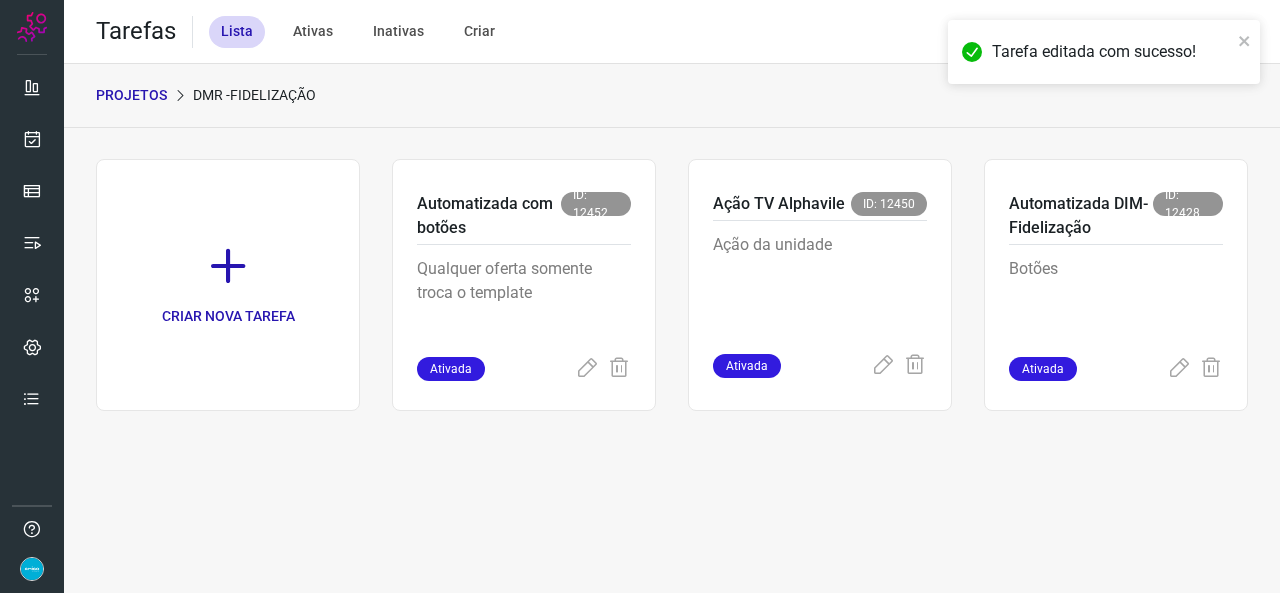 scroll, scrollTop: 0, scrollLeft: 0, axis: both 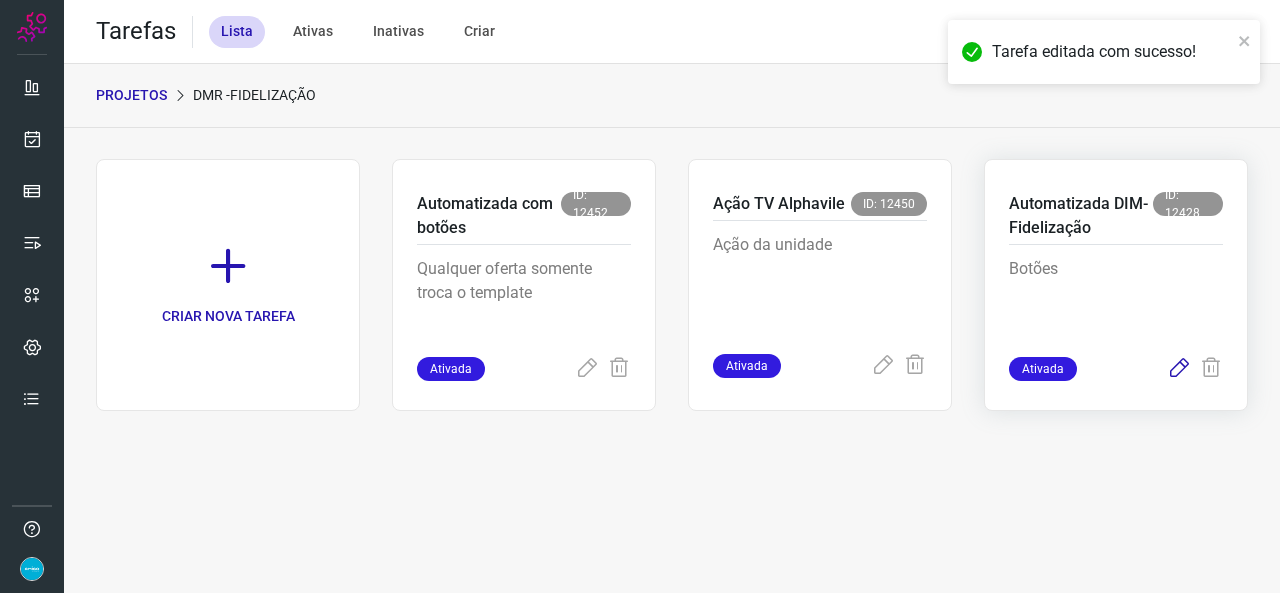 click at bounding box center (1179, 369) 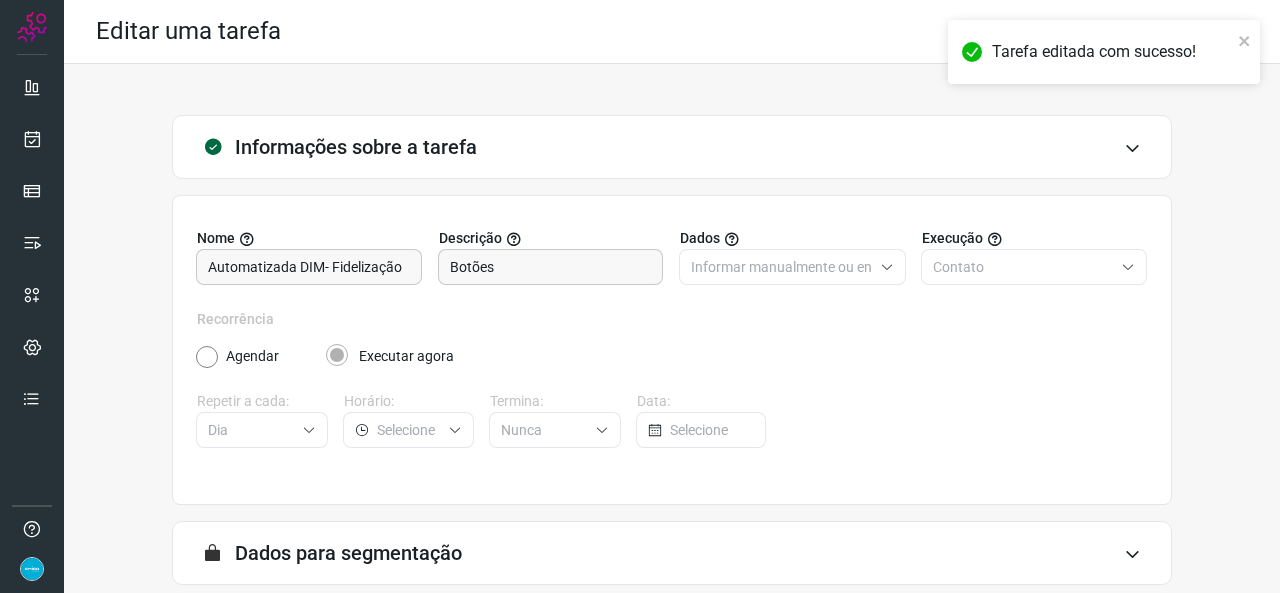 click on "Editar" at bounding box center (1116, 733) 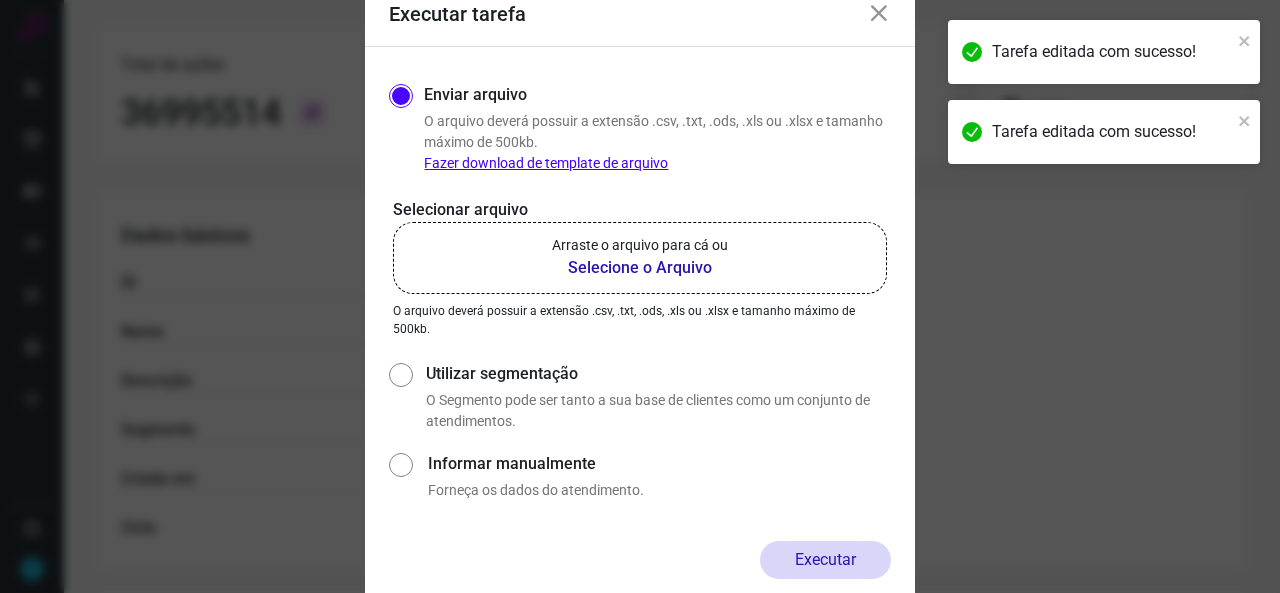 click on "Selecione o Arquivo" at bounding box center (640, 268) 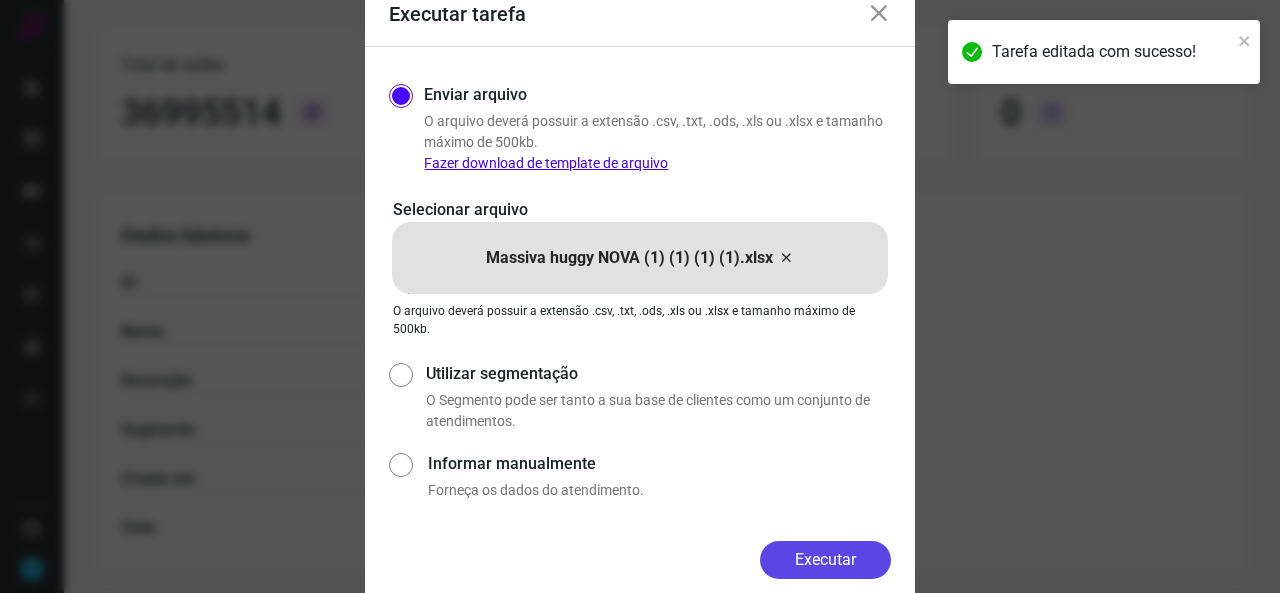click on "Executar" at bounding box center [825, 560] 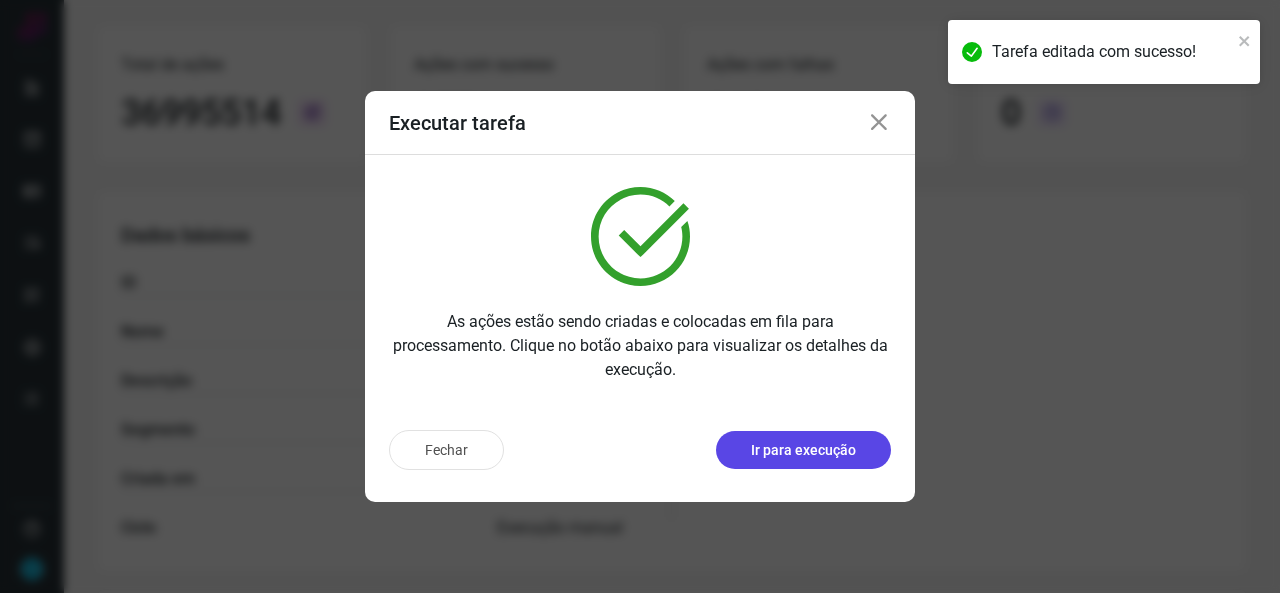 click on "Ir para execução" at bounding box center (803, 450) 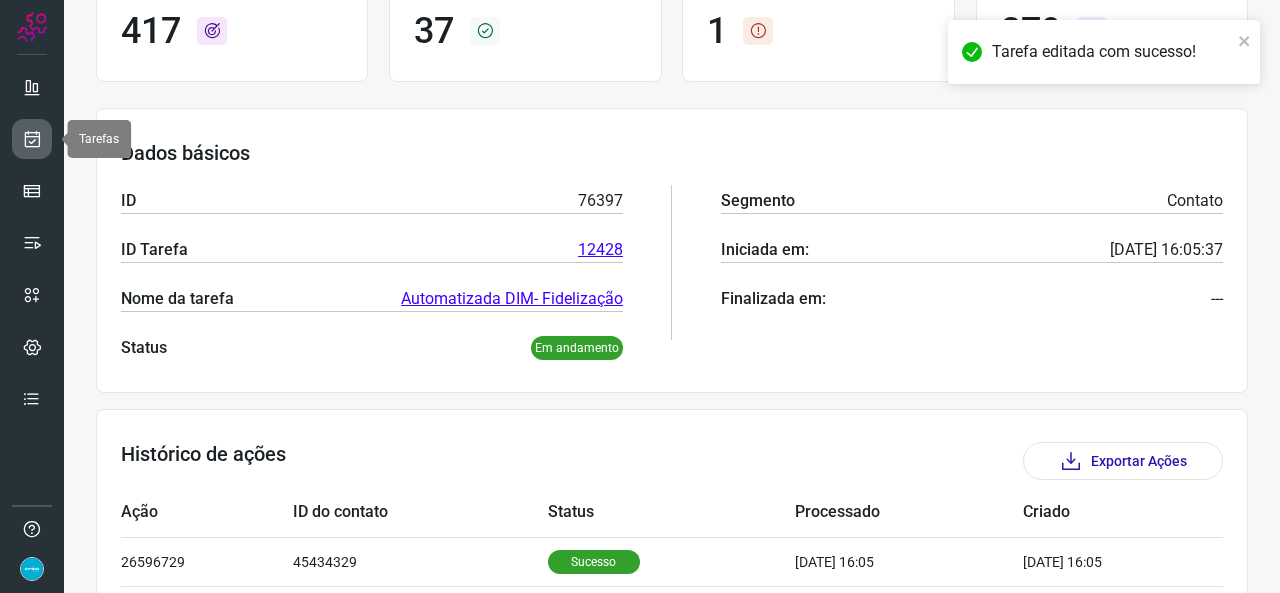 click at bounding box center (32, 139) 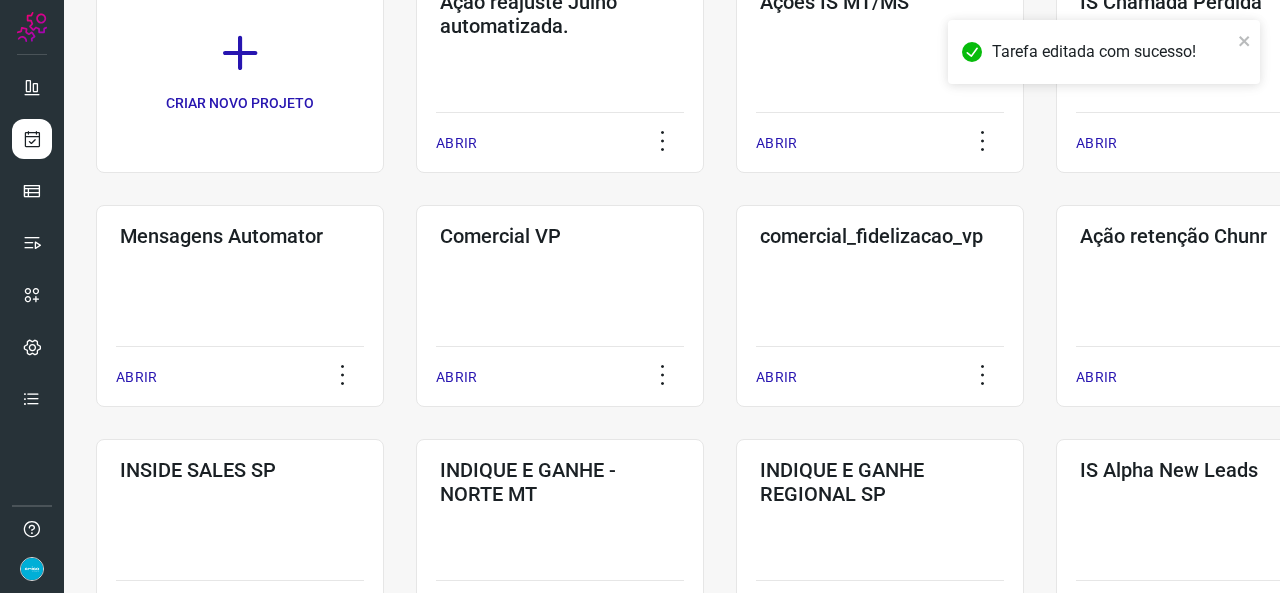 scroll, scrollTop: 257, scrollLeft: 0, axis: vertical 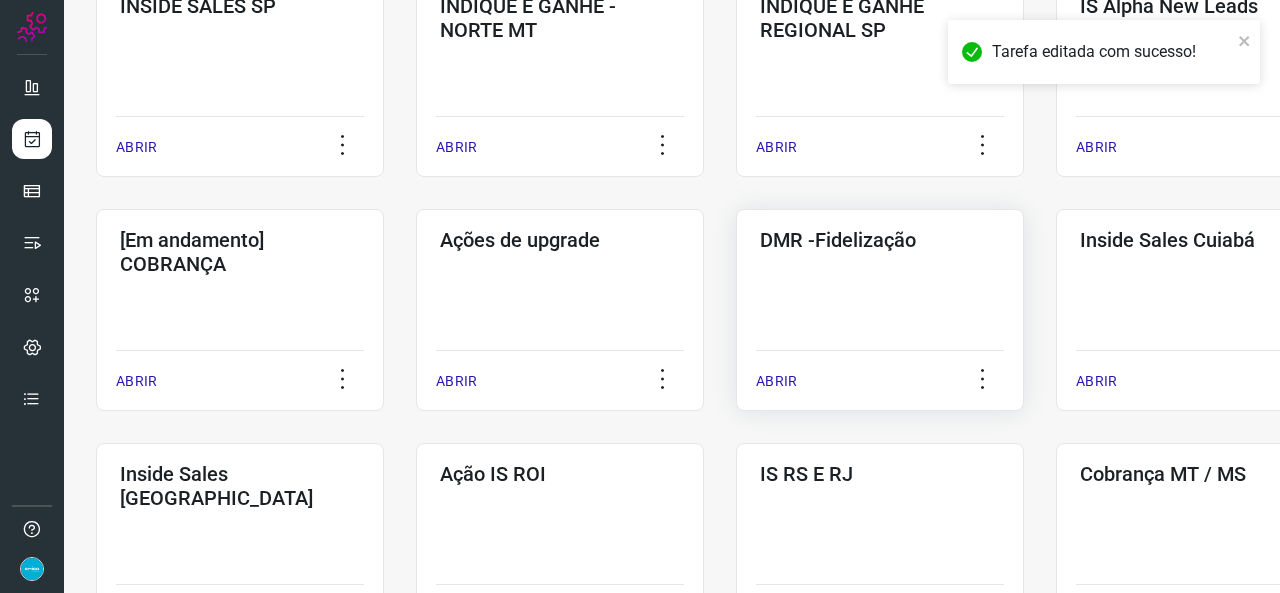 click on "ABRIR" at bounding box center (776, 381) 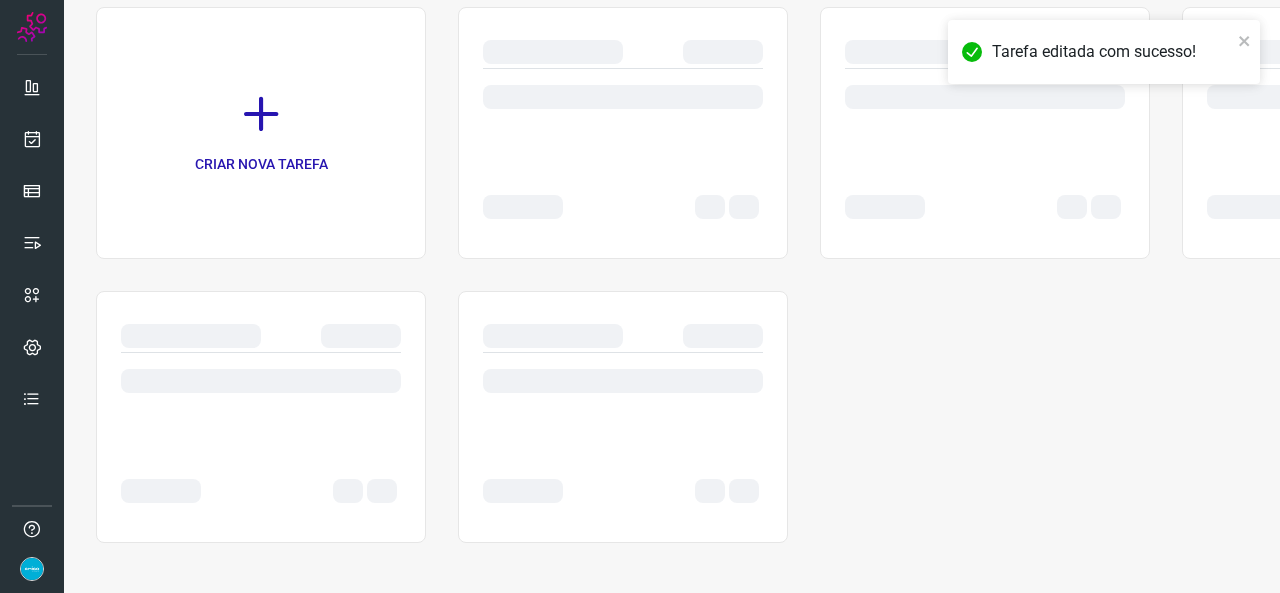 scroll, scrollTop: 0, scrollLeft: 0, axis: both 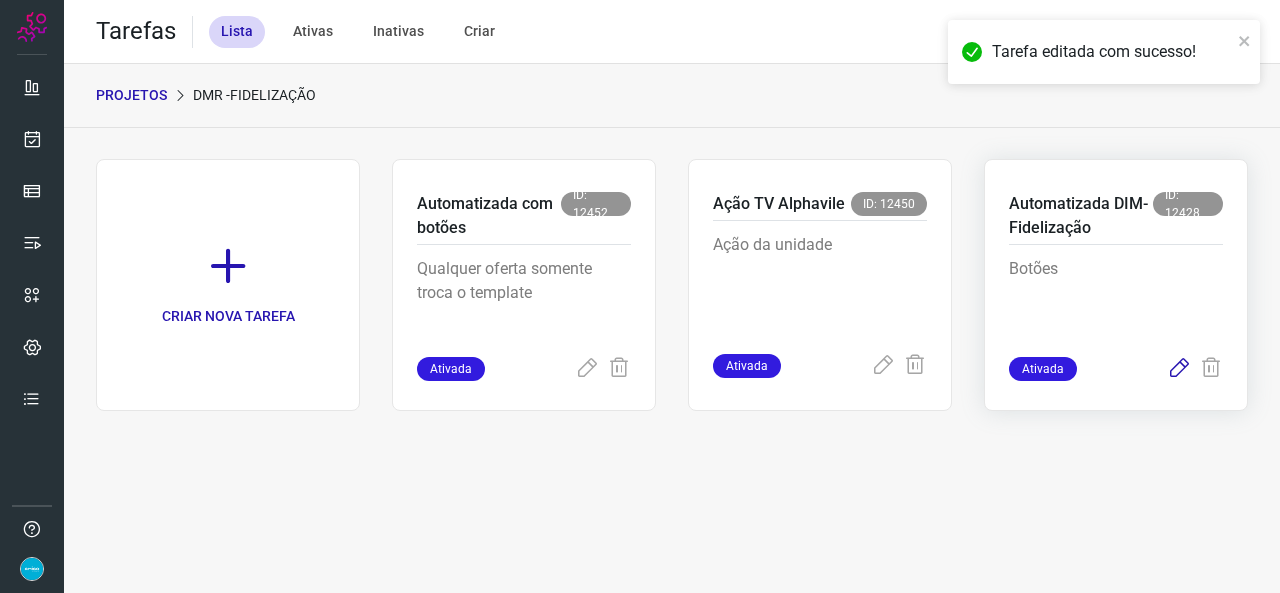 click at bounding box center [1179, 369] 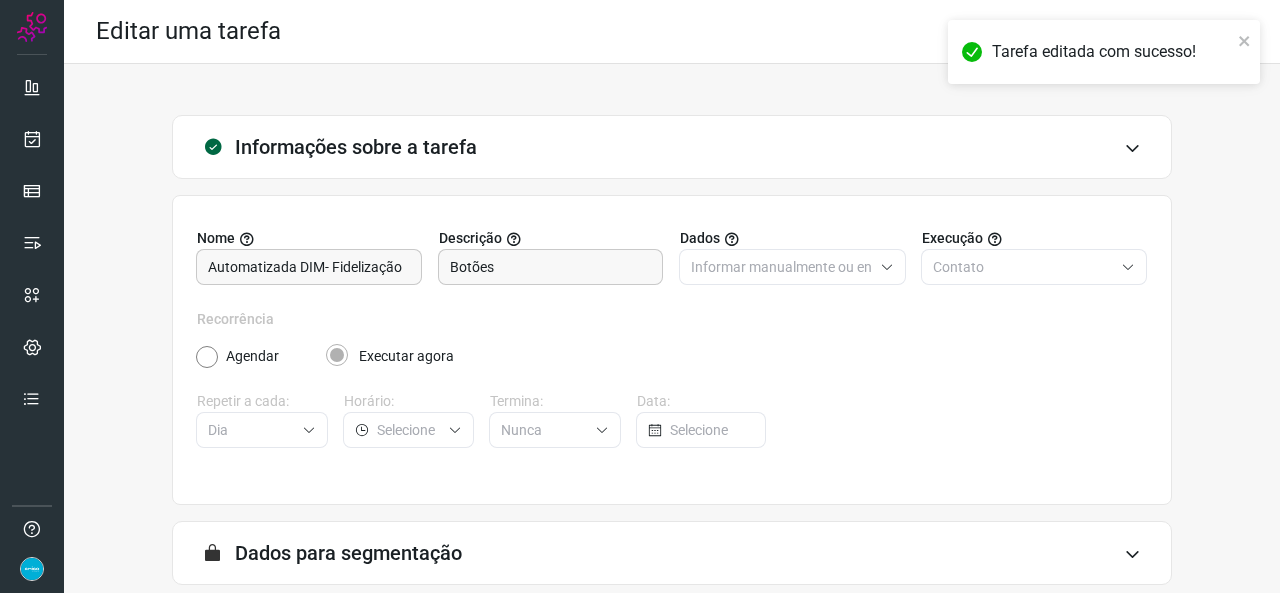 scroll, scrollTop: 187, scrollLeft: 0, axis: vertical 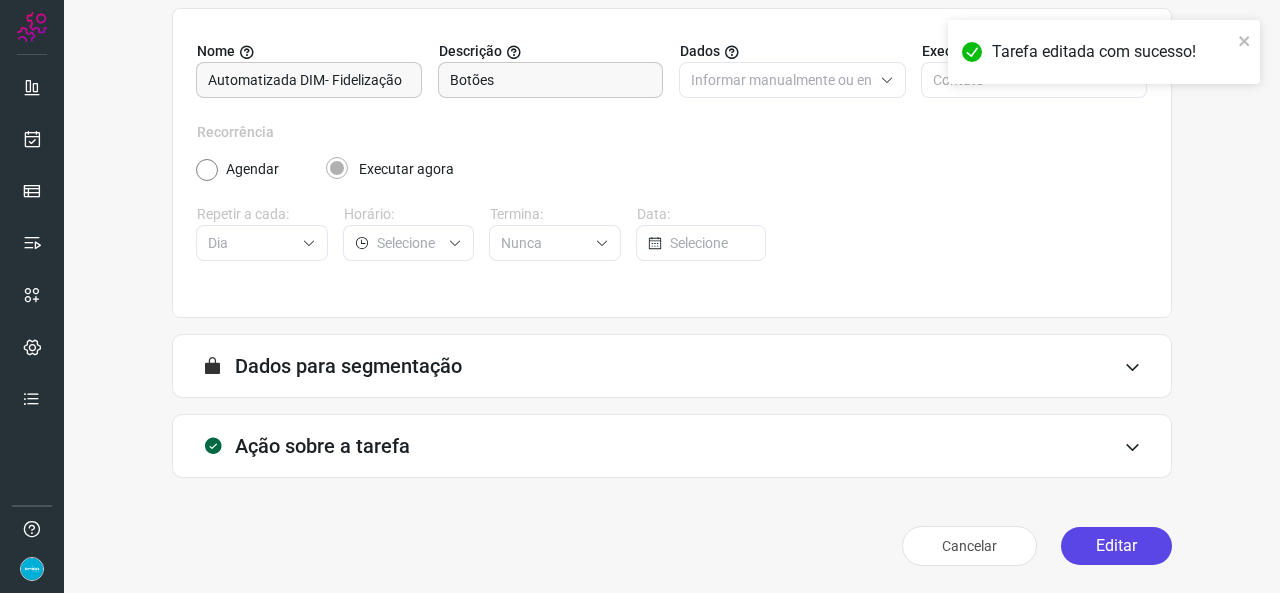 click on "Editar" at bounding box center [1116, 546] 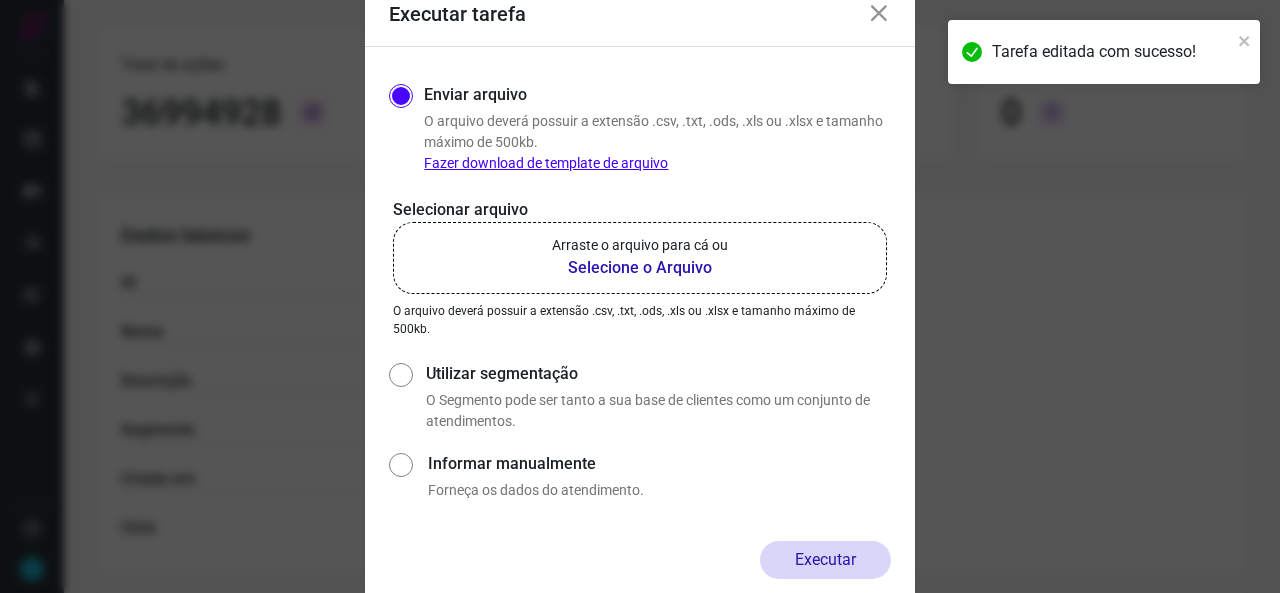 click on "Selecione o Arquivo" at bounding box center [640, 268] 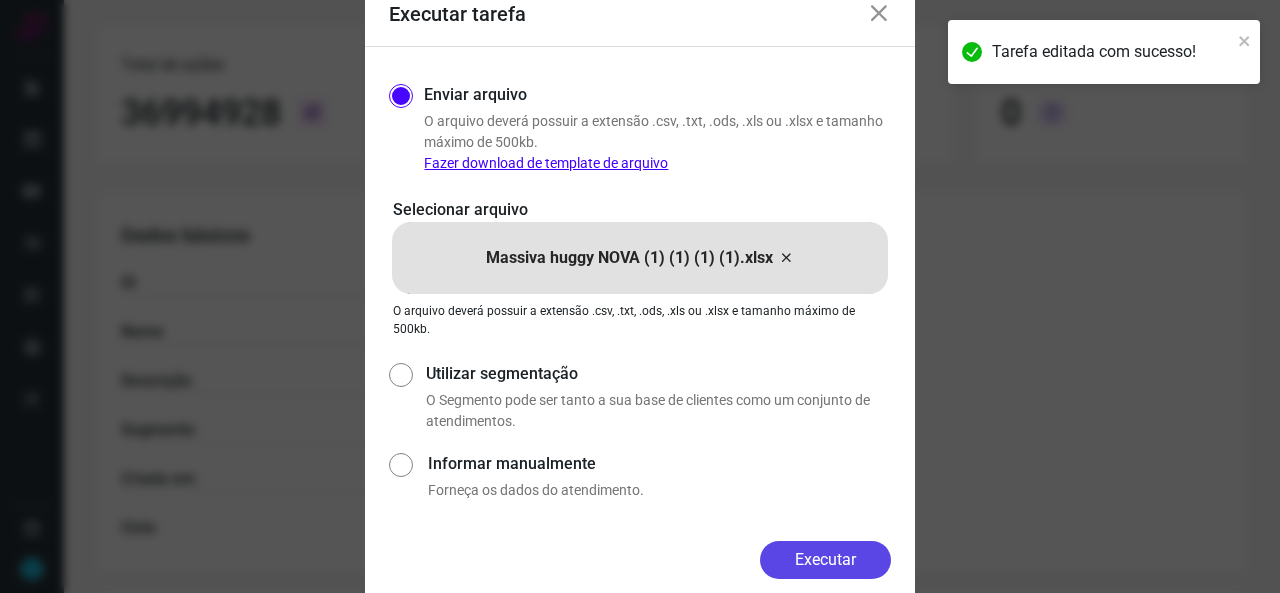 click on "Executar" at bounding box center (825, 560) 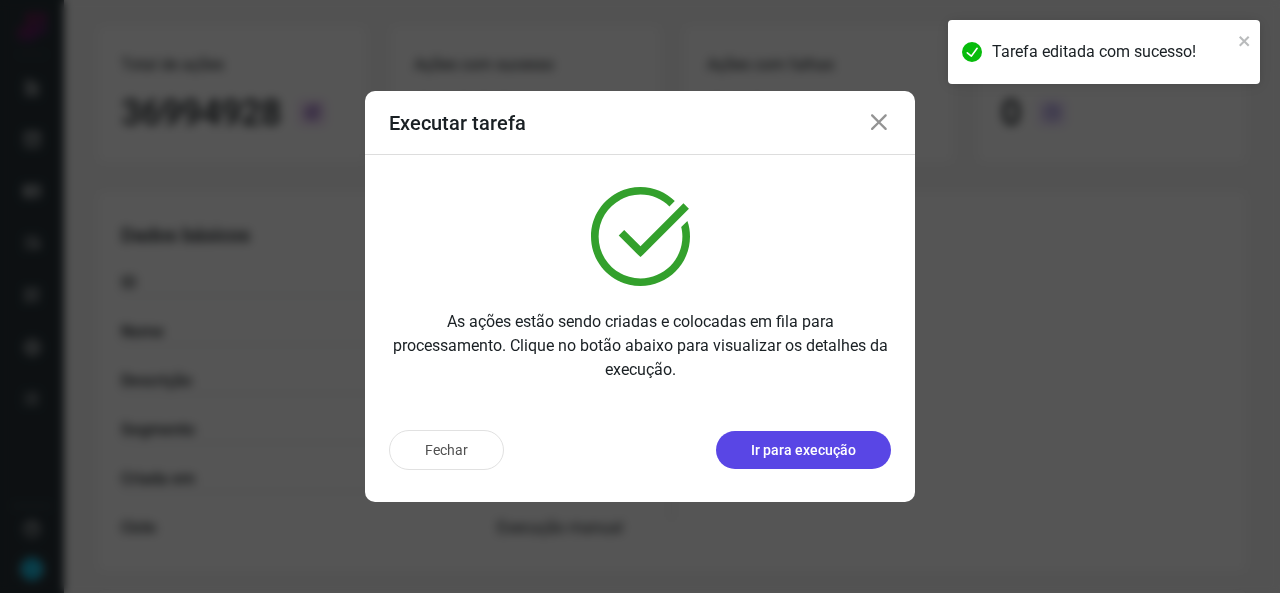 click on "Ir para execução" at bounding box center [803, 450] 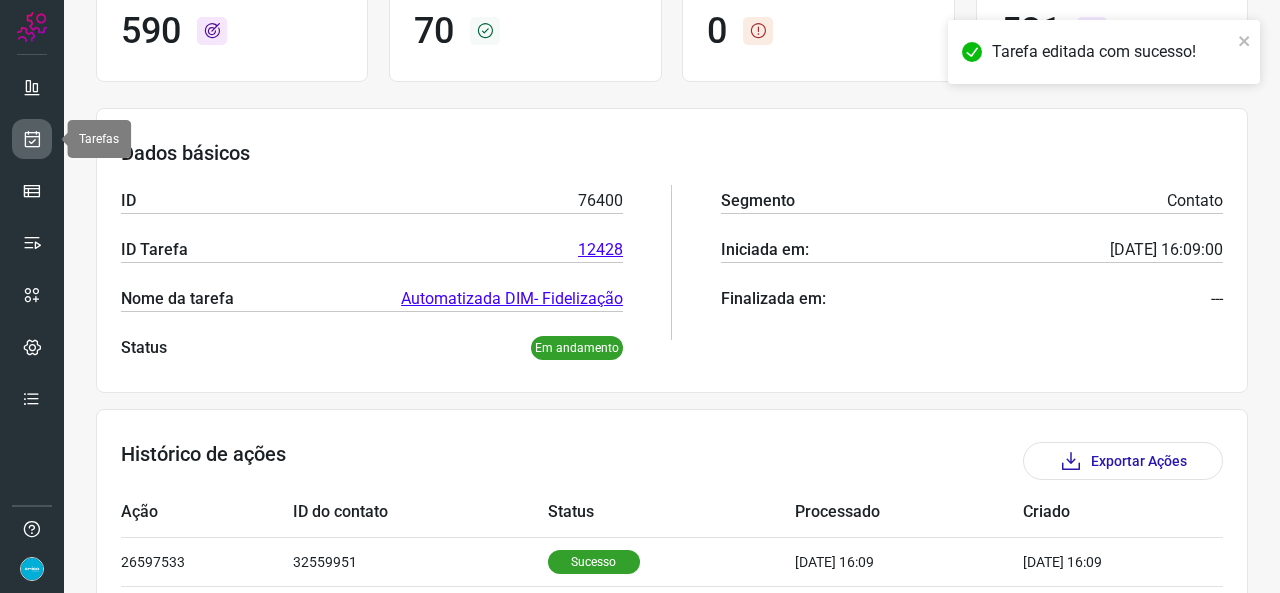 click at bounding box center [32, 139] 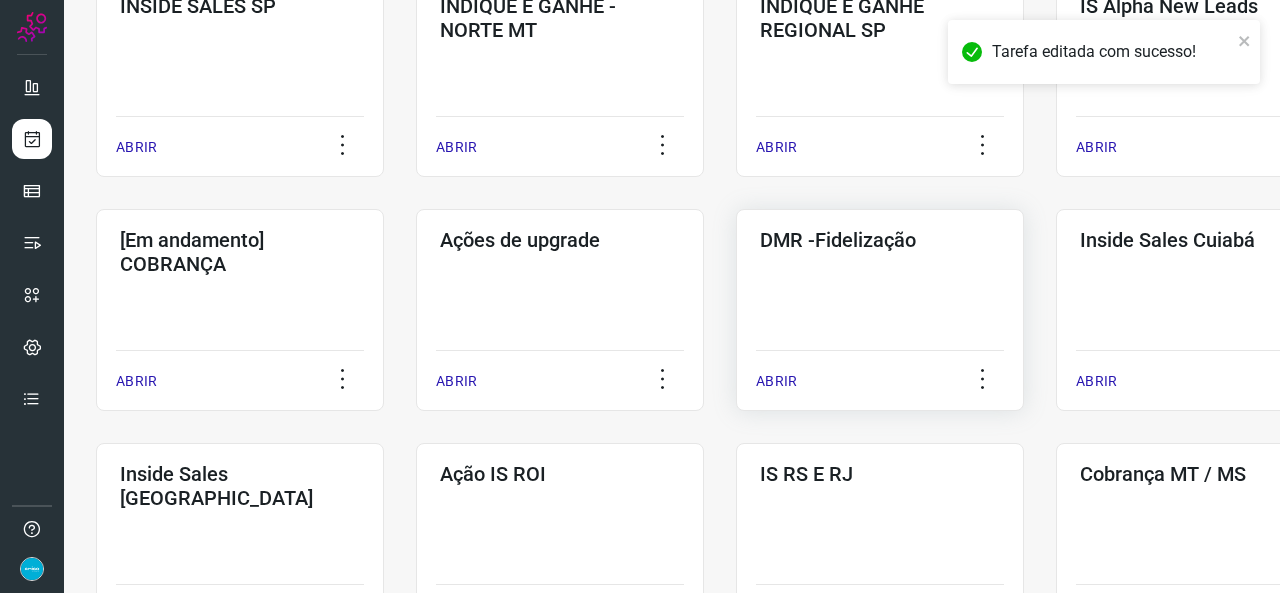 click on "ABRIR" at bounding box center (776, 381) 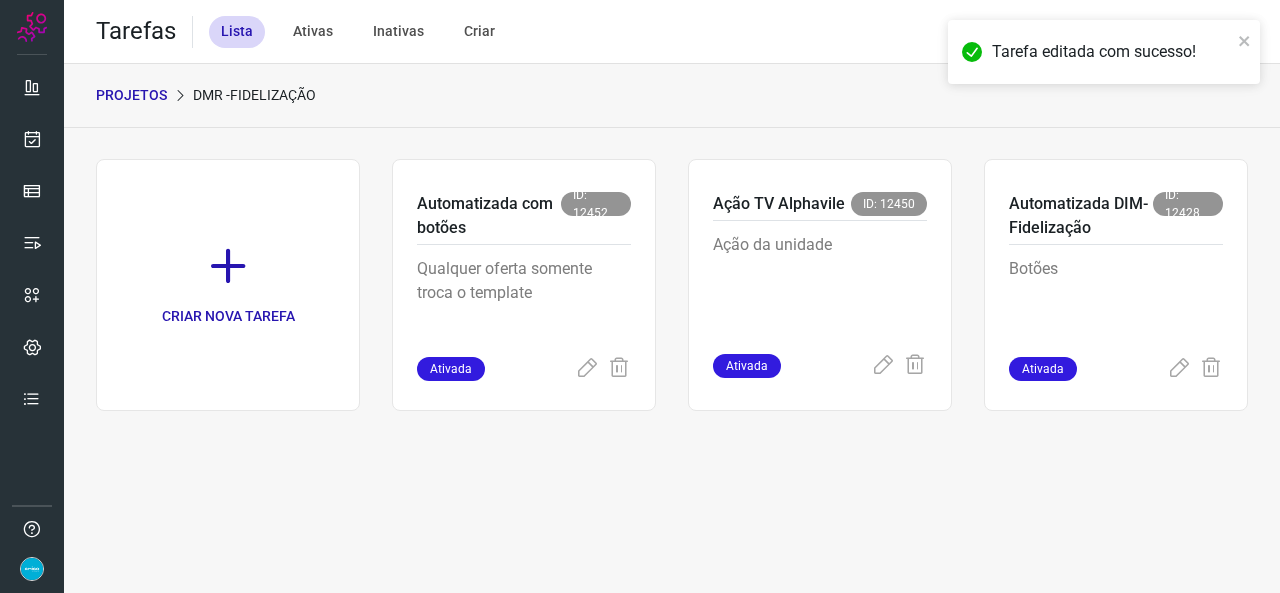 scroll, scrollTop: 0, scrollLeft: 0, axis: both 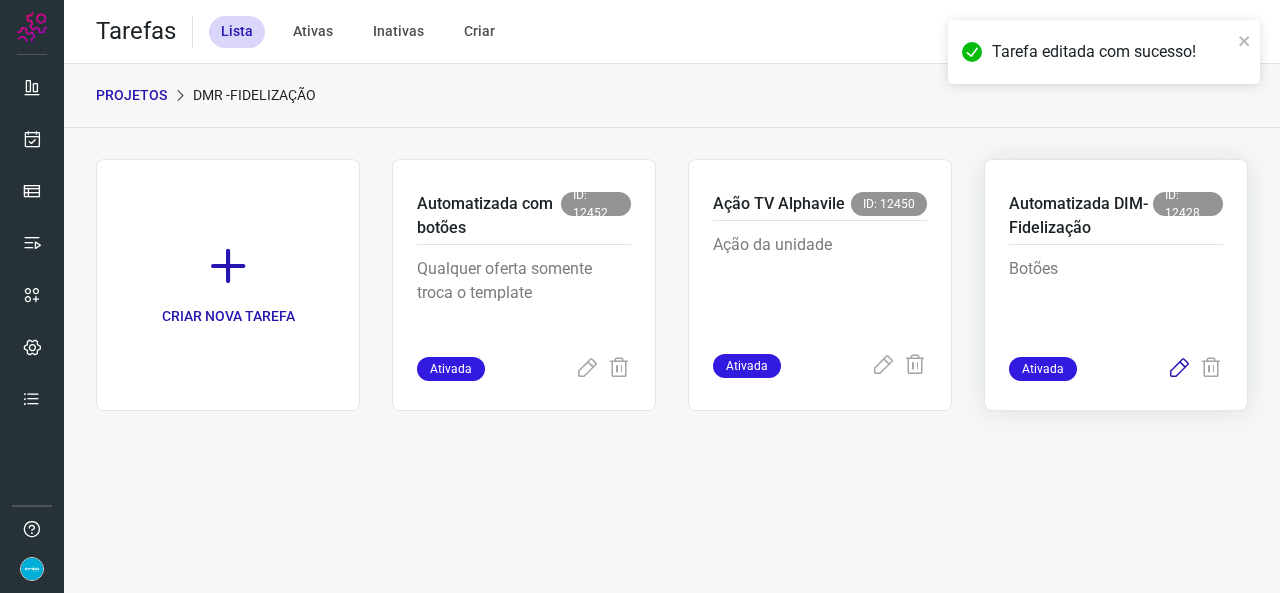 click at bounding box center (1179, 369) 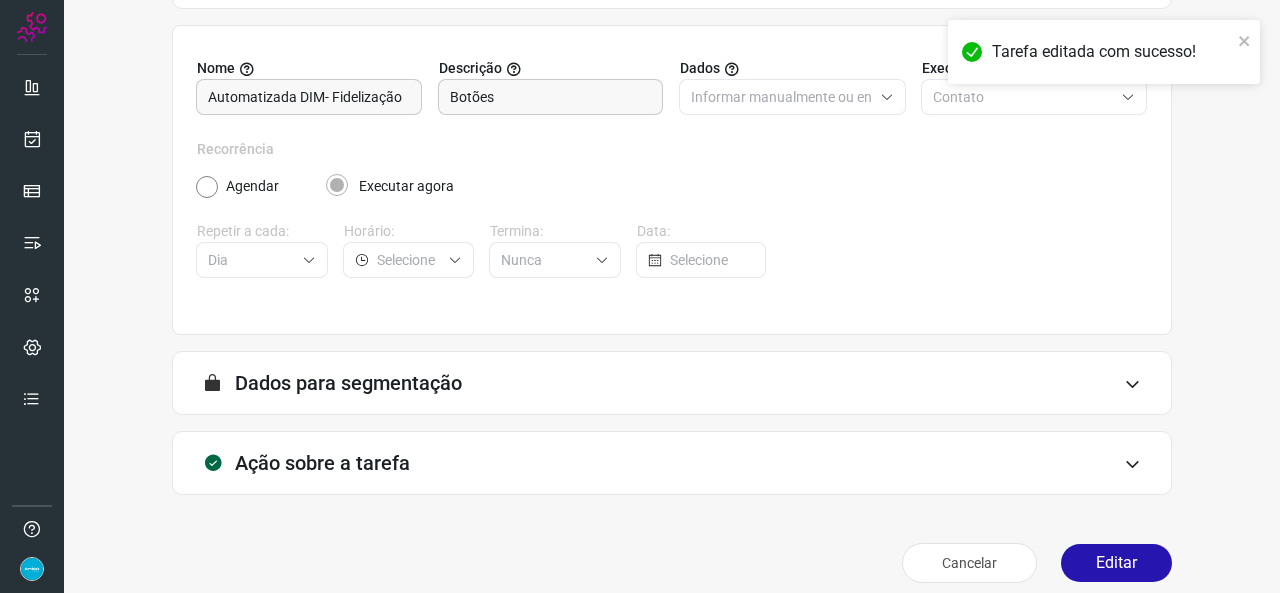 scroll, scrollTop: 187, scrollLeft: 0, axis: vertical 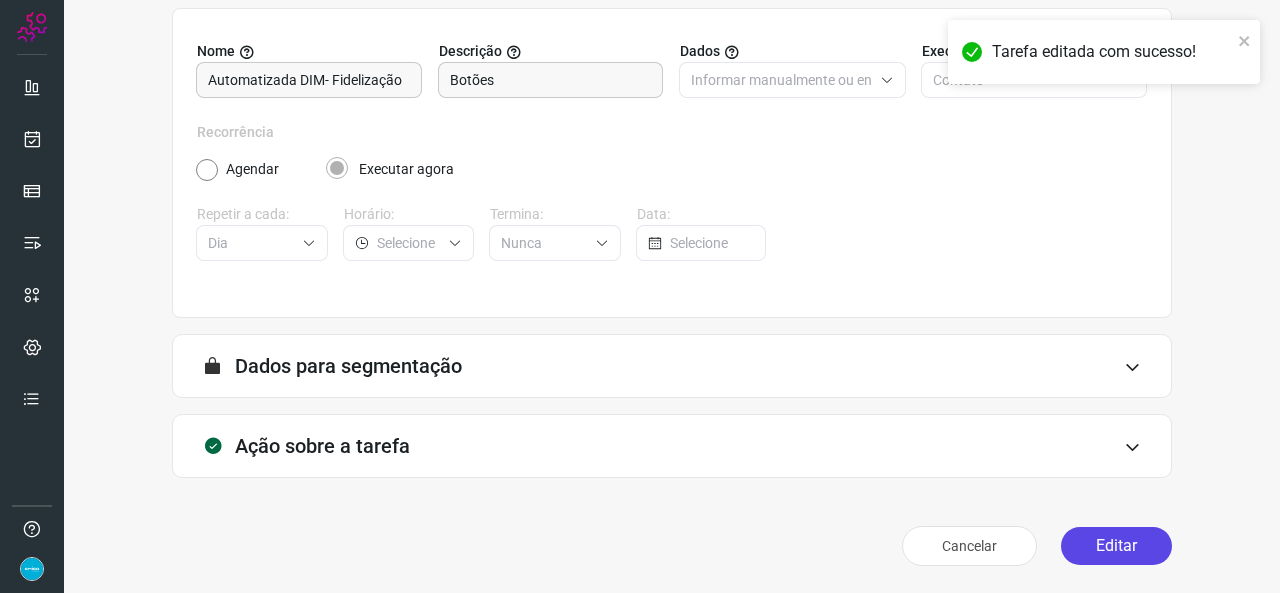 click on "Editar" at bounding box center [1116, 546] 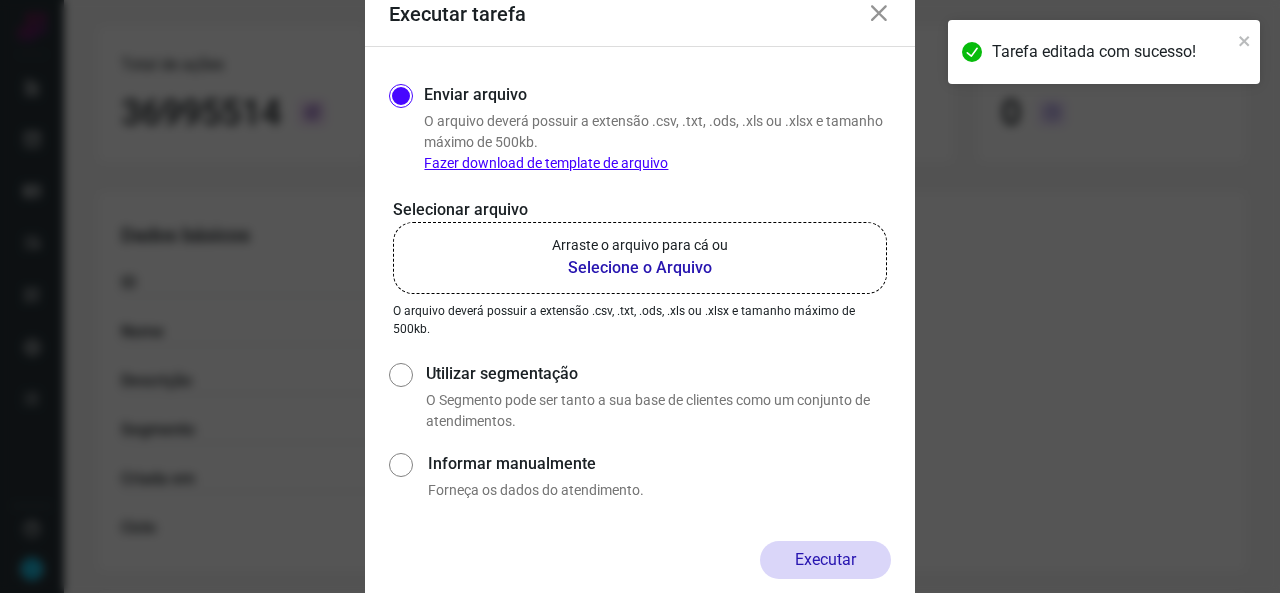 click on "Selecione o Arquivo" at bounding box center [640, 268] 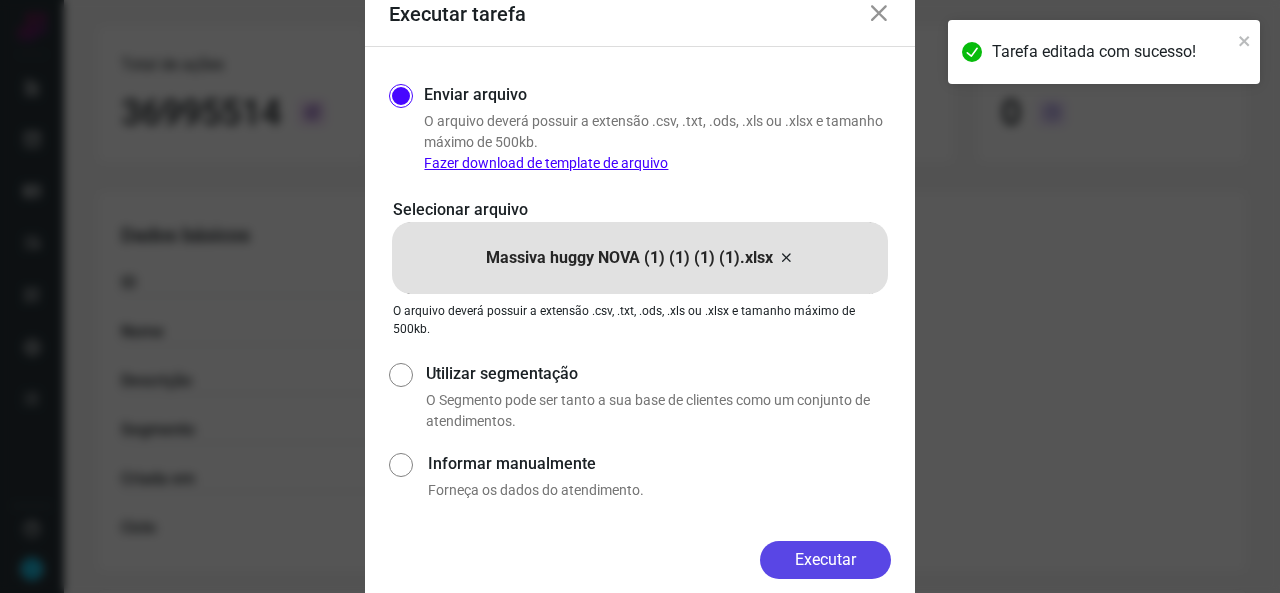 click on "Executar" at bounding box center [825, 560] 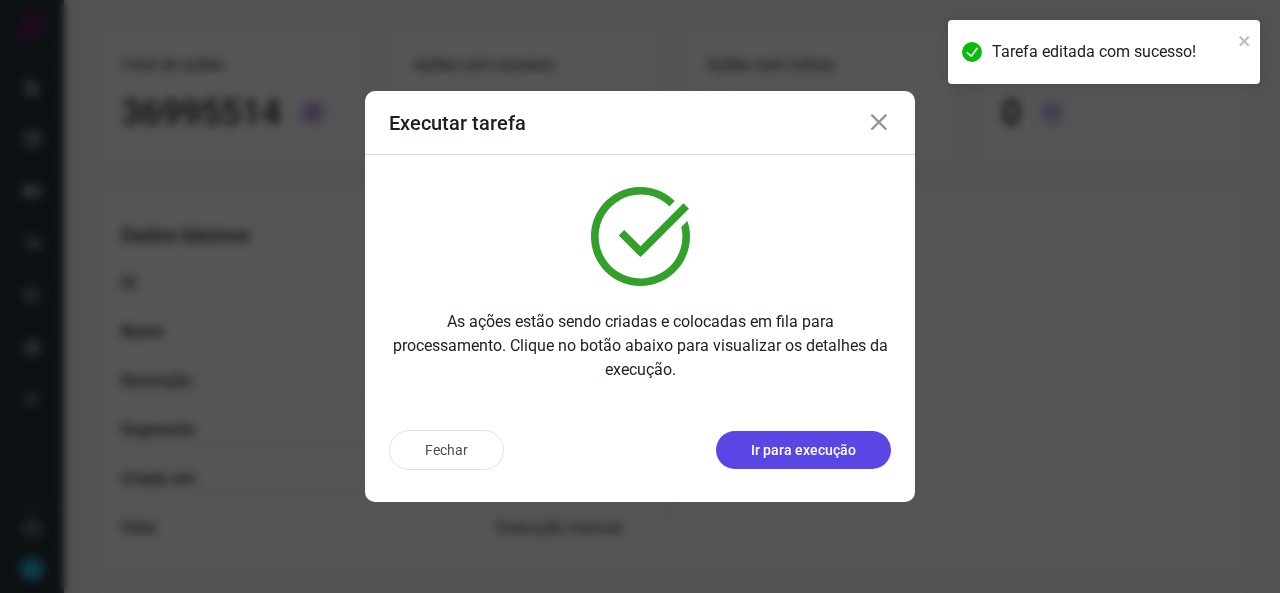 click on "Ir para execução" at bounding box center [803, 450] 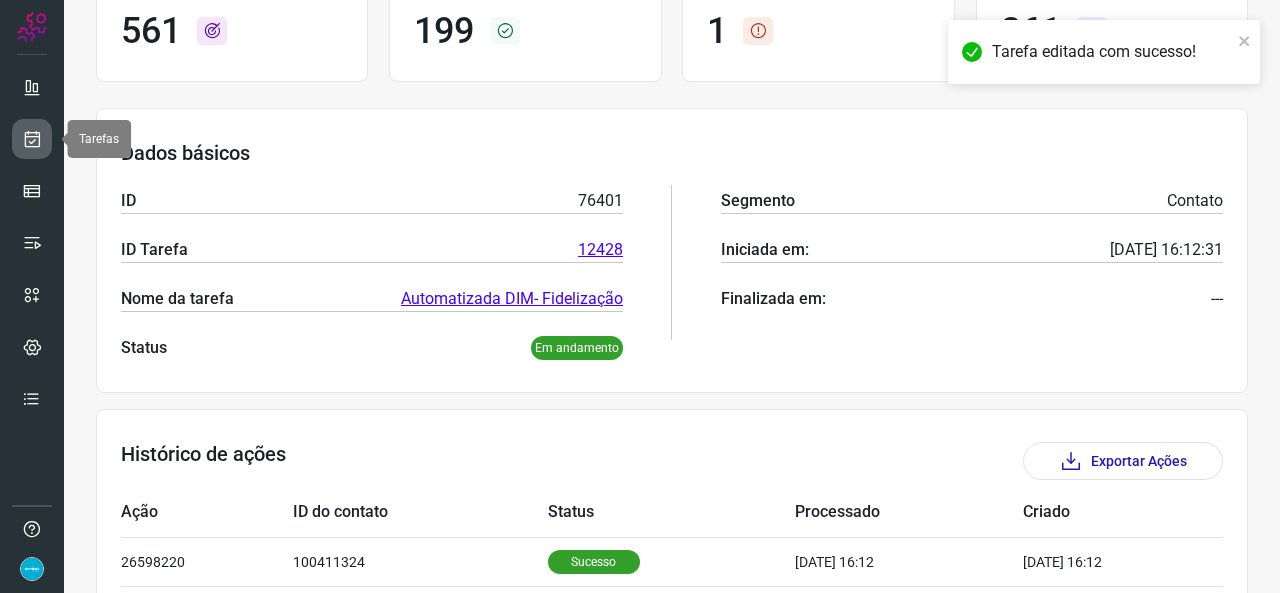 click at bounding box center (32, 139) 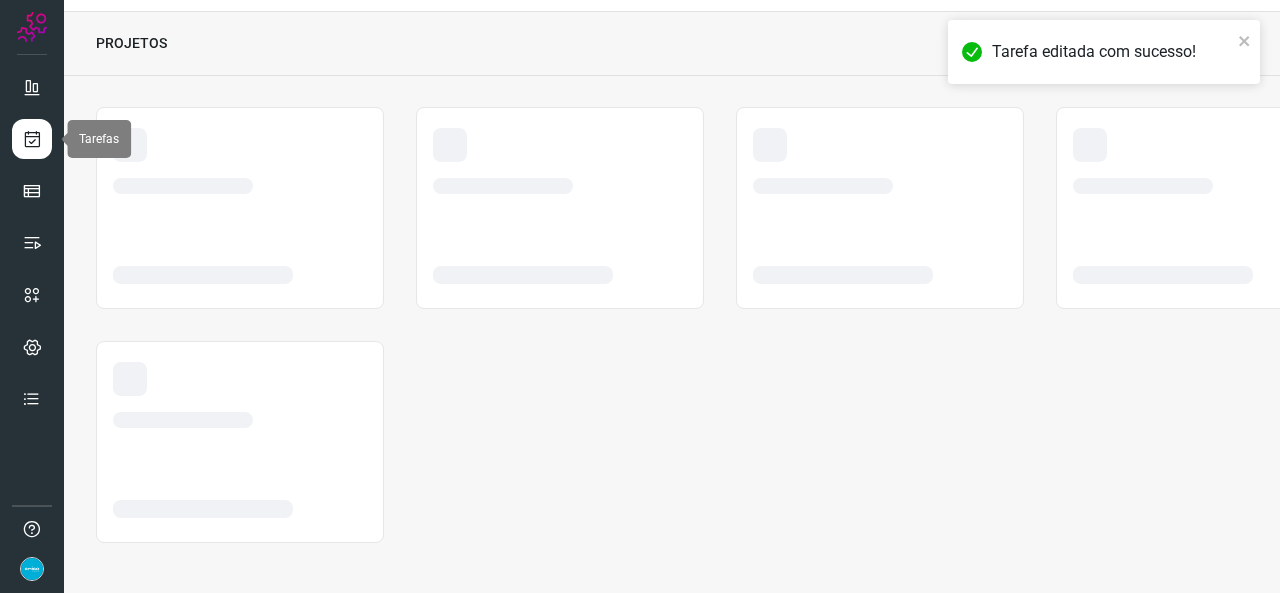scroll, scrollTop: 52, scrollLeft: 0, axis: vertical 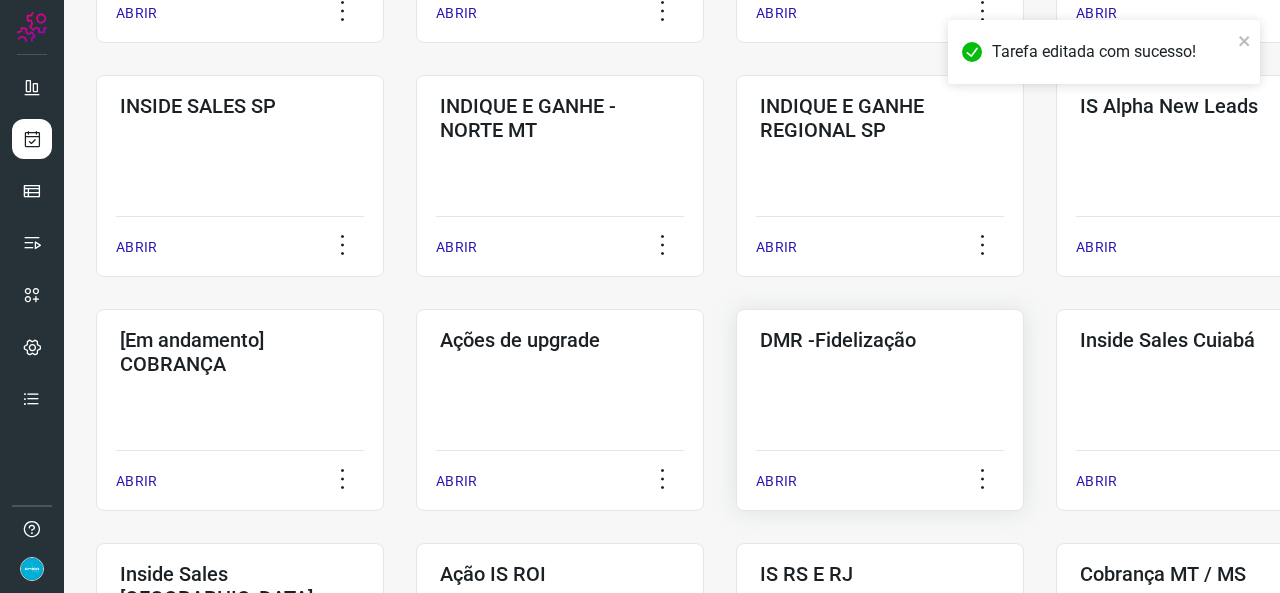 click on "ABRIR" at bounding box center [776, 481] 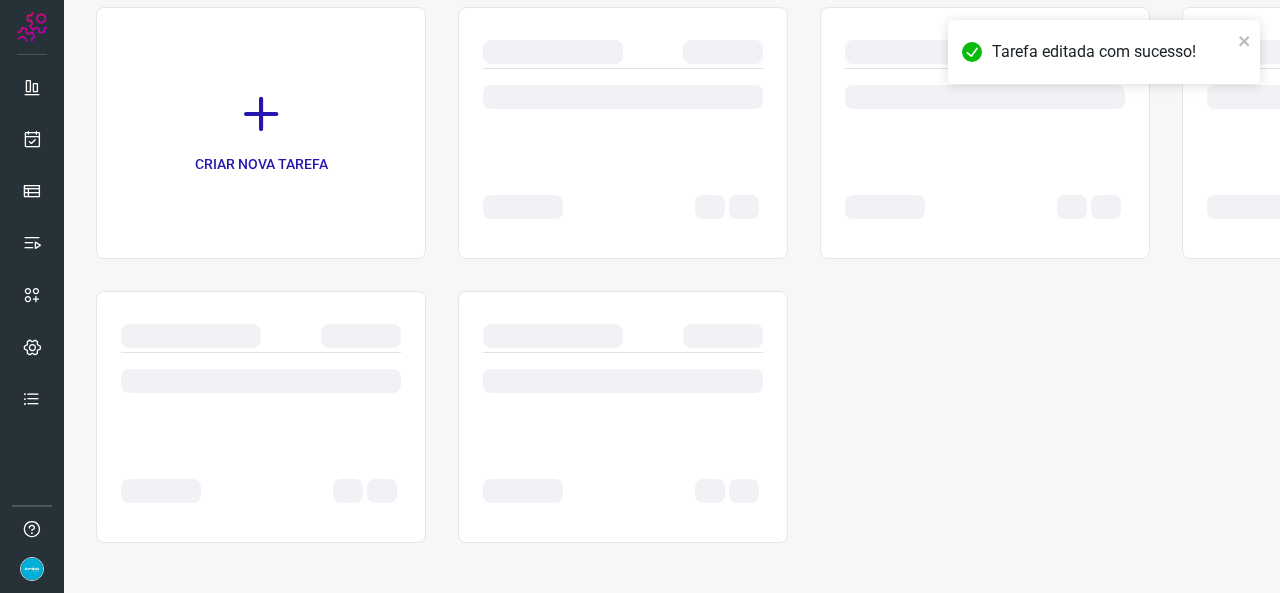 scroll, scrollTop: 0, scrollLeft: 0, axis: both 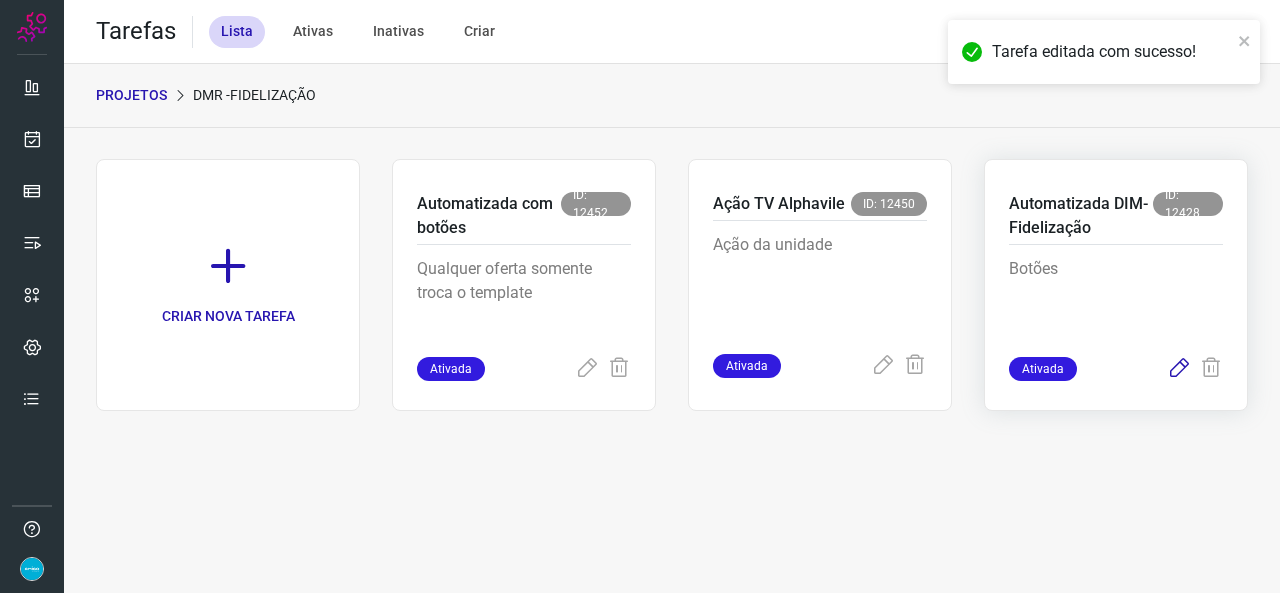 click at bounding box center [1179, 369] 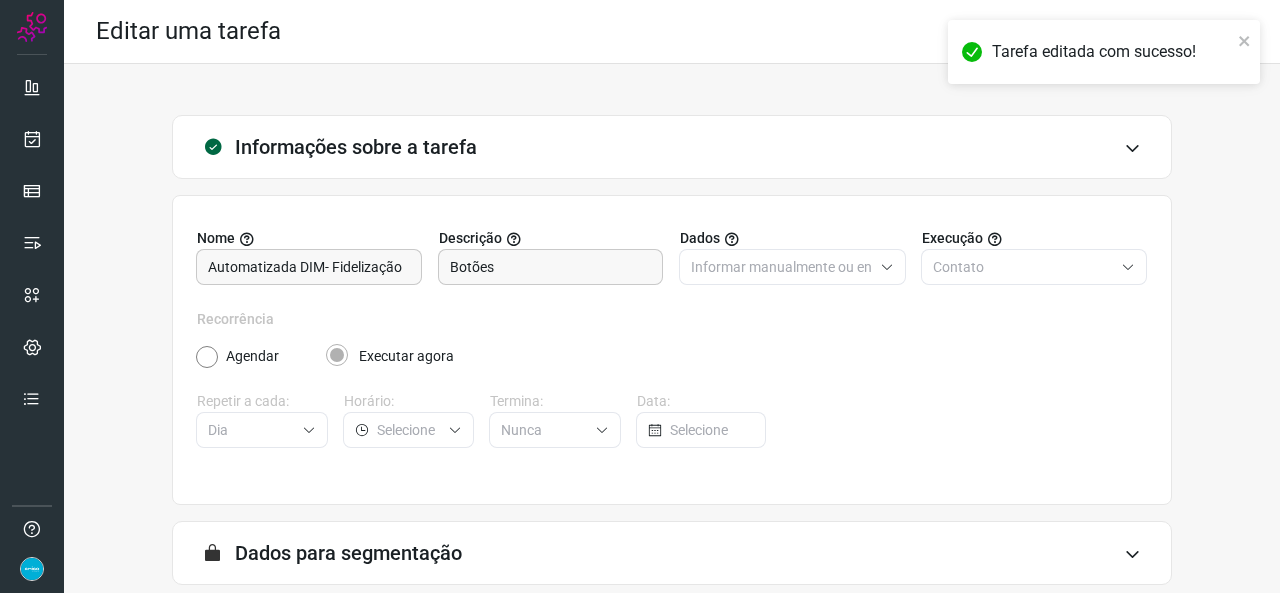 scroll, scrollTop: 187, scrollLeft: 0, axis: vertical 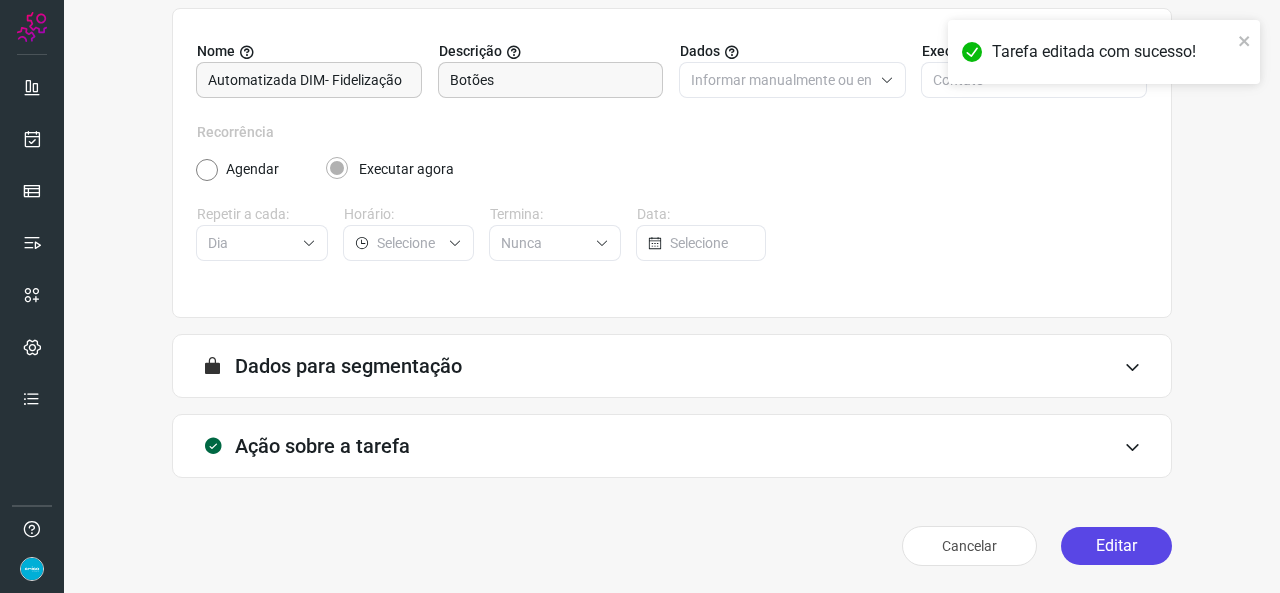click on "Editar" at bounding box center (1116, 546) 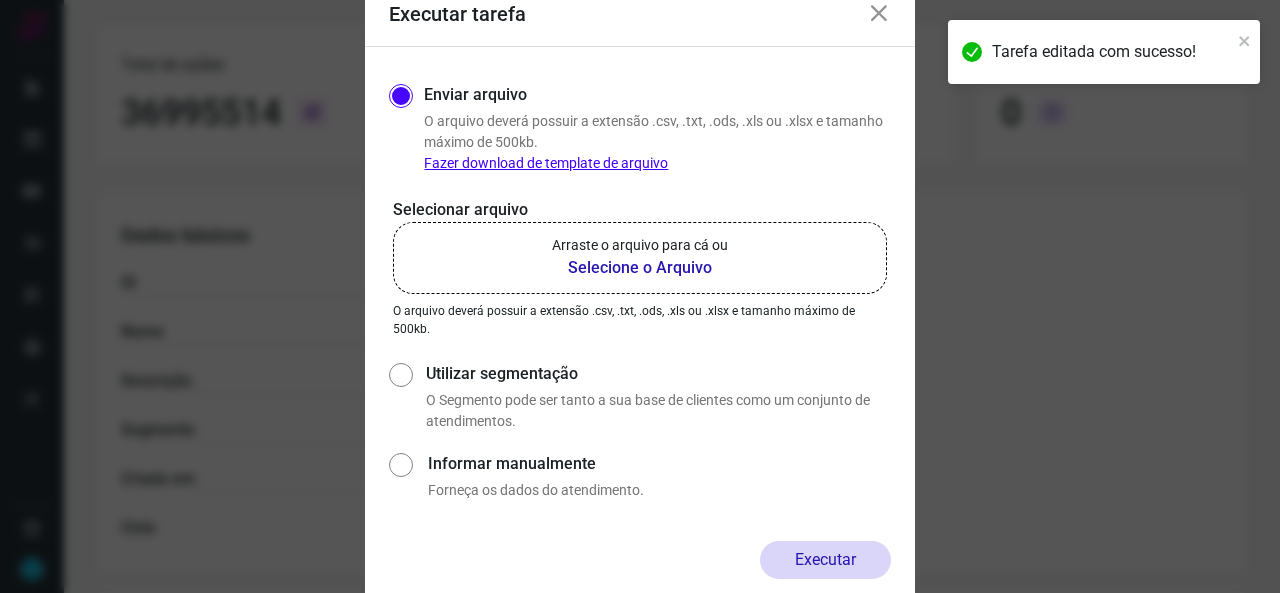 click on "Selecione o Arquivo" at bounding box center (640, 268) 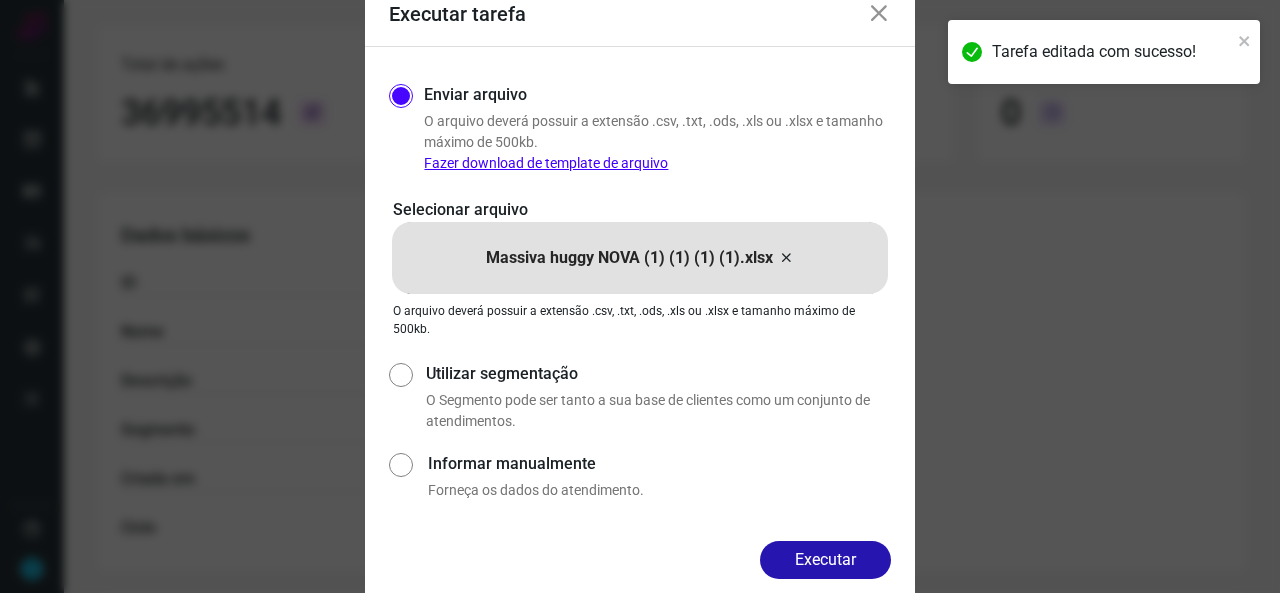 click on "Executar" at bounding box center (825, 560) 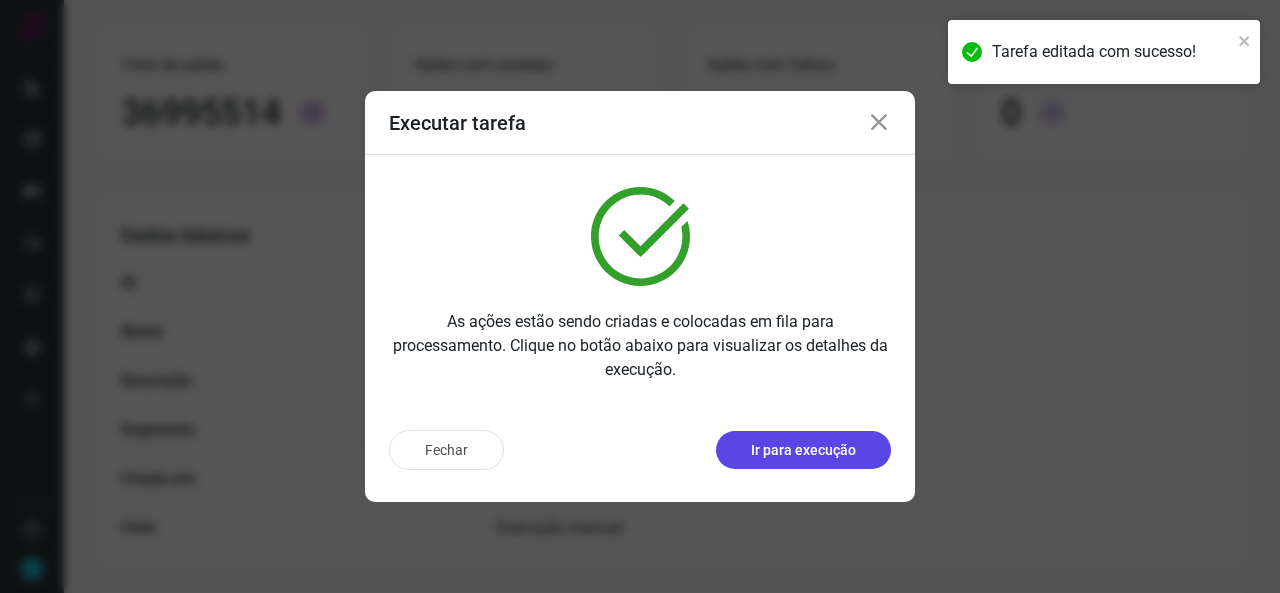 click on "Ir para execução" at bounding box center (803, 450) 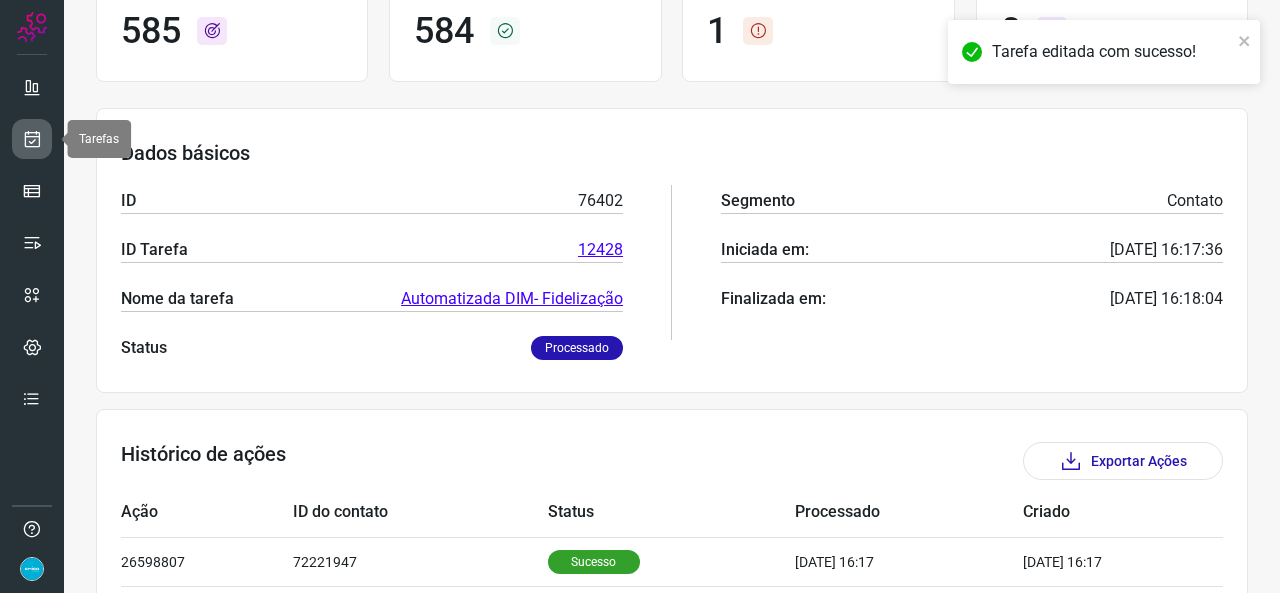 click at bounding box center [32, 139] 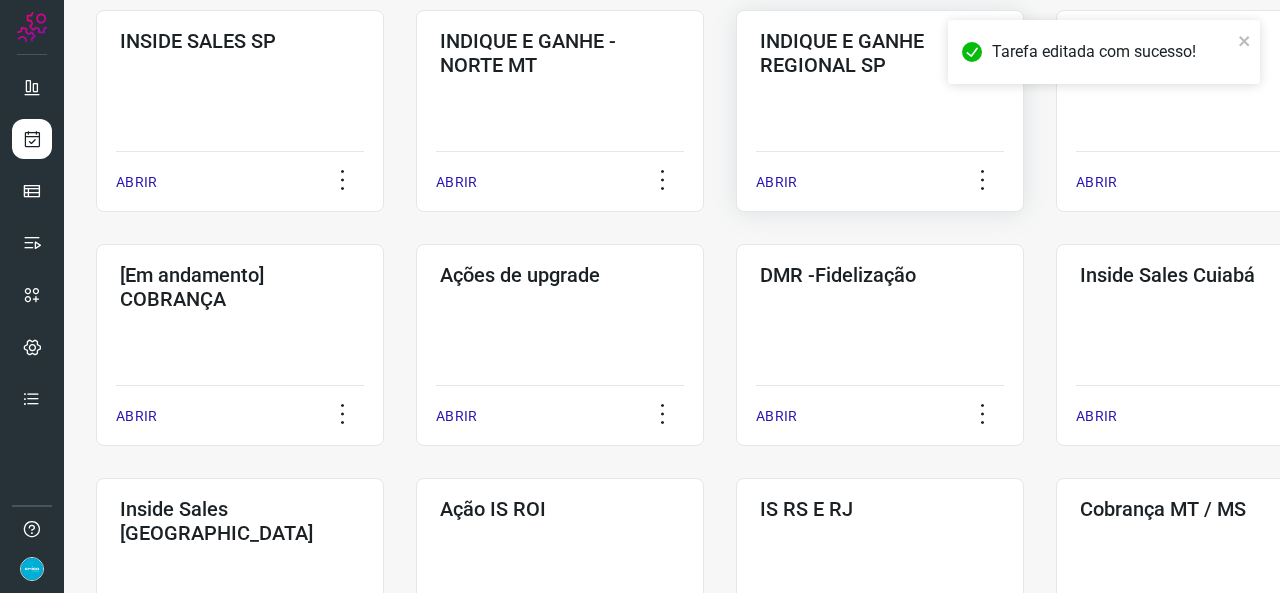 scroll, scrollTop: 652, scrollLeft: 0, axis: vertical 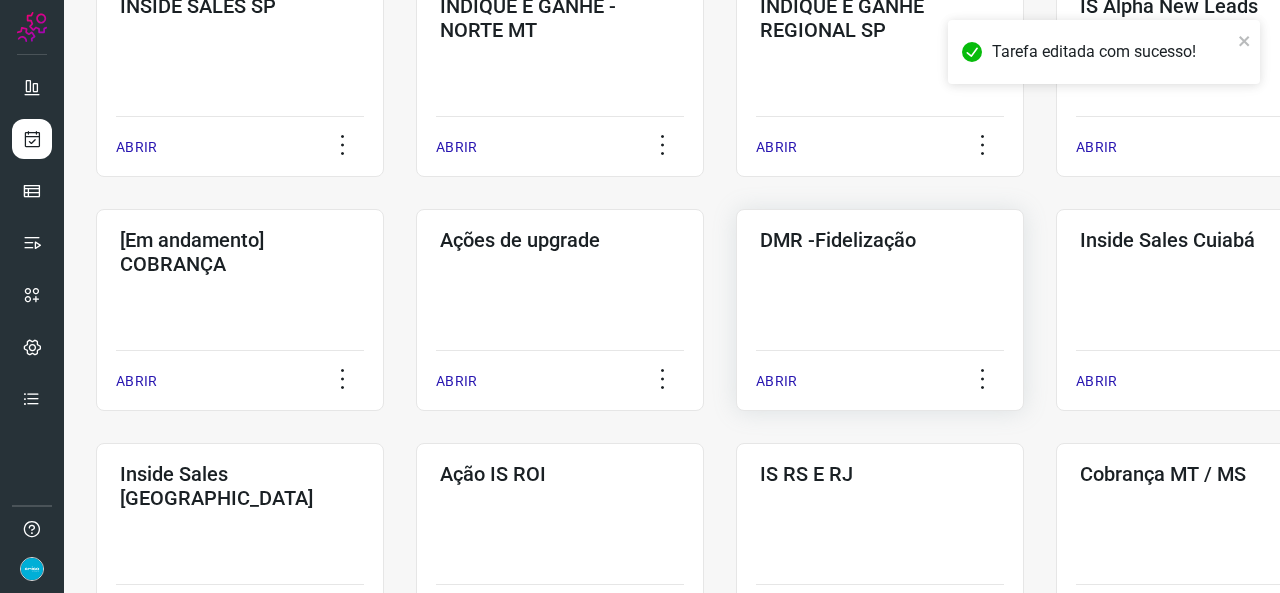 click on "ABRIR" at bounding box center [776, 381] 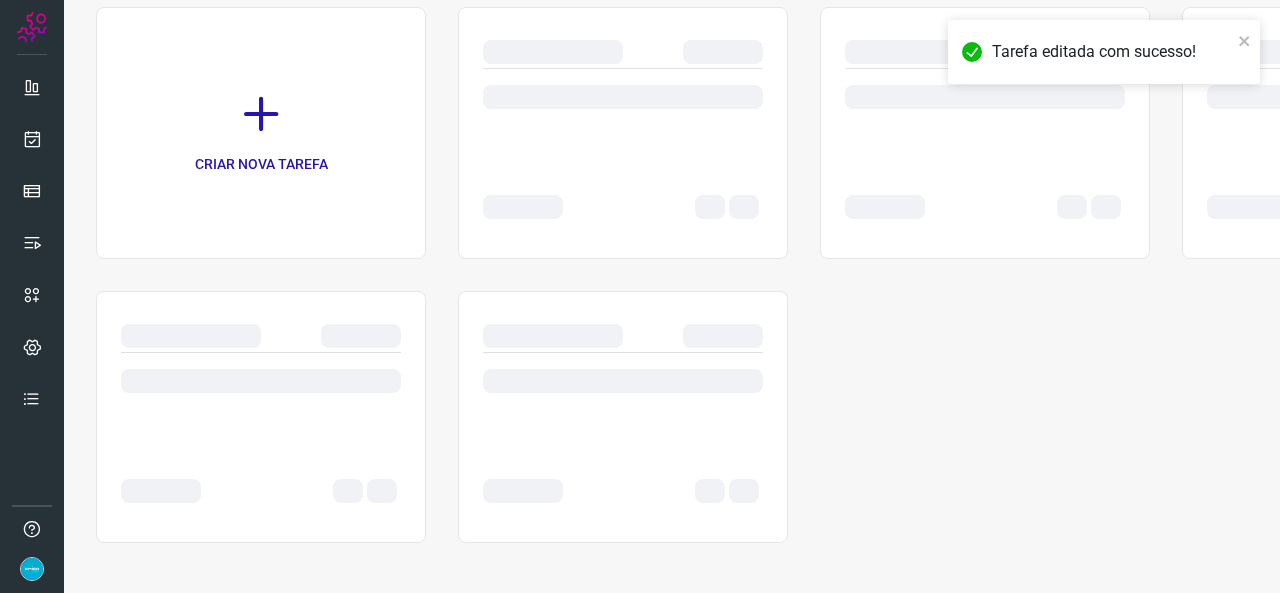 scroll, scrollTop: 0, scrollLeft: 0, axis: both 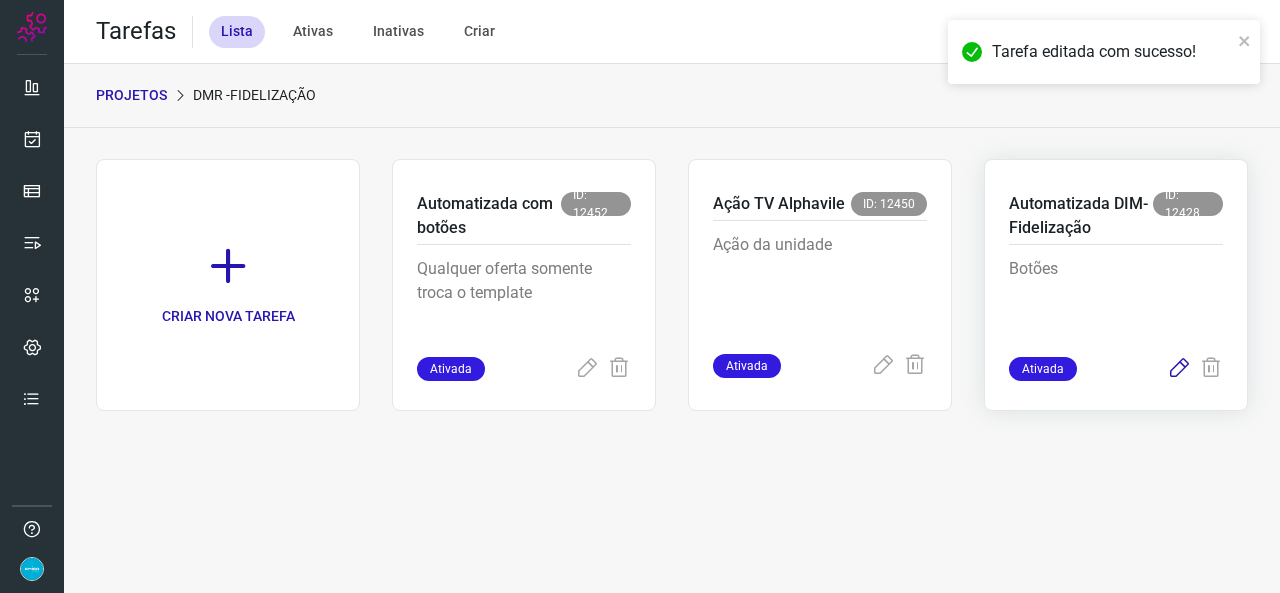 click at bounding box center (1179, 369) 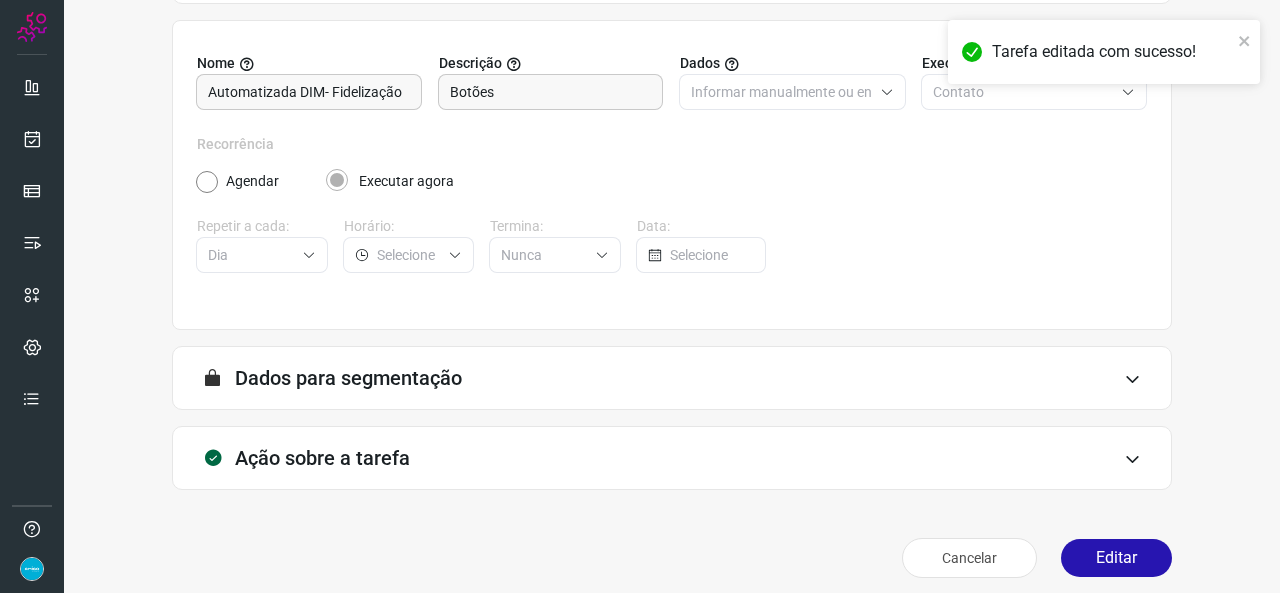 scroll, scrollTop: 187, scrollLeft: 0, axis: vertical 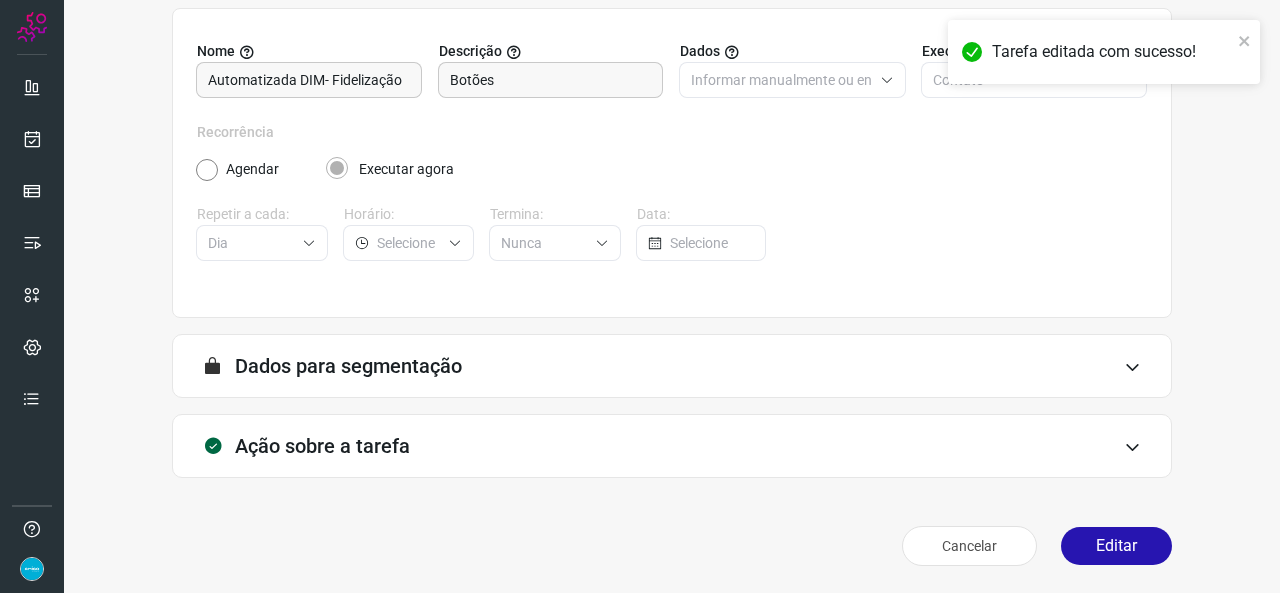 drag, startPoint x: 1106, startPoint y: 551, endPoint x: 985, endPoint y: 427, distance: 173.25415 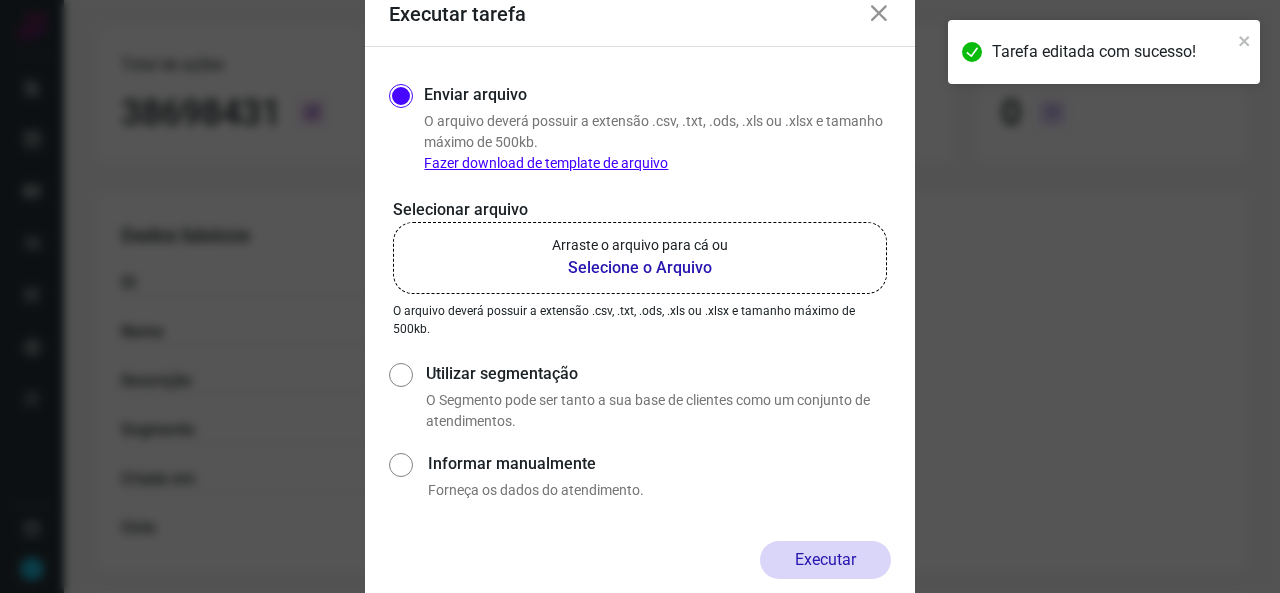 click on "Selecione o Arquivo" at bounding box center [640, 268] 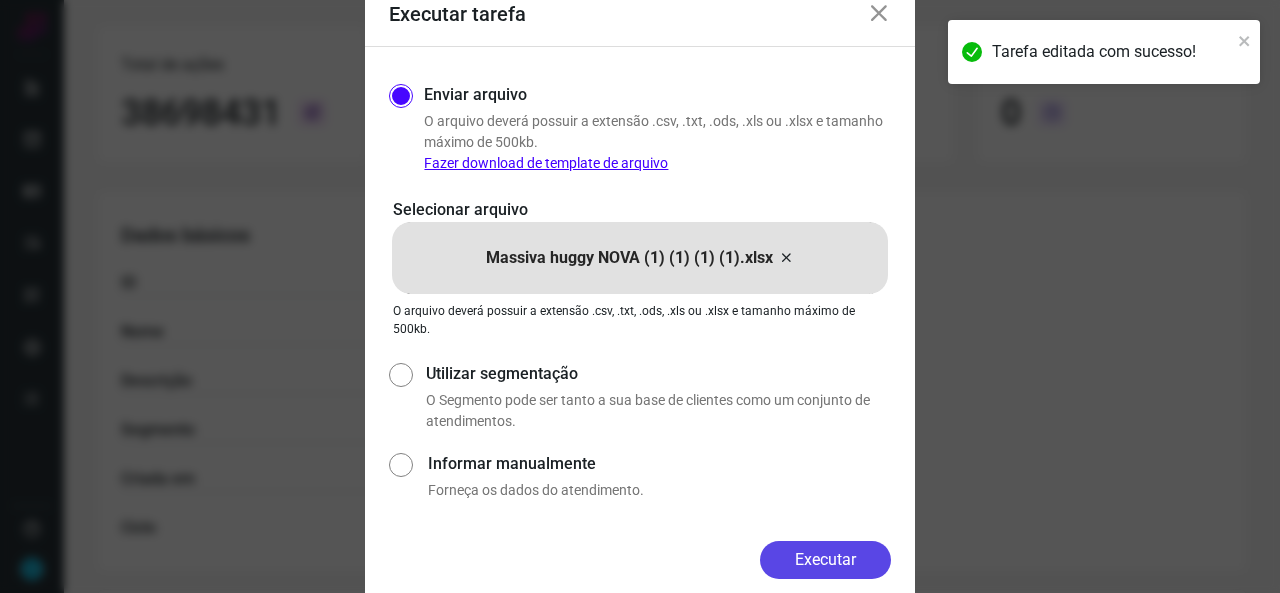 click on "Executar" at bounding box center (825, 560) 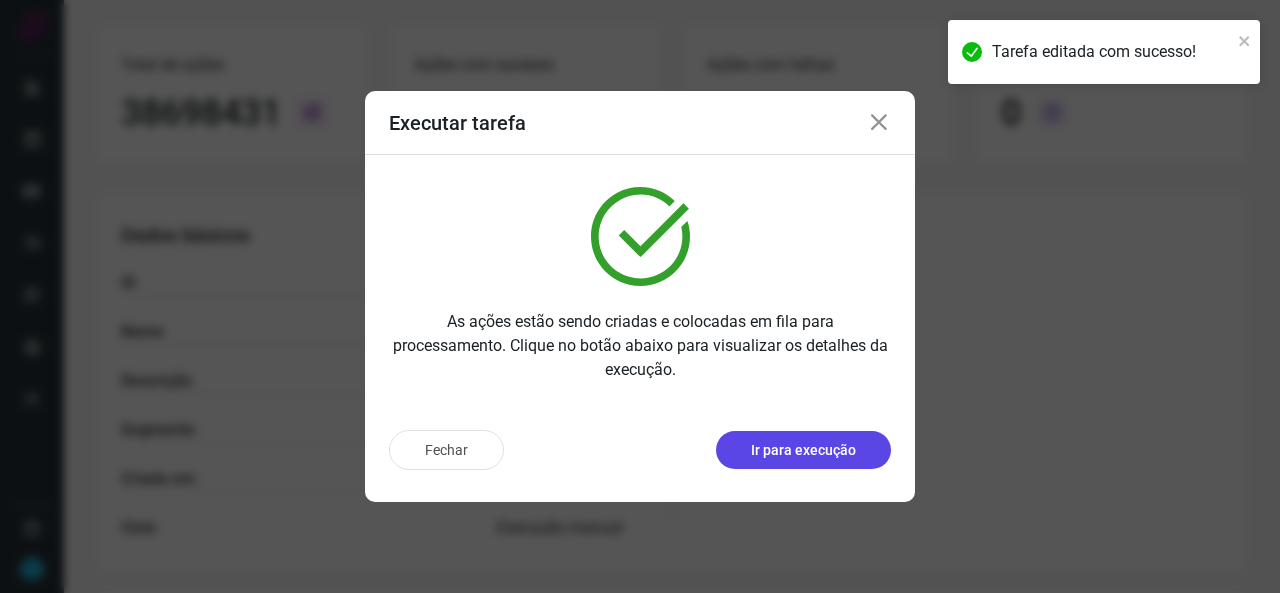 click on "Ir para execução" at bounding box center [803, 450] 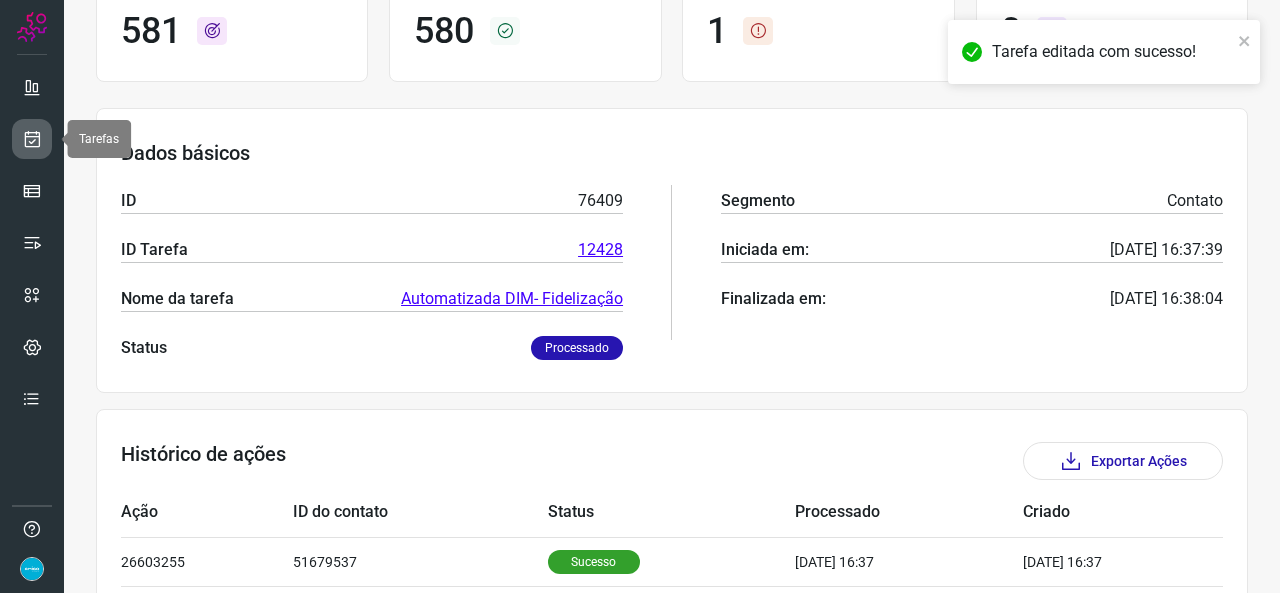 click at bounding box center [32, 139] 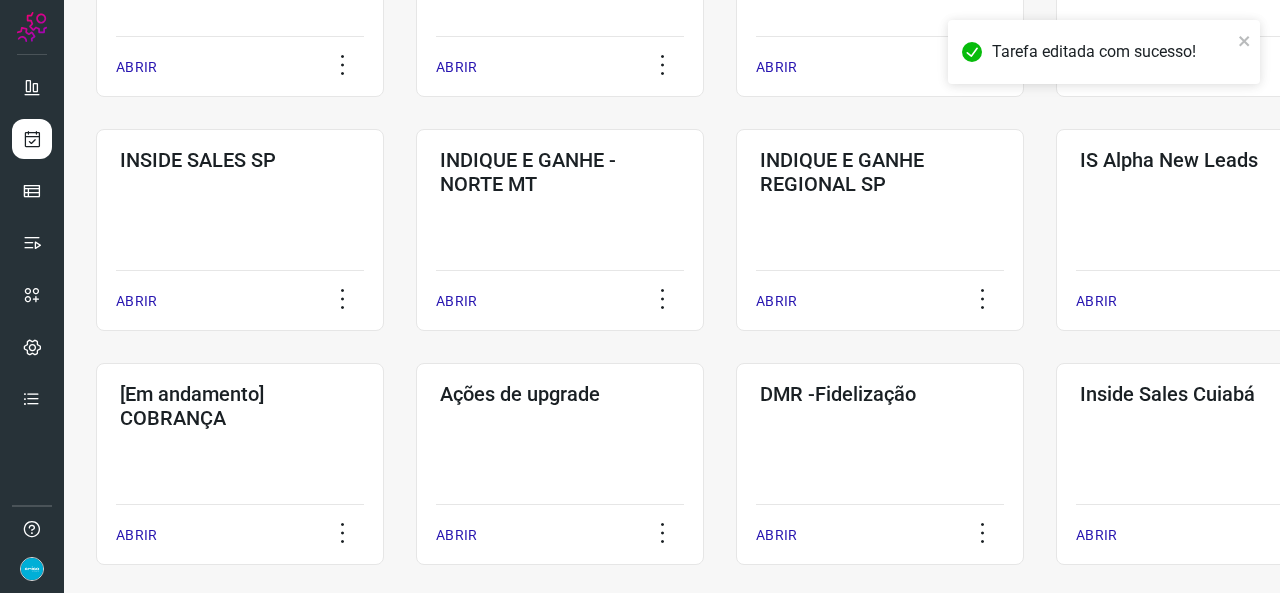 scroll, scrollTop: 552, scrollLeft: 0, axis: vertical 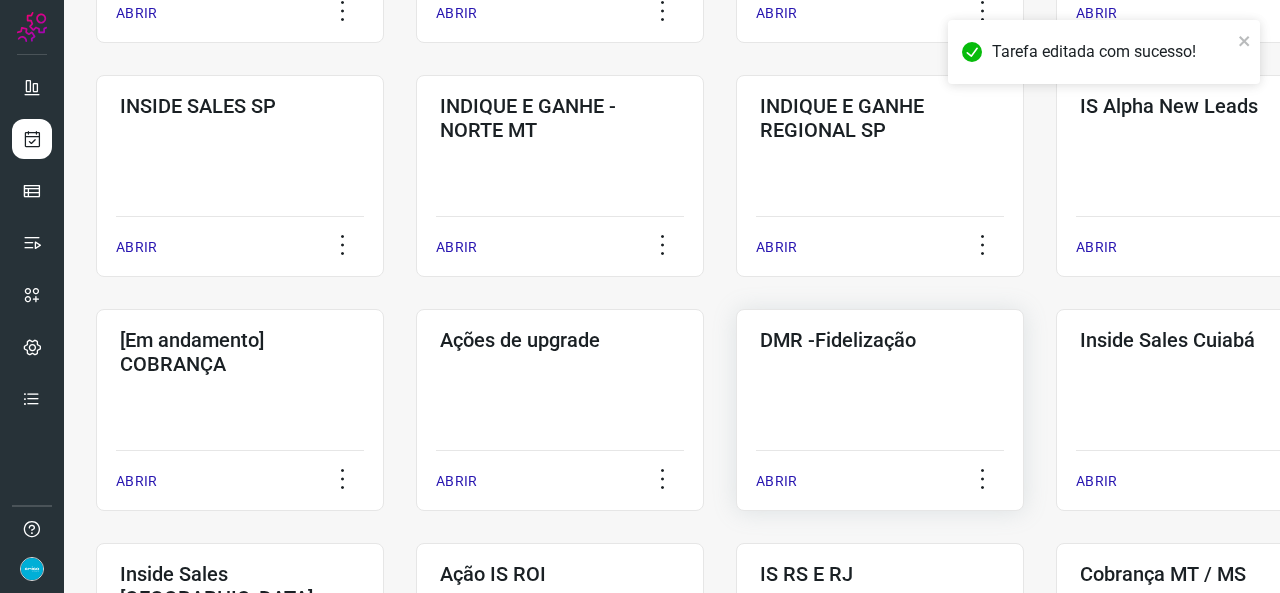 click on "ABRIR" at bounding box center [776, 481] 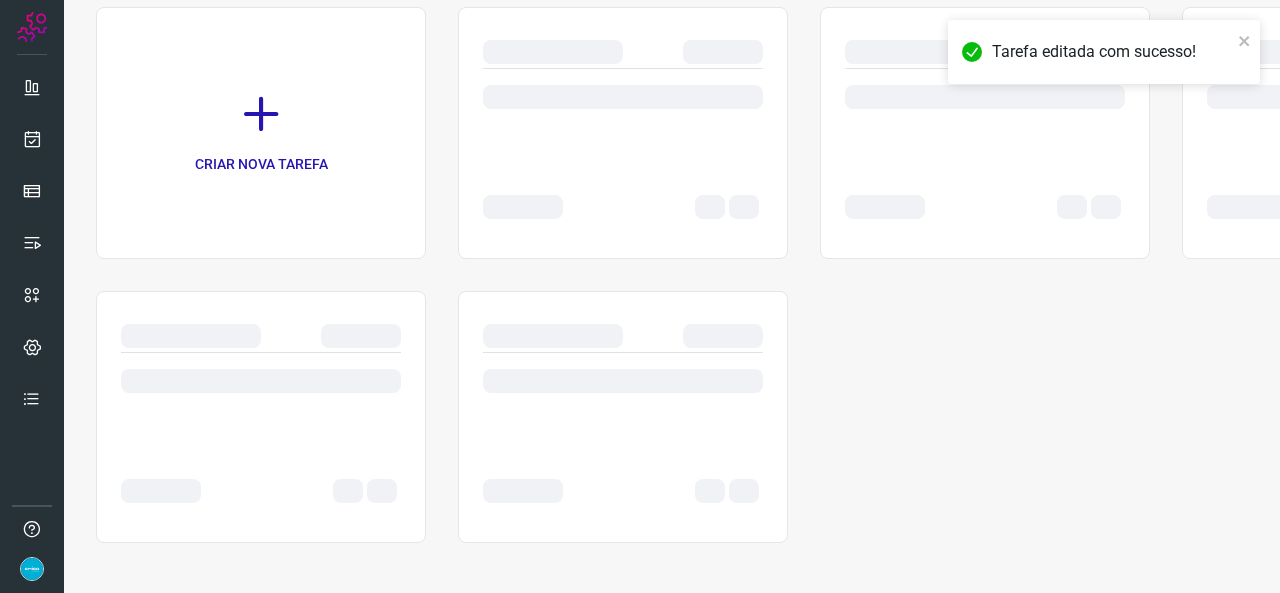 scroll, scrollTop: 0, scrollLeft: 0, axis: both 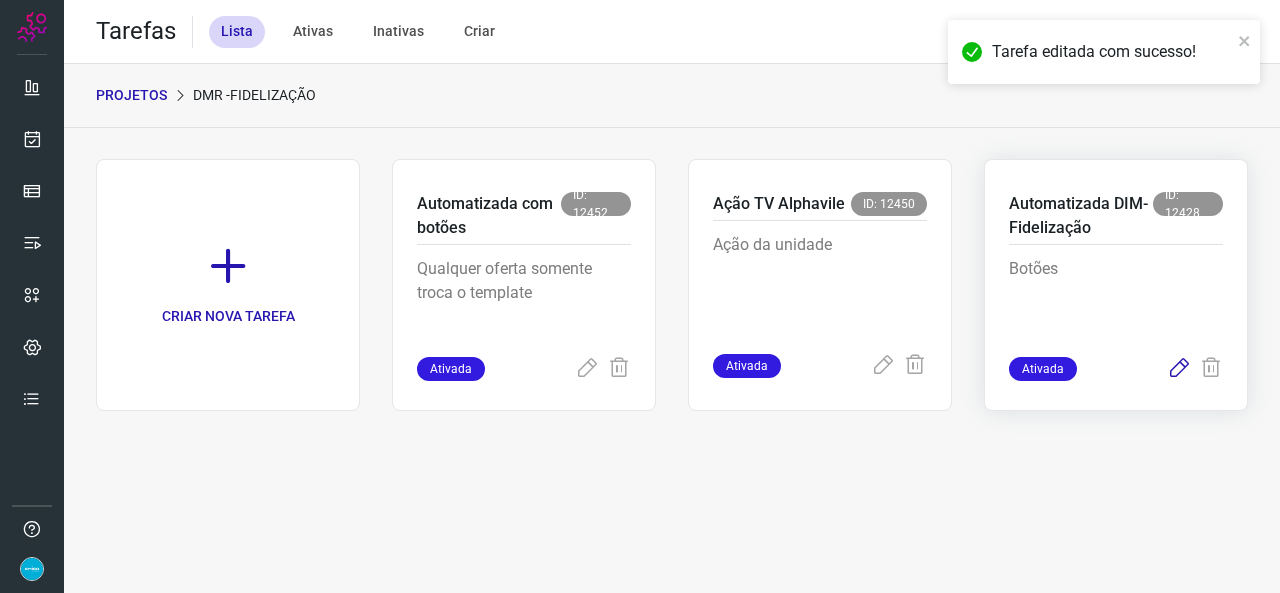 click at bounding box center [1179, 369] 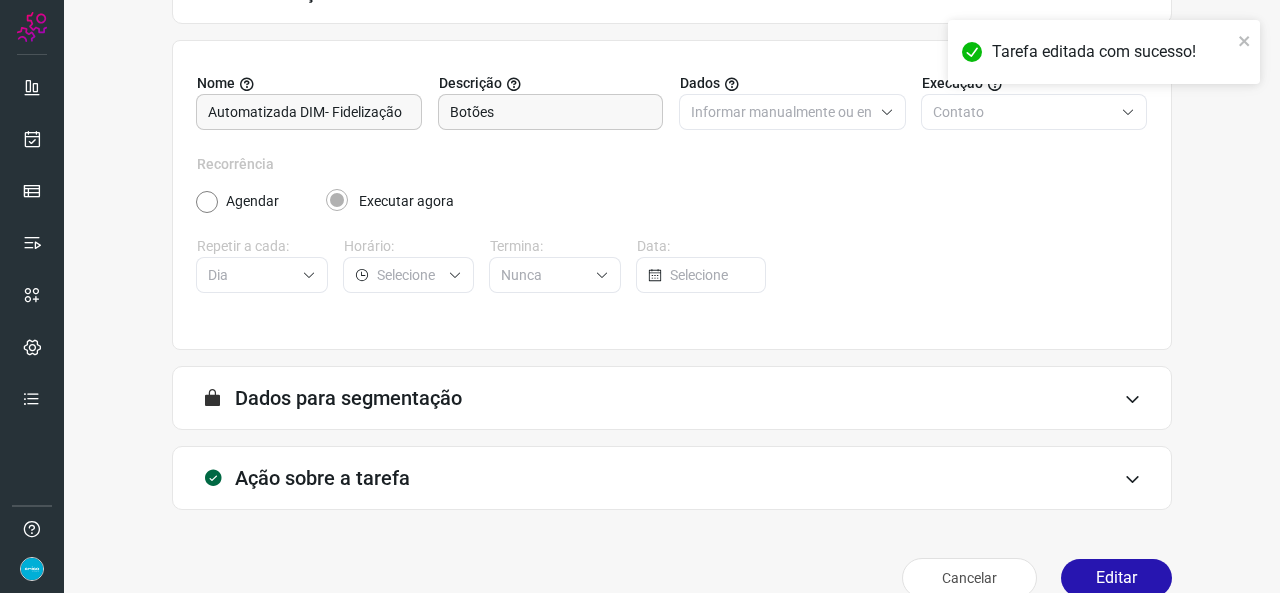 scroll, scrollTop: 187, scrollLeft: 0, axis: vertical 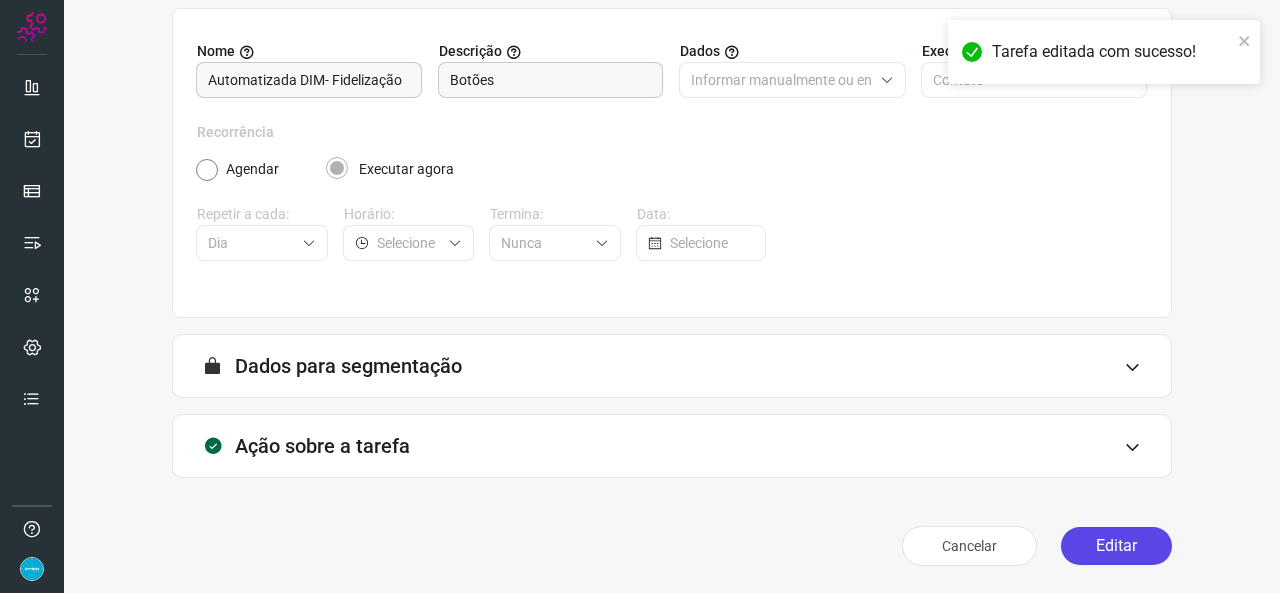 click on "Editar" at bounding box center [1116, 546] 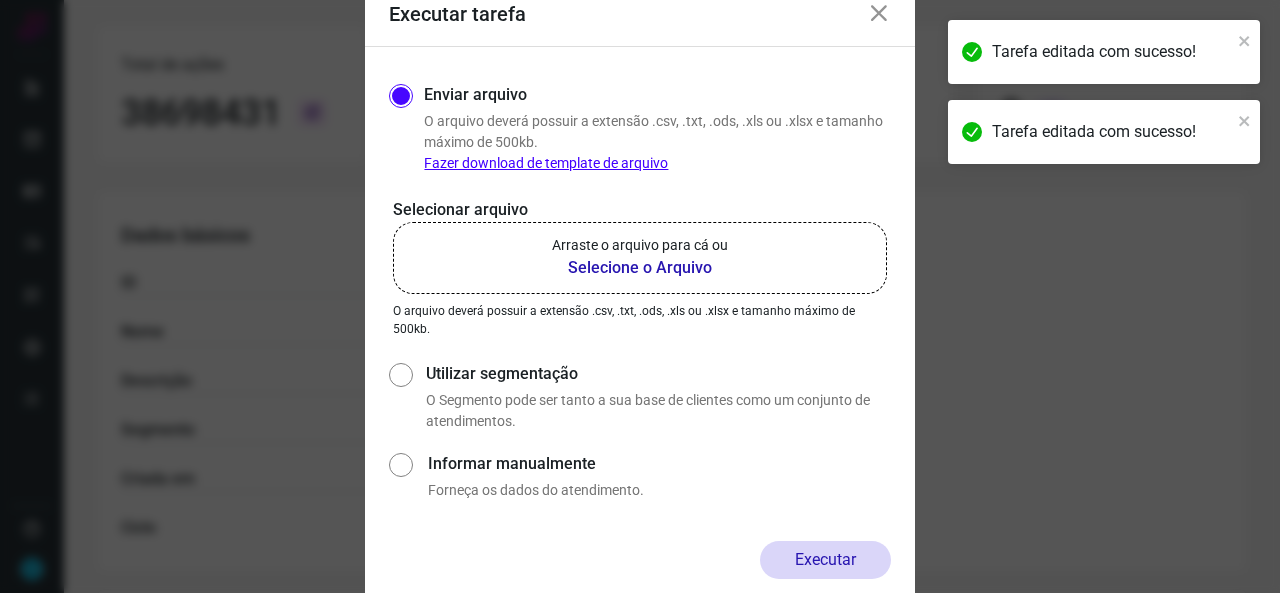 click on "Selecione o Arquivo" at bounding box center (640, 268) 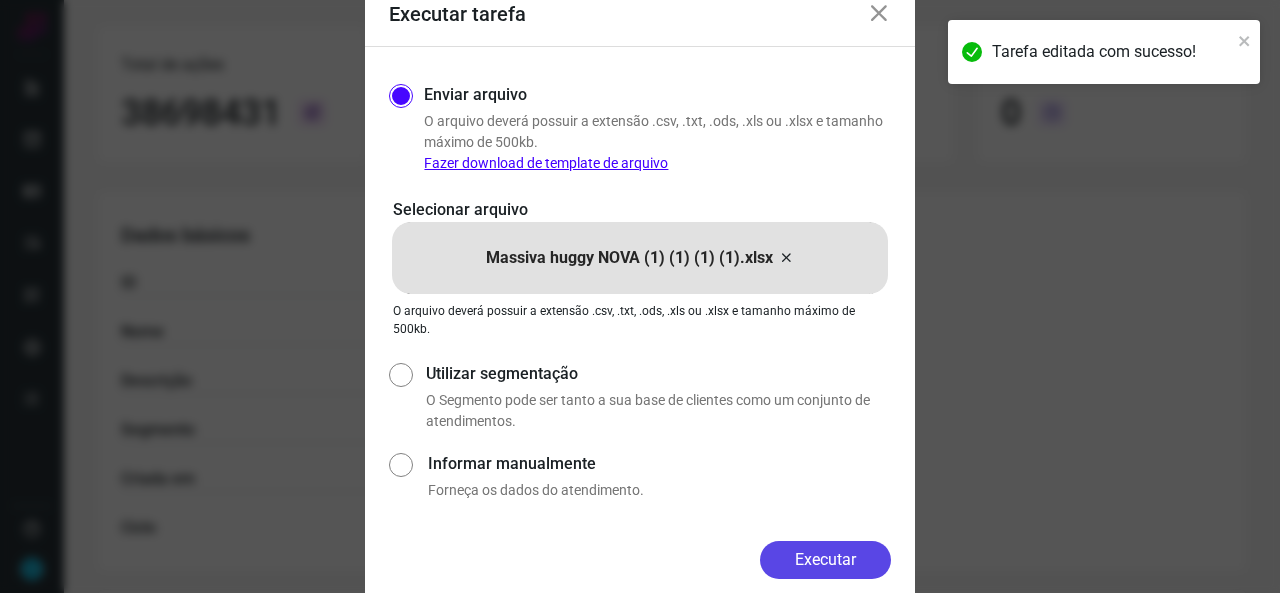 click on "Executar" at bounding box center [825, 560] 